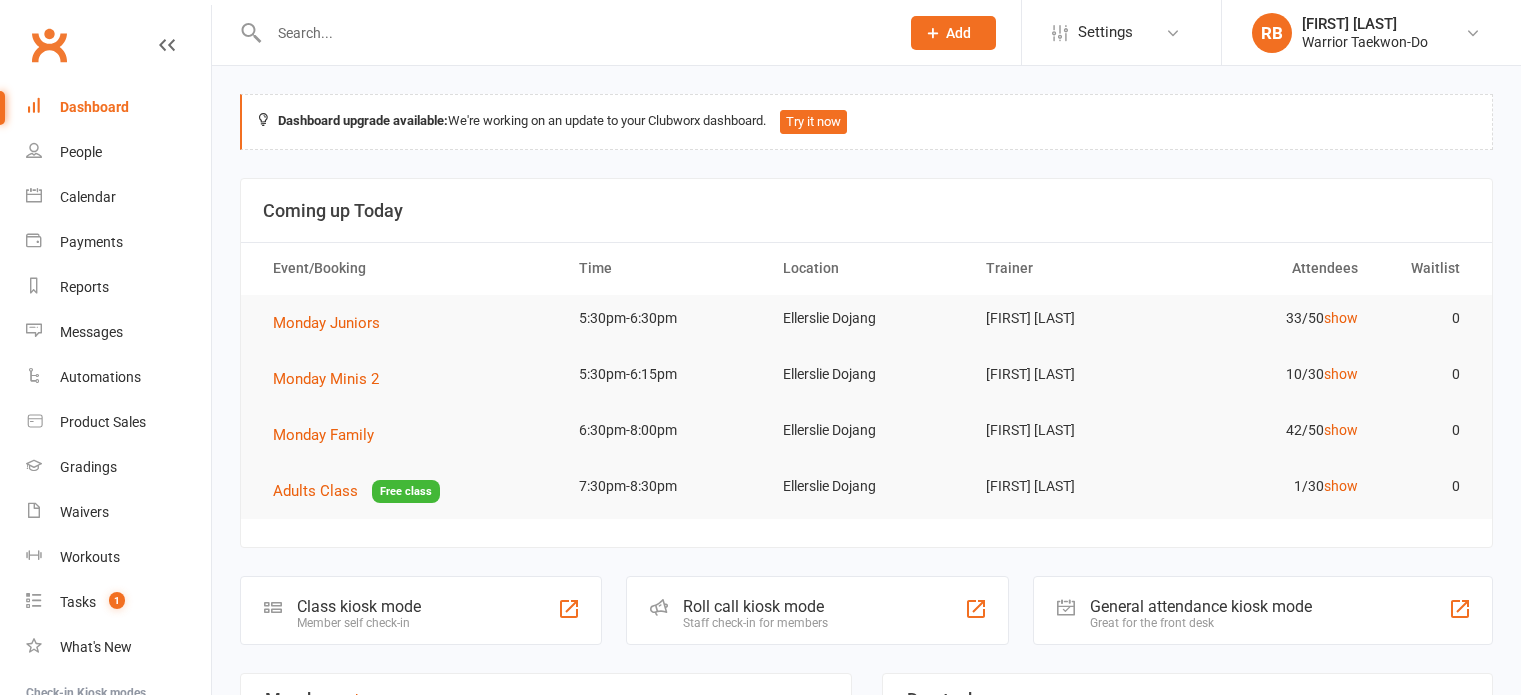 scroll, scrollTop: 0, scrollLeft: 0, axis: both 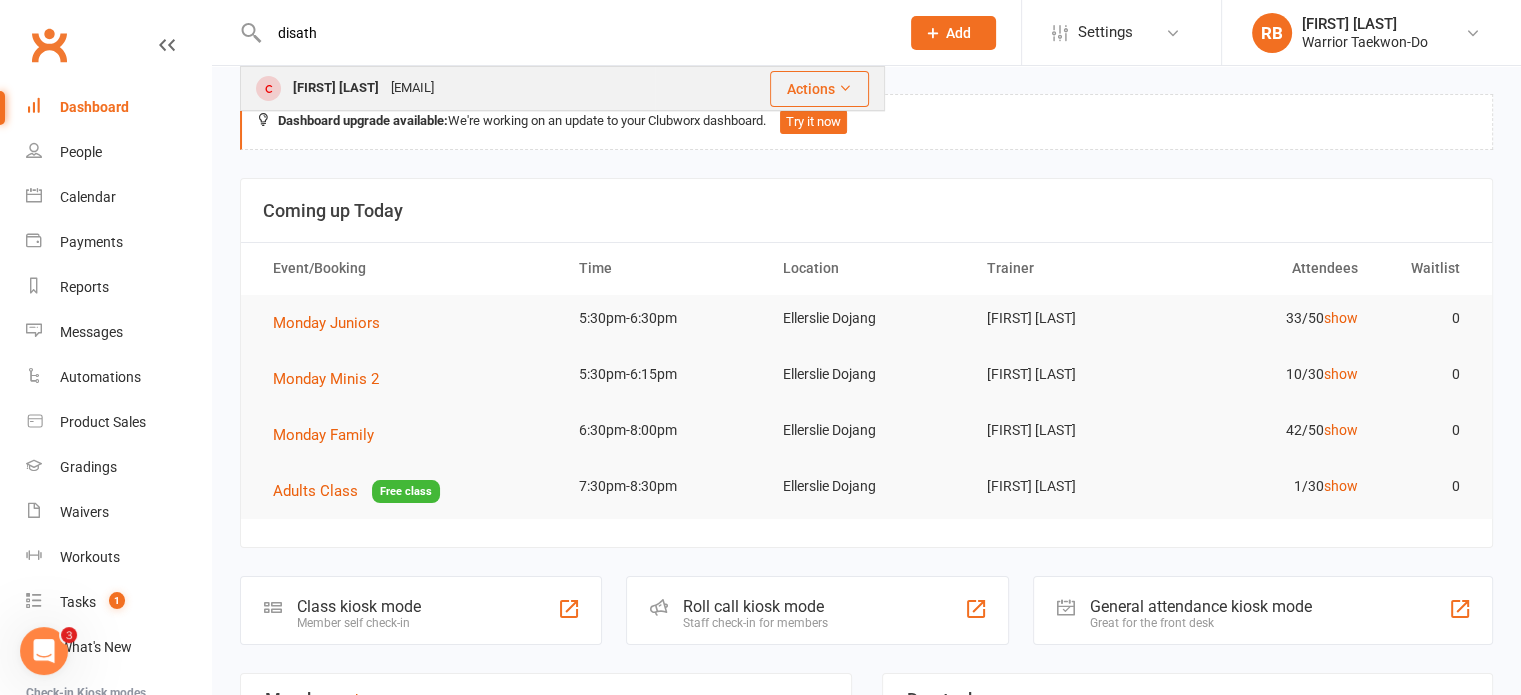 type on "disath" 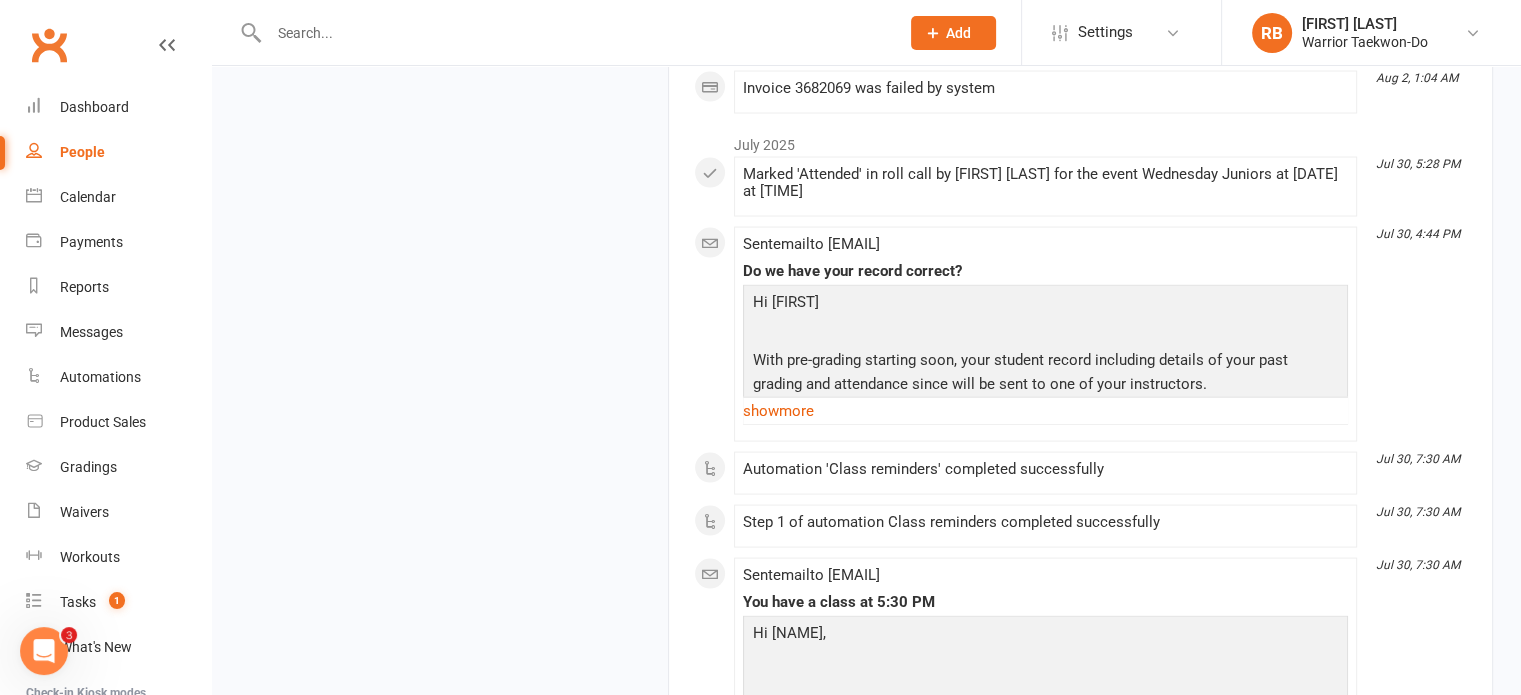 scroll, scrollTop: 3997, scrollLeft: 0, axis: vertical 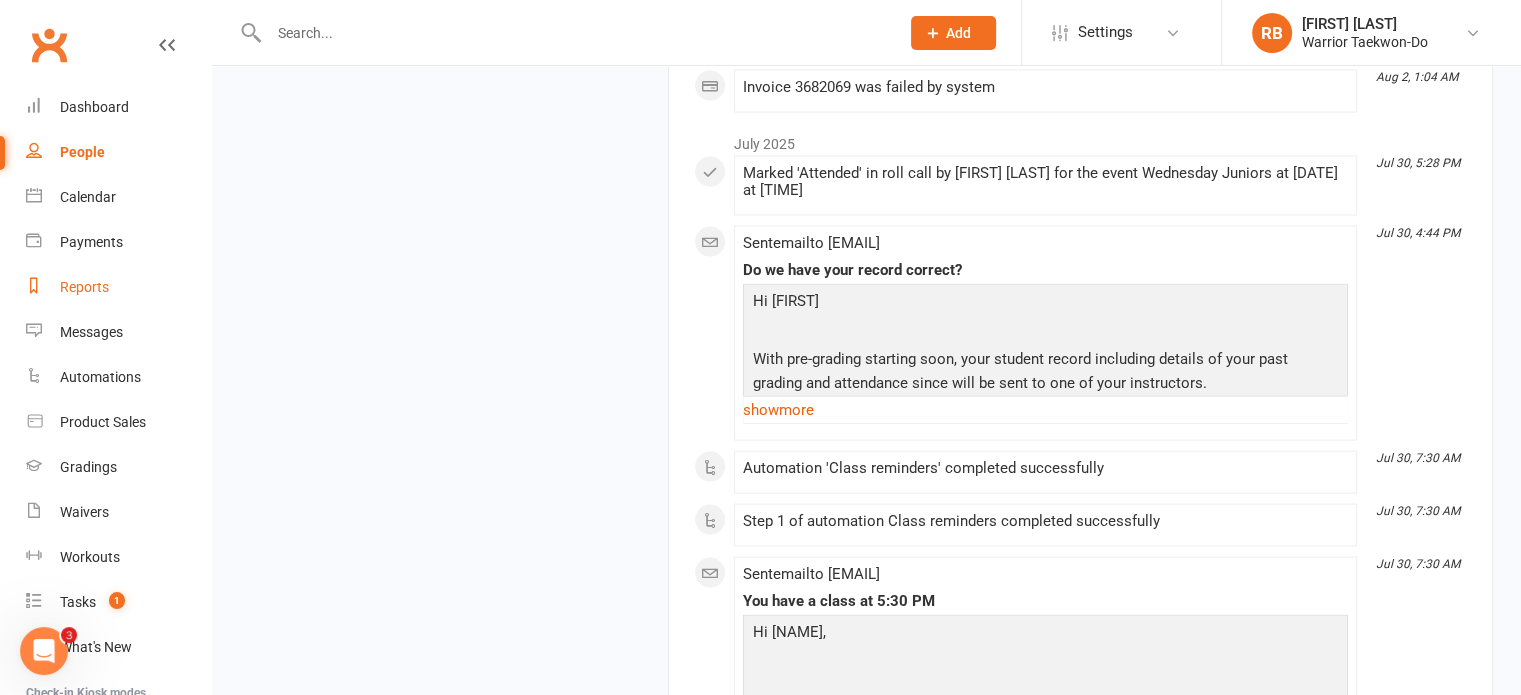 click on "Reports" at bounding box center (84, 287) 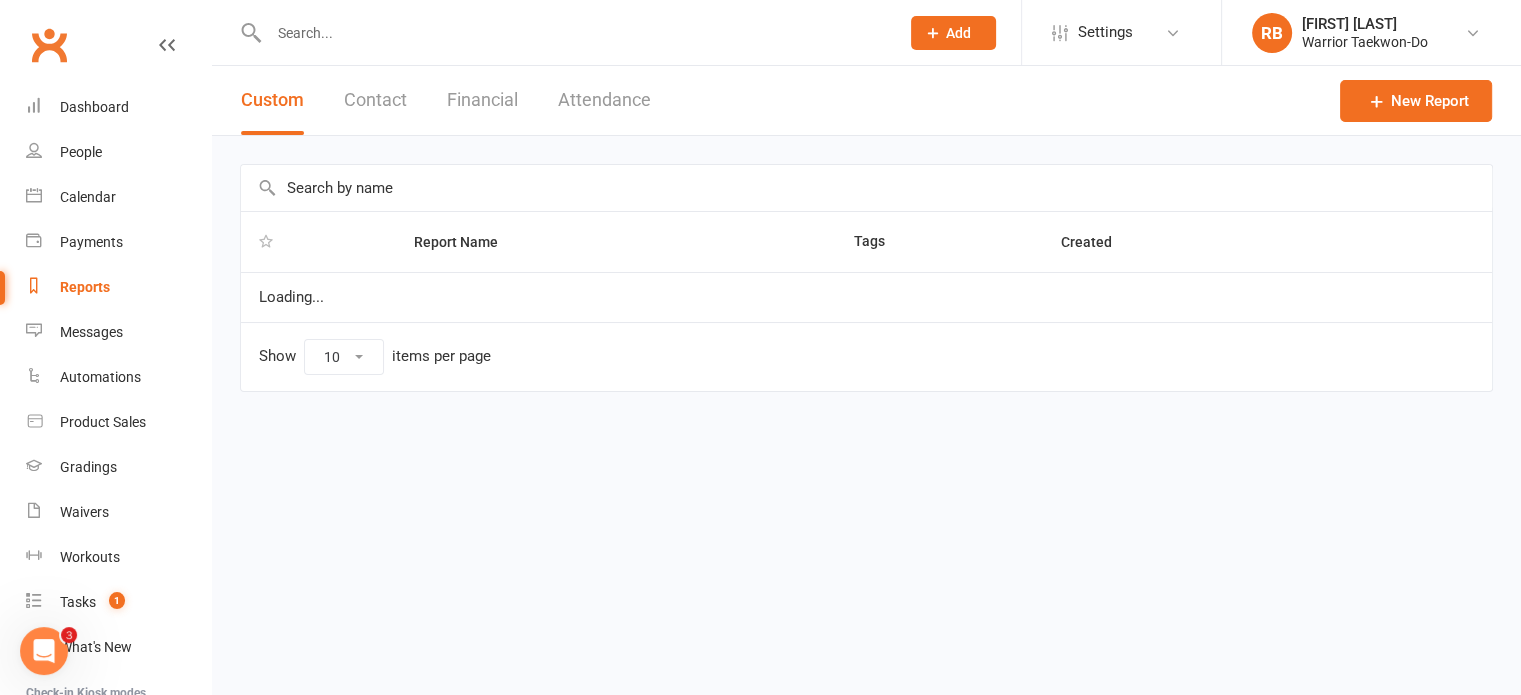 scroll, scrollTop: 0, scrollLeft: 0, axis: both 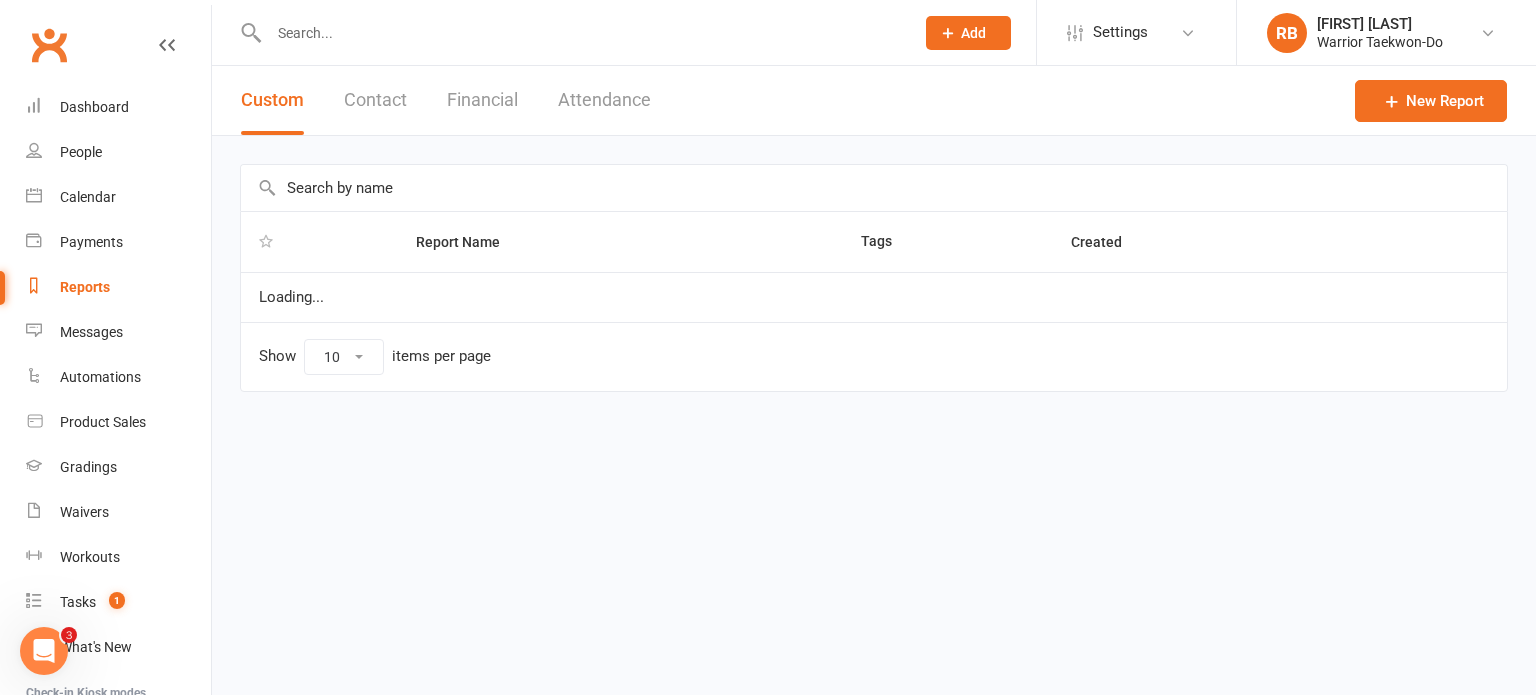 select on "50" 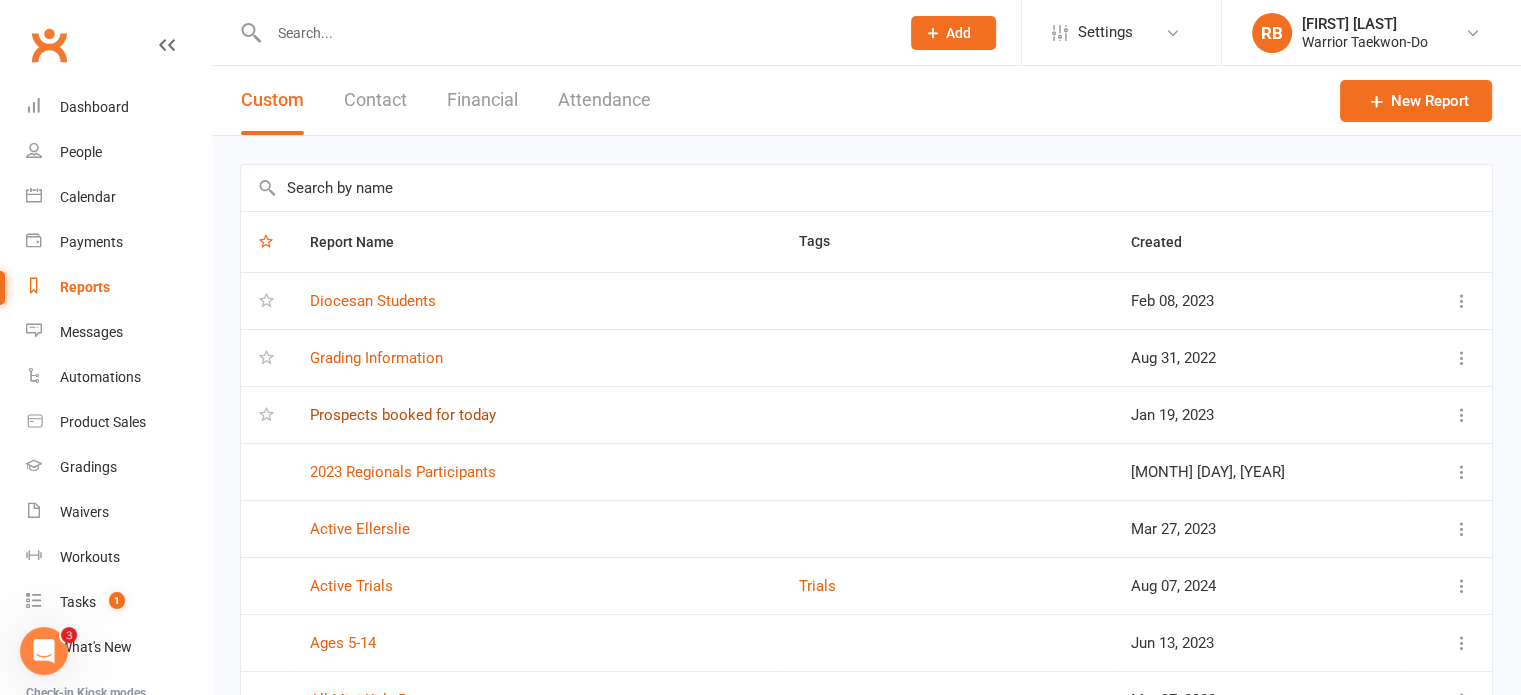 click on "Prospects booked for today" at bounding box center [403, 415] 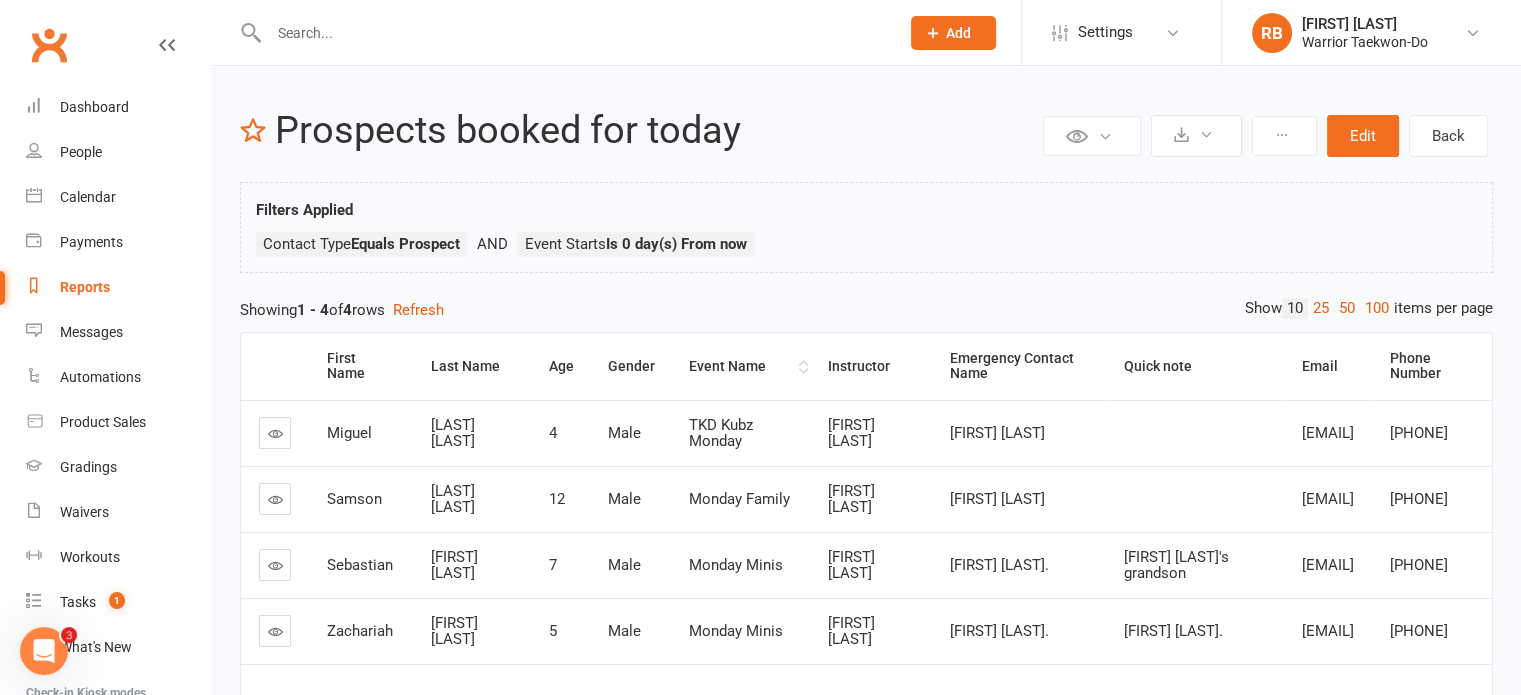 scroll, scrollTop: 112, scrollLeft: 0, axis: vertical 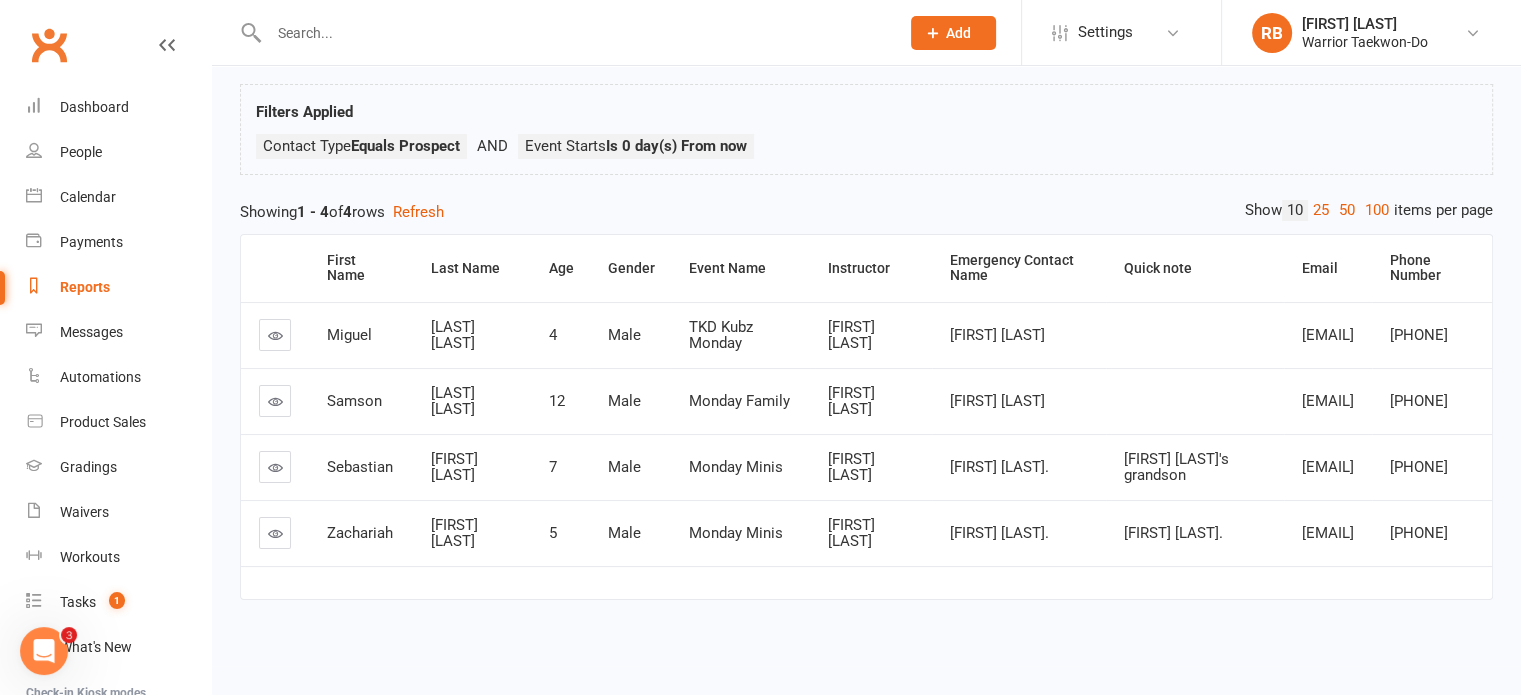 click at bounding box center (275, 335) 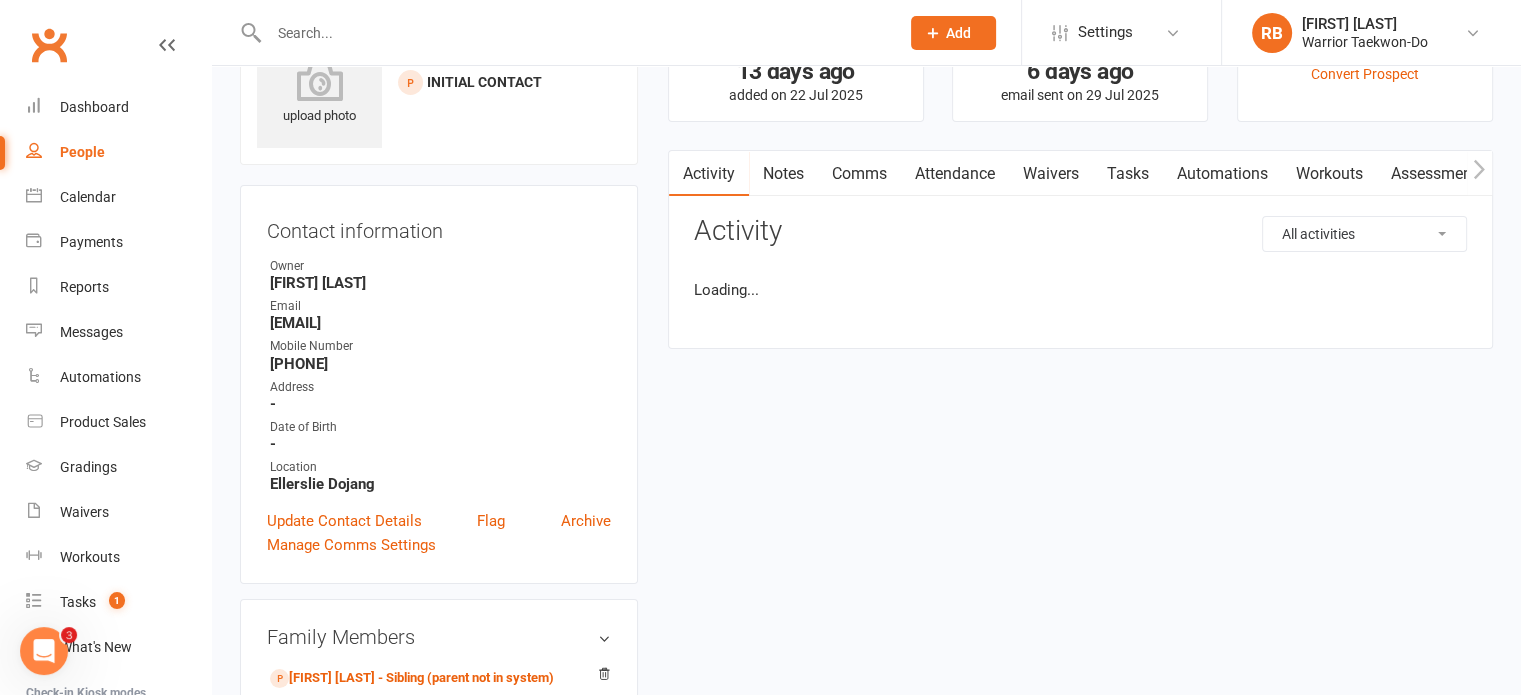 scroll, scrollTop: 0, scrollLeft: 0, axis: both 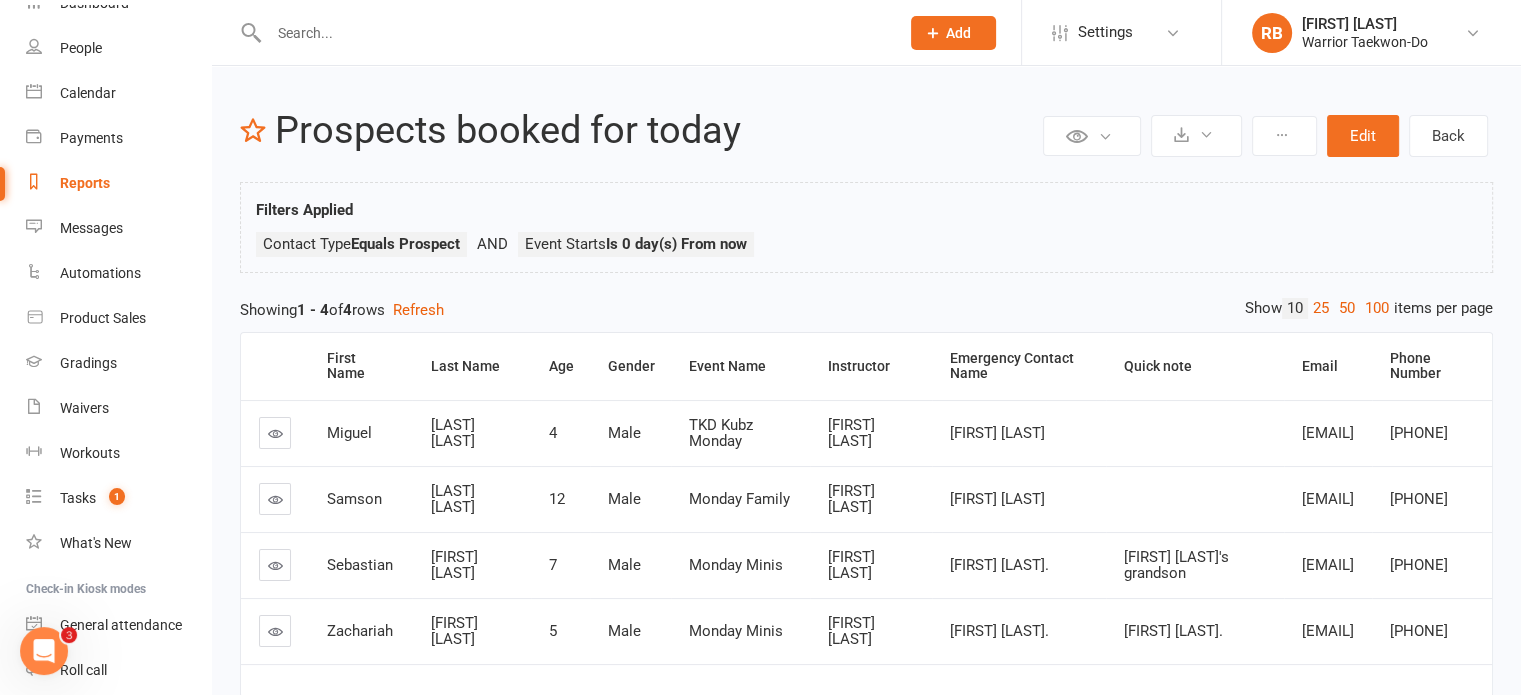 click on "Reports" at bounding box center (85, 183) 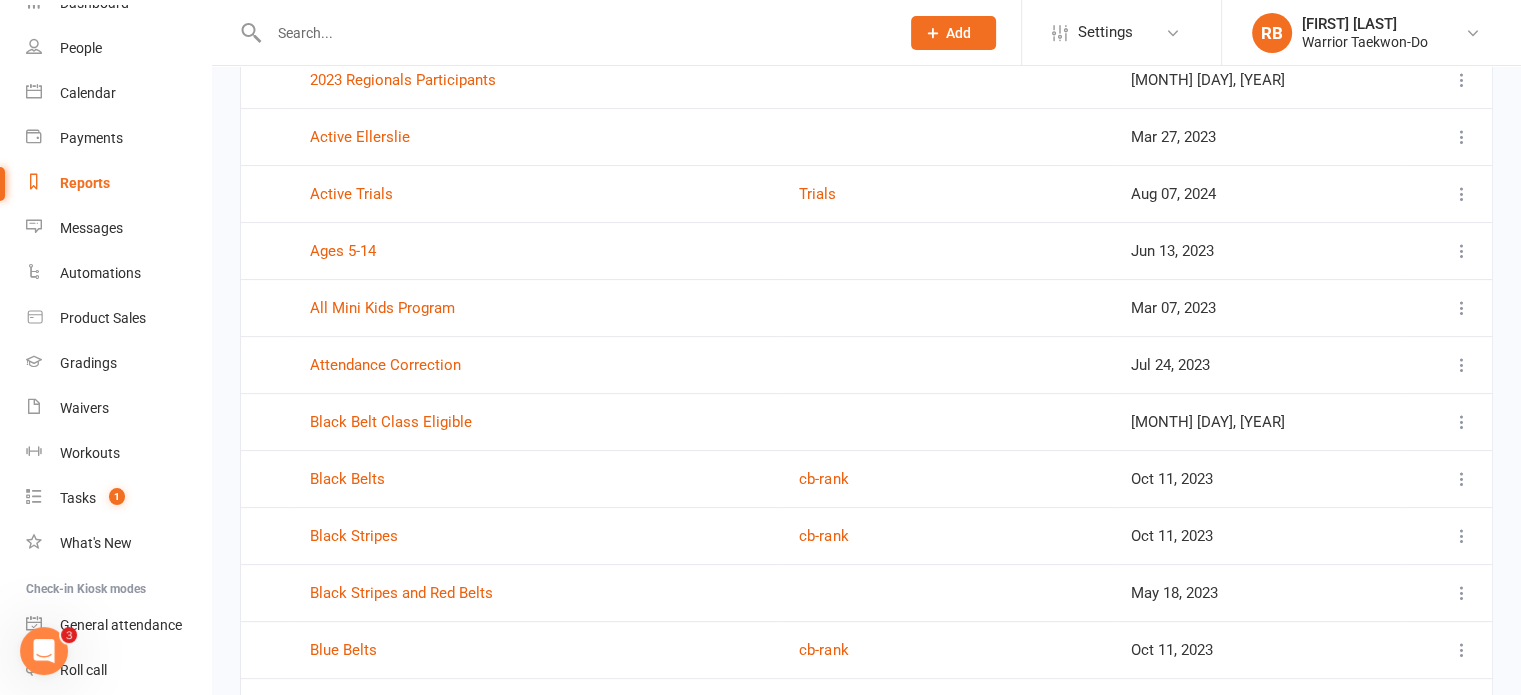 scroll, scrollTop: 756, scrollLeft: 0, axis: vertical 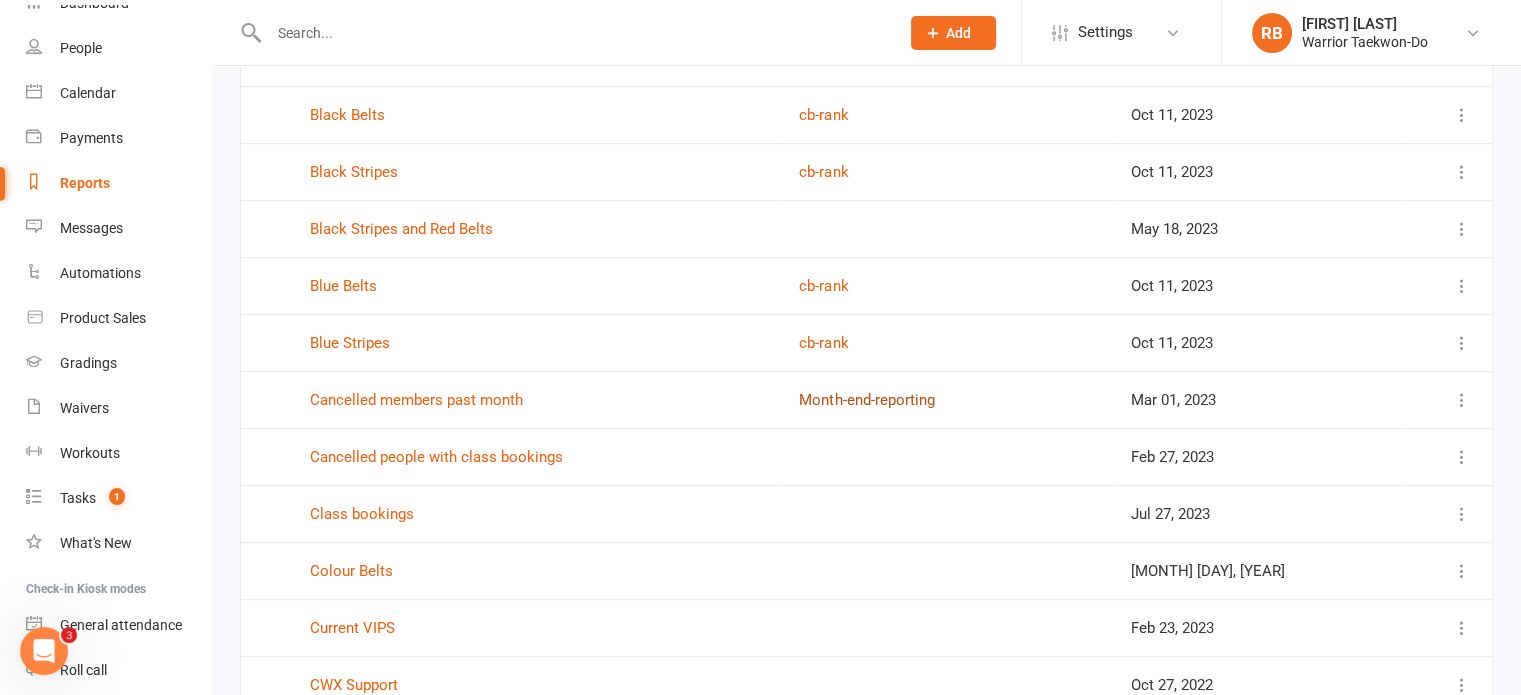 click on "Month-end-reporting" at bounding box center [866, 400] 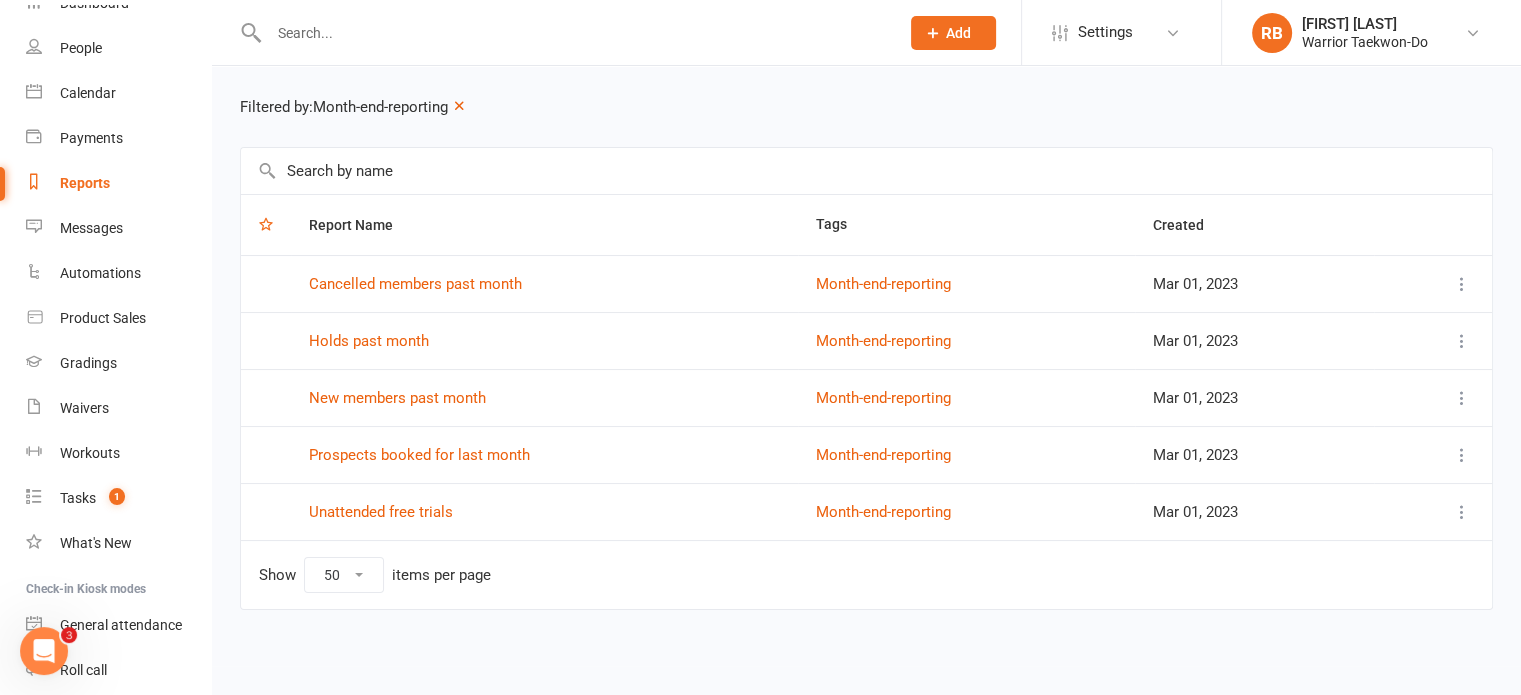 scroll, scrollTop: 66, scrollLeft: 0, axis: vertical 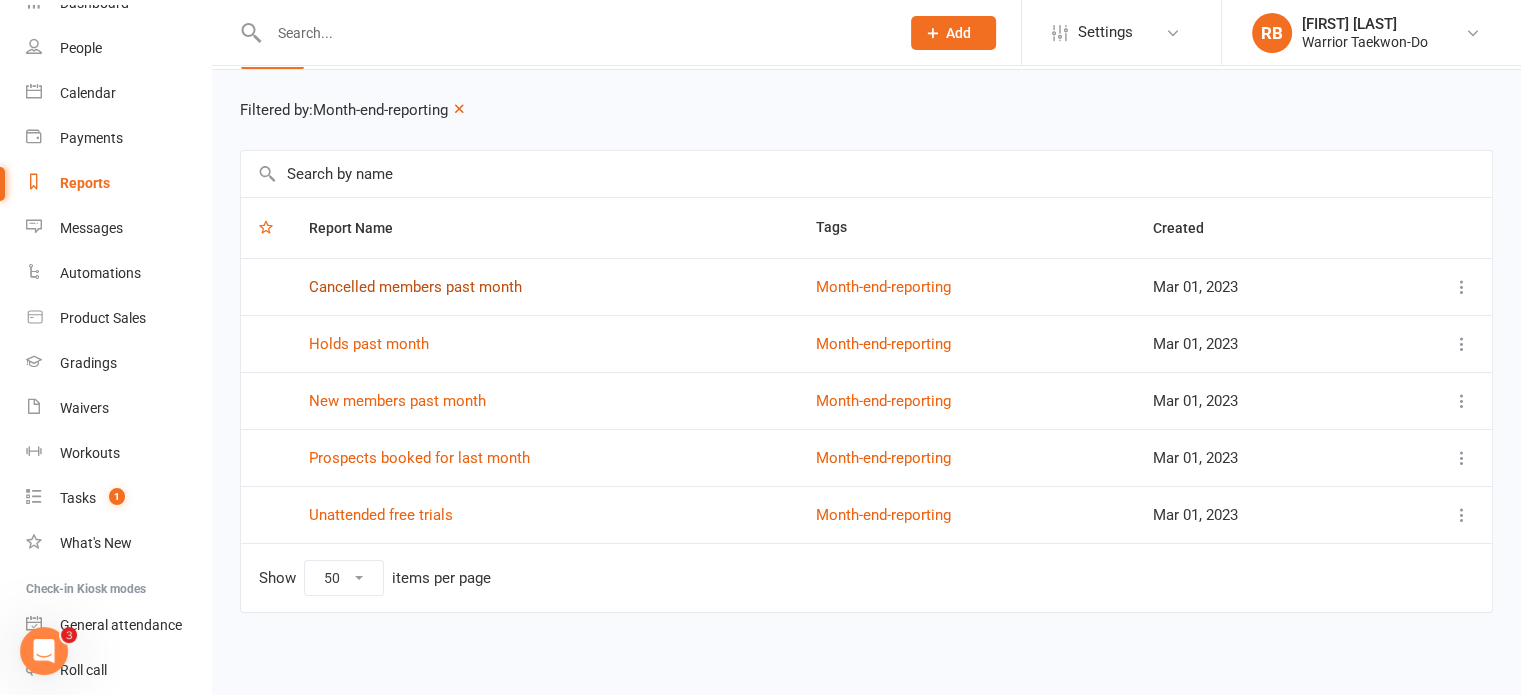 click on "Cancelled members past month" at bounding box center (415, 287) 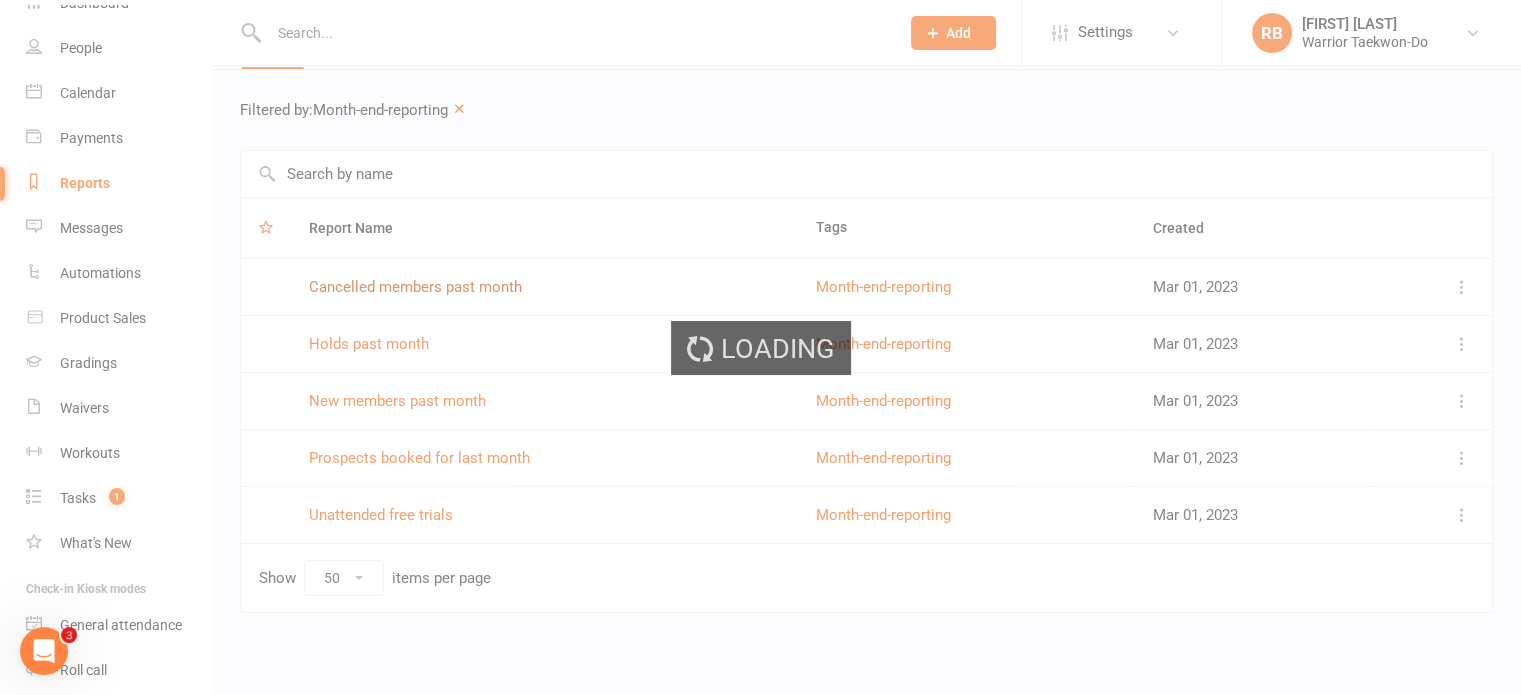 scroll, scrollTop: 0, scrollLeft: 0, axis: both 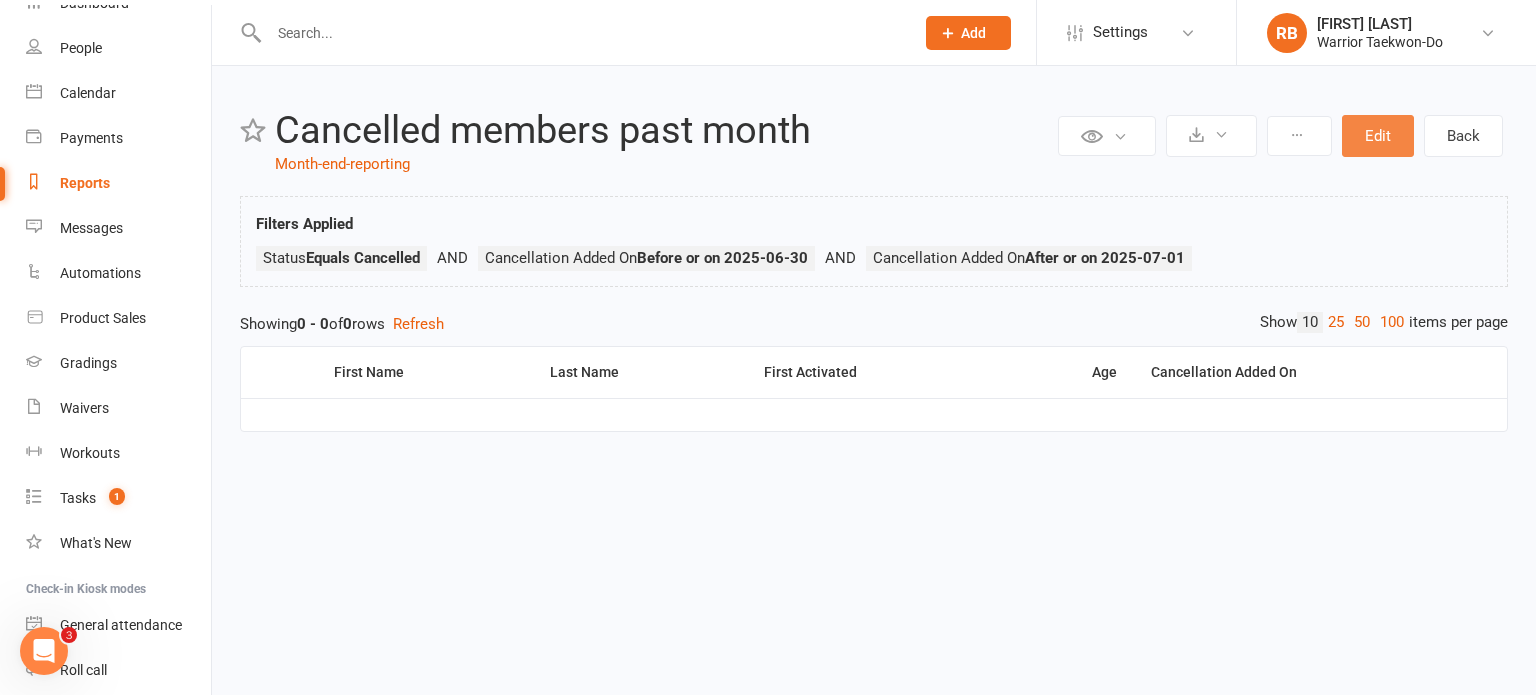 click on "Edit" at bounding box center (1378, 136) 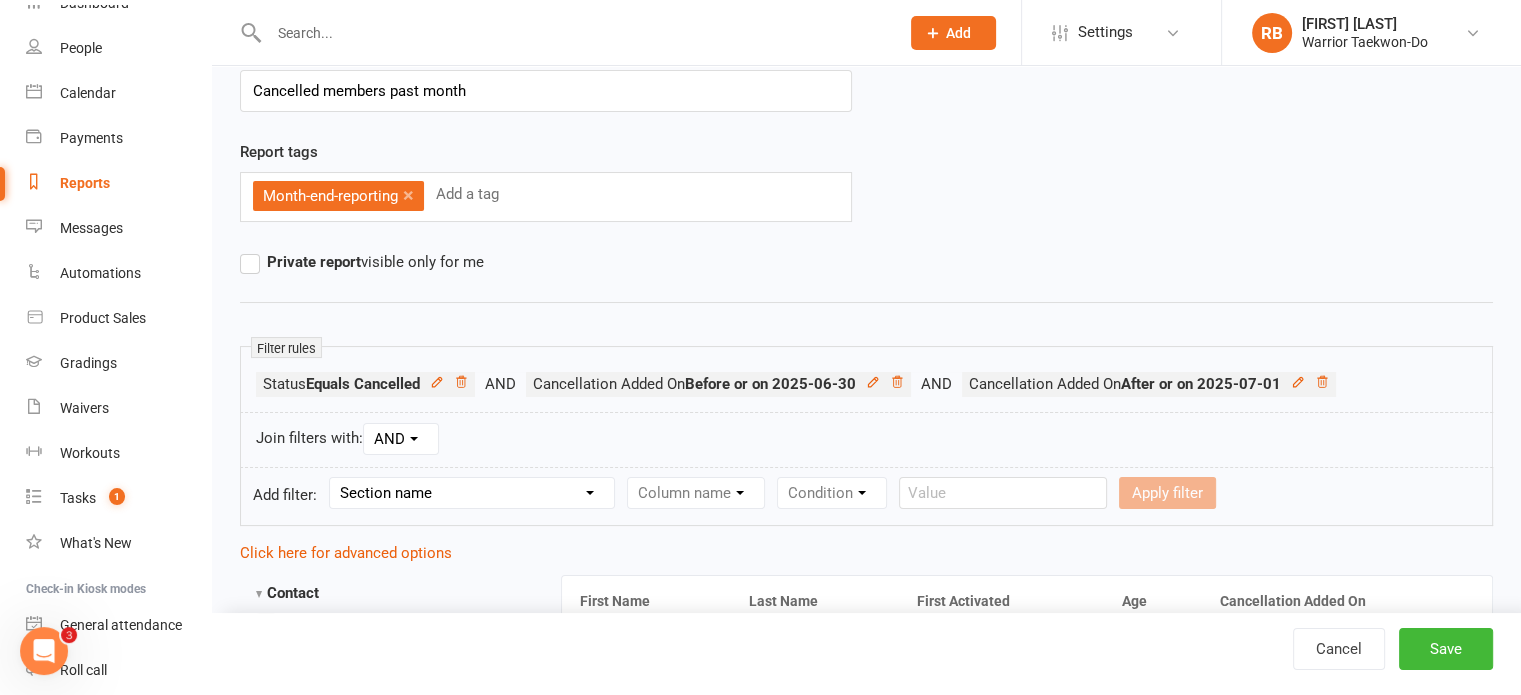 scroll, scrollTop: 88, scrollLeft: 0, axis: vertical 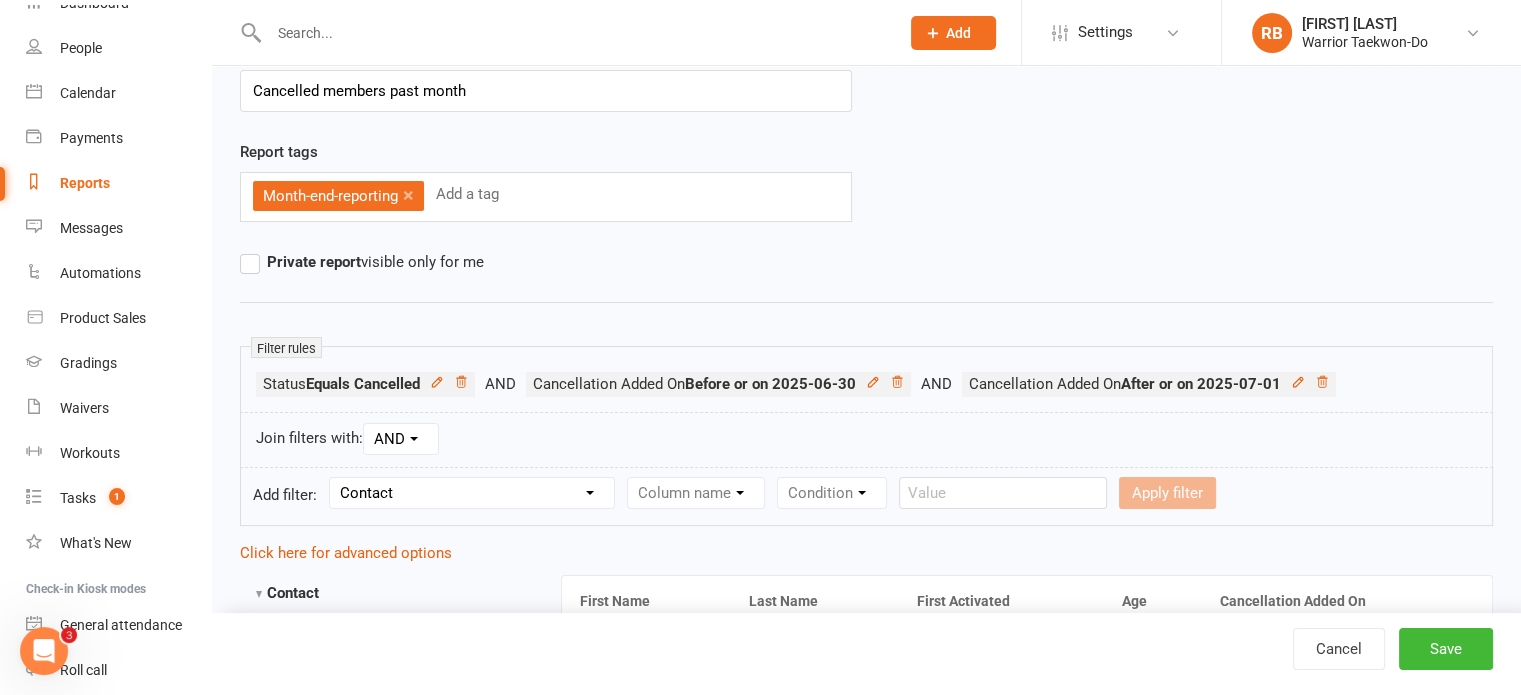 click on "Section name Contact Attendance Aggregate Payment Booking Waitlist Attendees Cancelled Bookings Late-cancelled Bookings Recurring Booking Aggregate Booking Communication Comms Recipients Membership Payment Styles And Ranks Aggregate Styles And Ranks Grading Events Promotions Suspensions Signed Waivers Family Members Credit Vouchers Enrolled Automations Enrolled Workouts Public Tasks 2023 Regionals Age Black Stripe Six Months Instructing? Class bookings Class notifications Current VIP Emergency Contact Details Fitness Goals Indefinite Hold Instructor Induction Course? Key Demographics Kubz waitlist Marketing Information Quick note Trainer/Instructor Uniform Size" at bounding box center [472, 493] 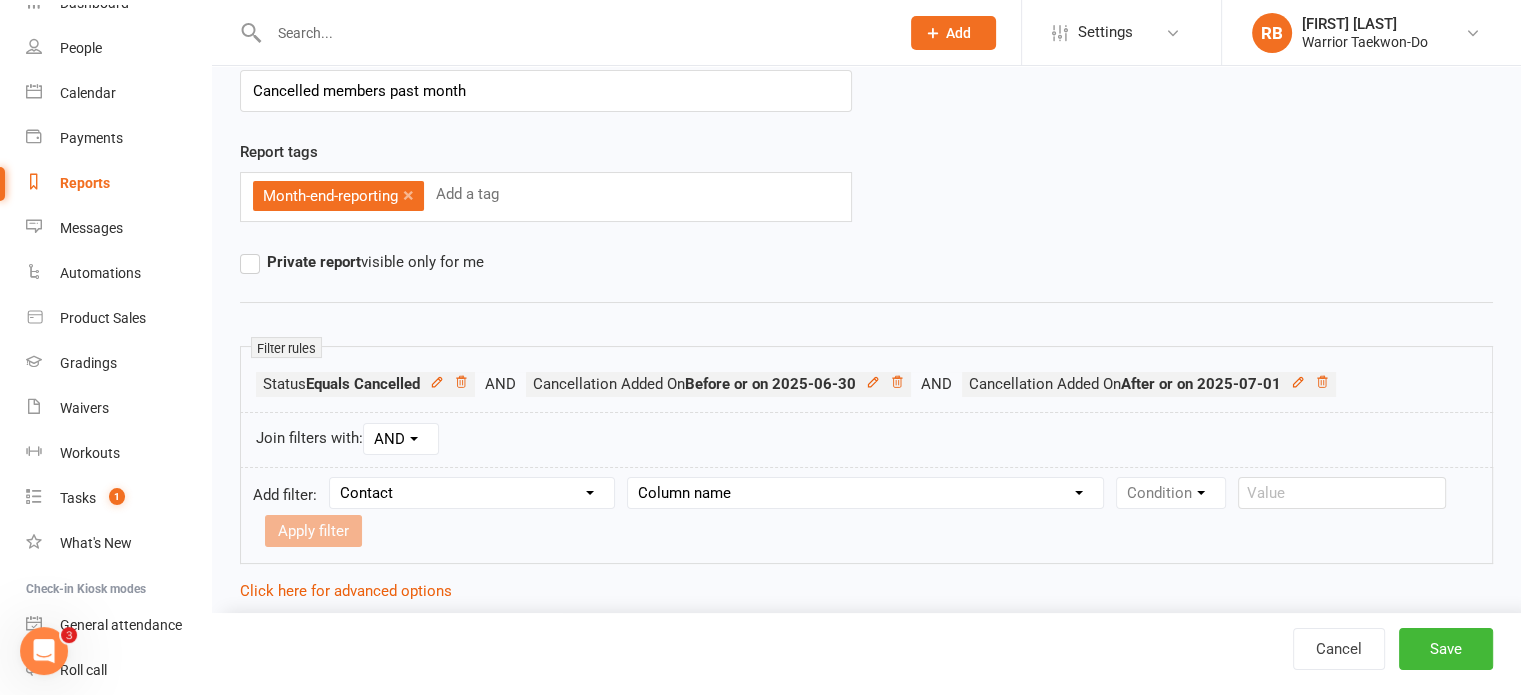 click on "Column name Contact Type First Name Last Name Full Name Email Phone Number Address (Full) Address (Street 1) Address (Street 2) Address (City / Suburb) Address (State / Province) Address (Postal / Zip code) Created First Activated Days since added to Clubworx Days since First Activated Days since Last Activated Status Previous Status (Prospects only) Prospect Status Last Changed Trial Status Member Number Date of Birth Age Next Birthday Birth Month Unsubscribed from Email Unsubscribed from SMS Owner Location Converted to Member Converted to NAC Wallet Details Credit Card Expires Source Related contacts exist? Related members exist? Related active members exist? Related prospects exist? Related non-attending contacts exist? Related non-attending contacts (with active memberships) exist? Parent(s) exist in Clubworx? Children exist in Clubworx? Profile picture attached? Credit balance Flagged? Flag Titles Has signed in to Member Portal? Last Member Portal sign-in Ezidebit Payer Reference" at bounding box center [865, 493] 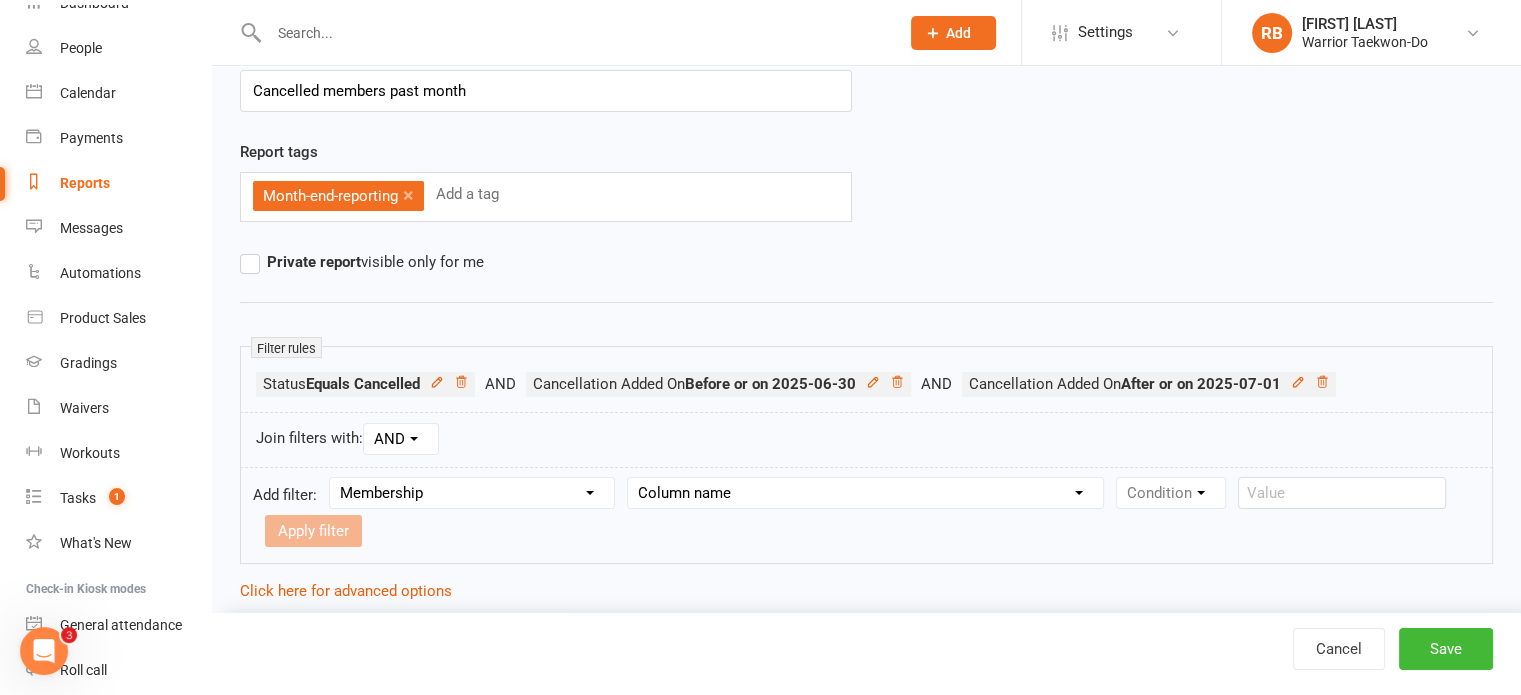 click on "Section name Contact Attendance Aggregate Payment Booking Waitlist Attendees Cancelled Bookings Late-cancelled Bookings Recurring Booking Aggregate Booking Communication Comms Recipients Membership Payment Styles And Ranks Aggregate Styles And Ranks Grading Events Promotions Suspensions Signed Waivers Family Members Credit Vouchers Enrolled Automations Enrolled Workouts Public Tasks 2023 Regionals Age Black Stripe Six Months Instructing? Class bookings Class notifications Current VIP Emergency Contact Details Fitness Goals Indefinite Hold Instructor Induction Course? Key Demographics Kubz waitlist Marketing Information Quick note Trainer/Instructor Uniform Size" at bounding box center (472, 493) 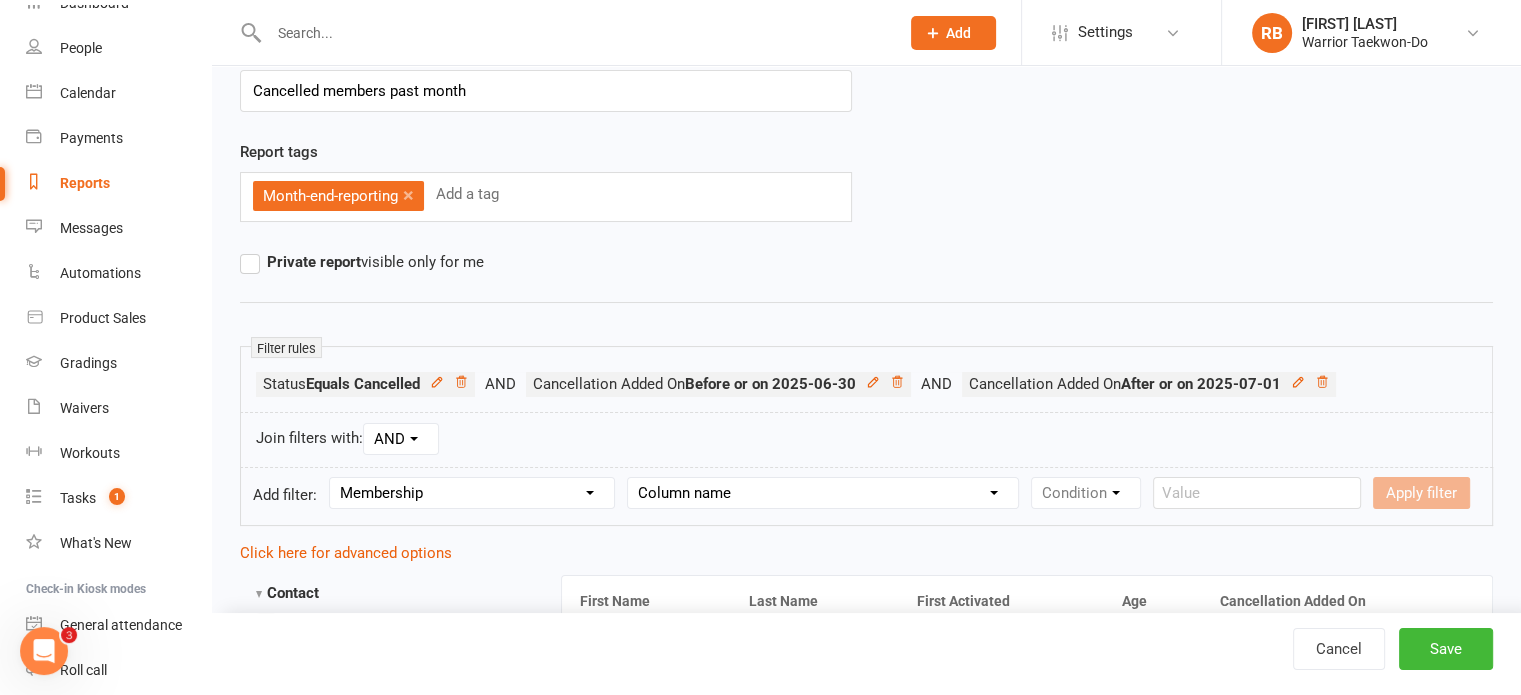 click on "Column name Membership ID Membership Name Membership Category Membership Start Date Membership Up-front Payment Date Membership Recurring Payments Start Date Membership Expiry Date Membership Added On Membership Term (in words) Membership Duration (in days) Current Membership Age (in days) Active Days Remaining (after today) Membership Fee (Up-front) Membership Fee (Recurring) Membership Recurring Fee Frequency Membership Attendance Limit (Description) Membership Attendance Limit Recurrence (Period) Membership Attendance Limit Recurrence (Number) Membership Source Class Pack? Trial Membership? Send email receipt on successful payment? Bookings Made Bookings Attended Bookings Absent Bookings w/ Unmarked Attendance Bookings Remaining Attendances in Current Calendar Month Make-up Classes Available Membership Active? Cancellation Present? Cancellation Date Cancellation Added On Cancellation Reason Most Recent Attendance Payments Attempted Paid Payments Failed Payments (Current) Payments Remaining" at bounding box center [823, 493] 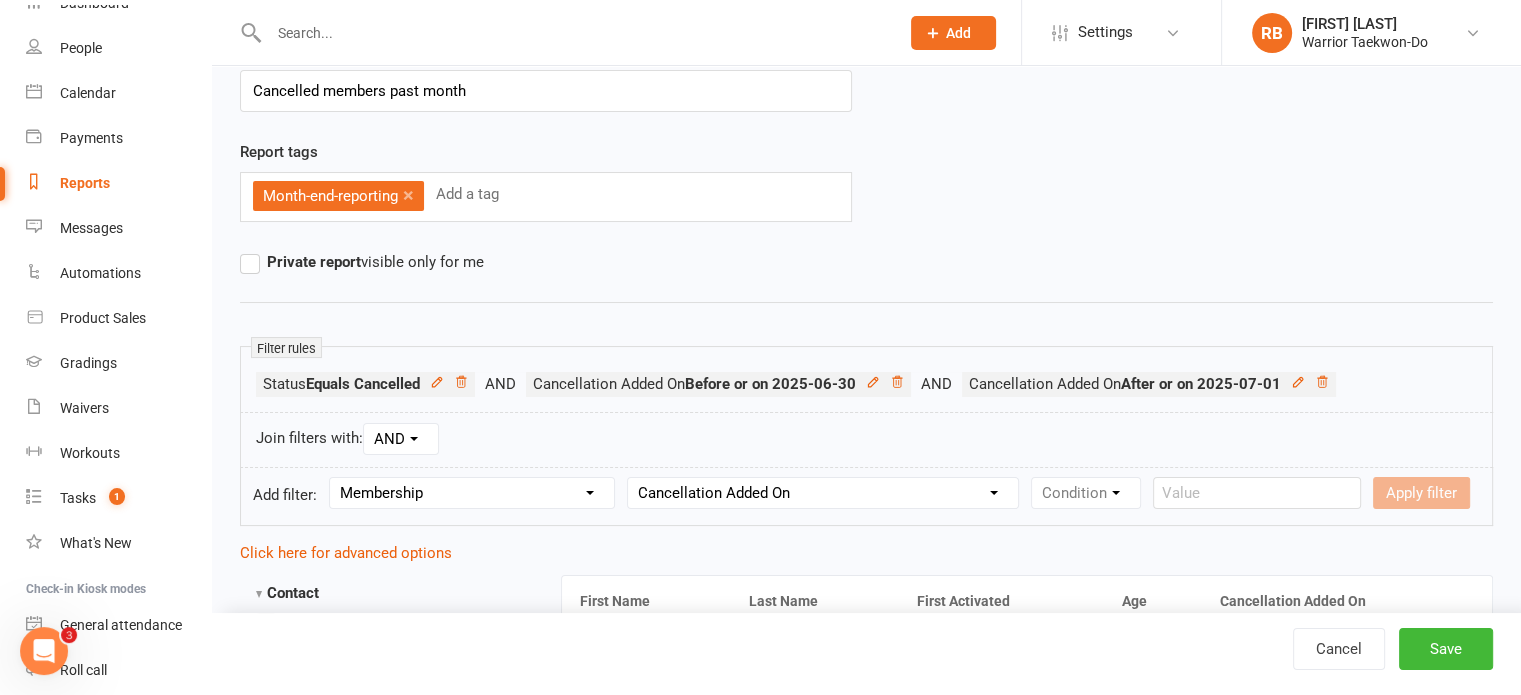 click on "Column name Membership ID Membership Name Membership Category Membership Start Date Membership Up-front Payment Date Membership Recurring Payments Start Date Membership Expiry Date Membership Added On Membership Term (in words) Membership Duration (in days) Current Membership Age (in days) Active Days Remaining (after today) Membership Fee (Up-front) Membership Fee (Recurring) Membership Recurring Fee Frequency Membership Attendance Limit (Description) Membership Attendance Limit Recurrence (Period) Membership Attendance Limit Recurrence (Number) Membership Source Class Pack? Trial Membership? Send email receipt on successful payment? Bookings Made Bookings Attended Bookings Absent Bookings w/ Unmarked Attendance Bookings Remaining Attendances in Current Calendar Month Make-up Classes Available Membership Active? Cancellation Present? Cancellation Date Cancellation Added On Cancellation Reason Most Recent Attendance Payments Attempted Paid Payments Failed Payments (Current) Payments Remaining" at bounding box center (823, 493) 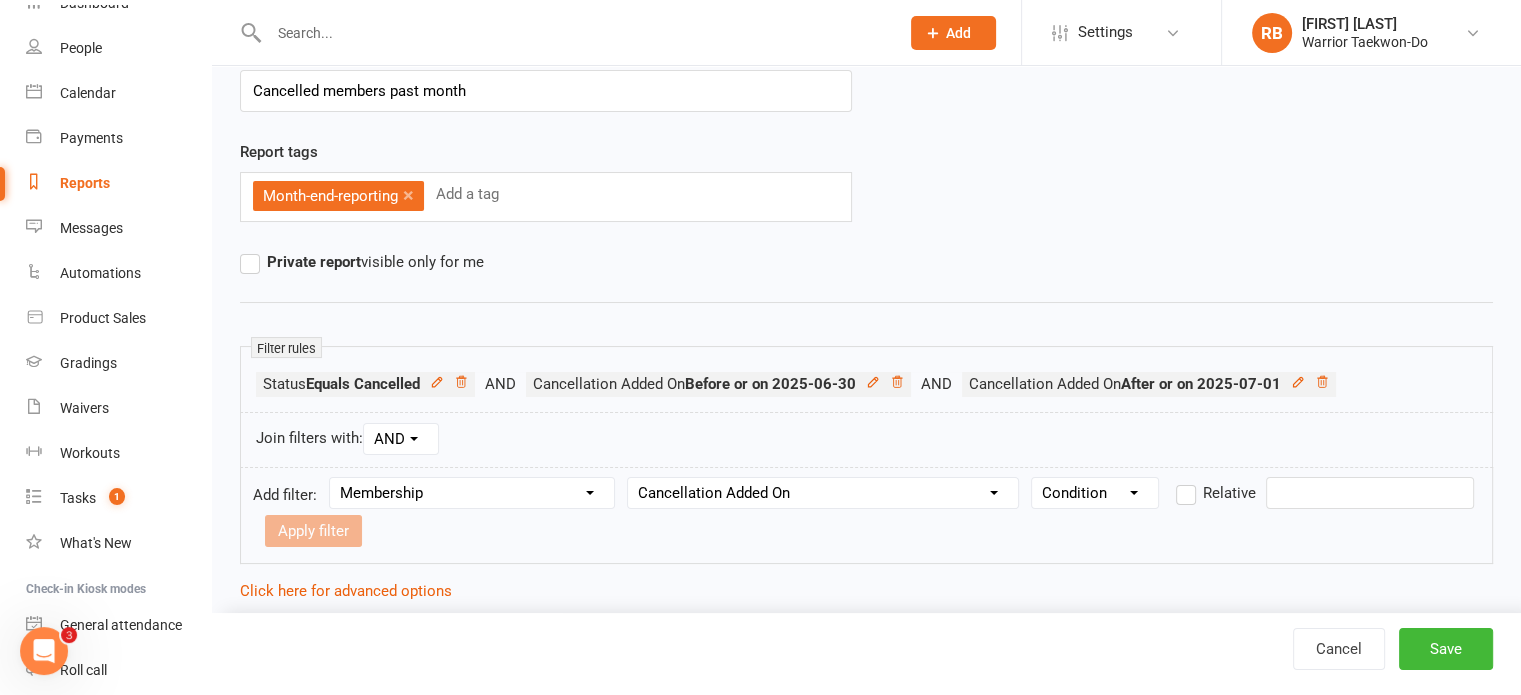 click on "Condition Is Is not Before After Before or on After or on Is blank Is not blank" at bounding box center [1095, 493] 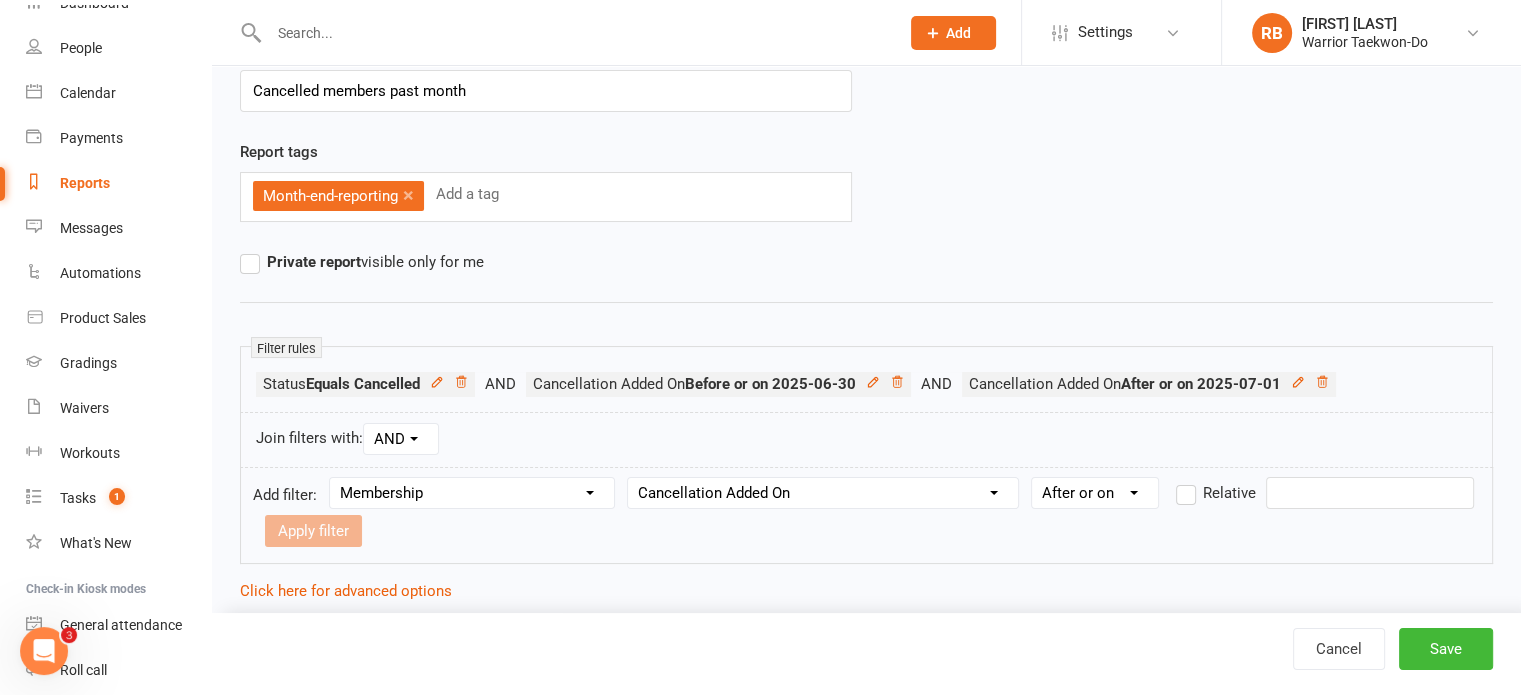 click on "Condition Is Is not Before After Before or on After or on Is blank Is not blank" at bounding box center (1095, 493) 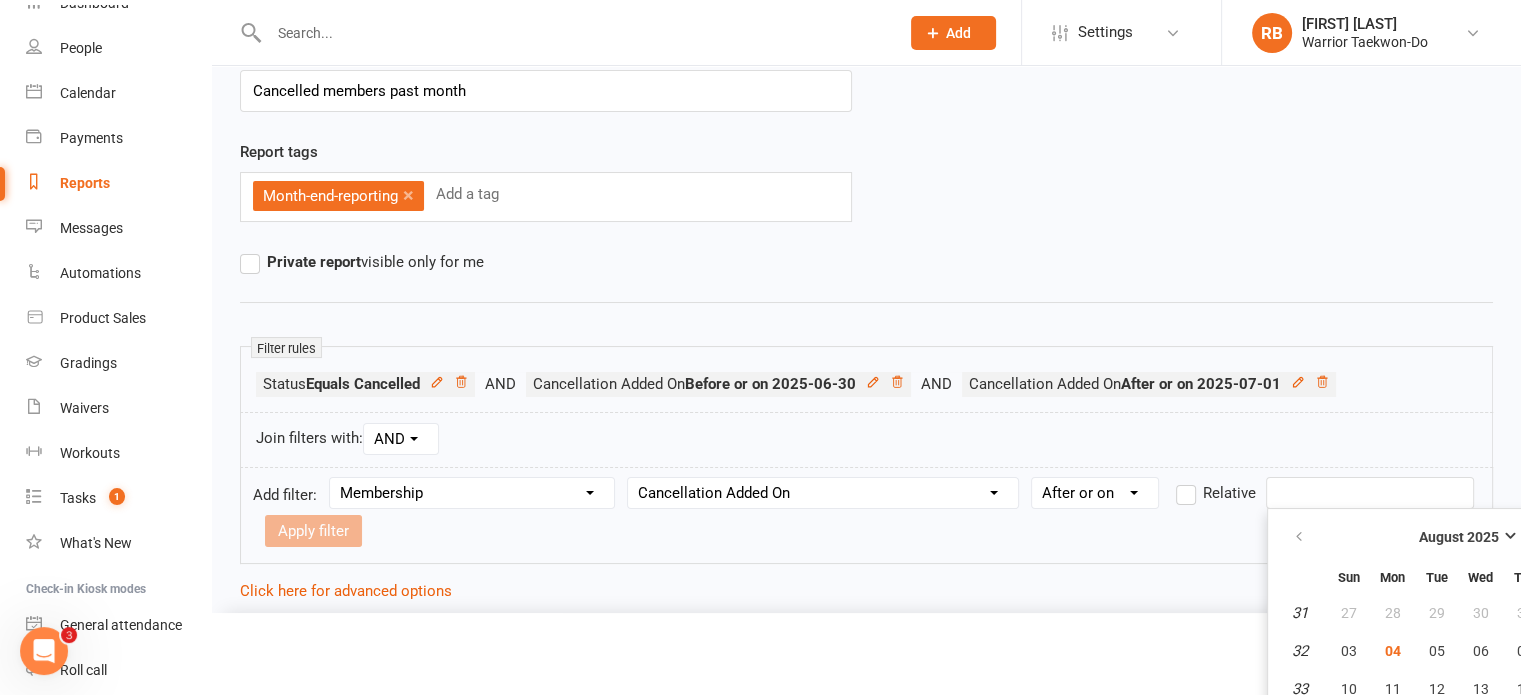 scroll, scrollTop: 227, scrollLeft: 0, axis: vertical 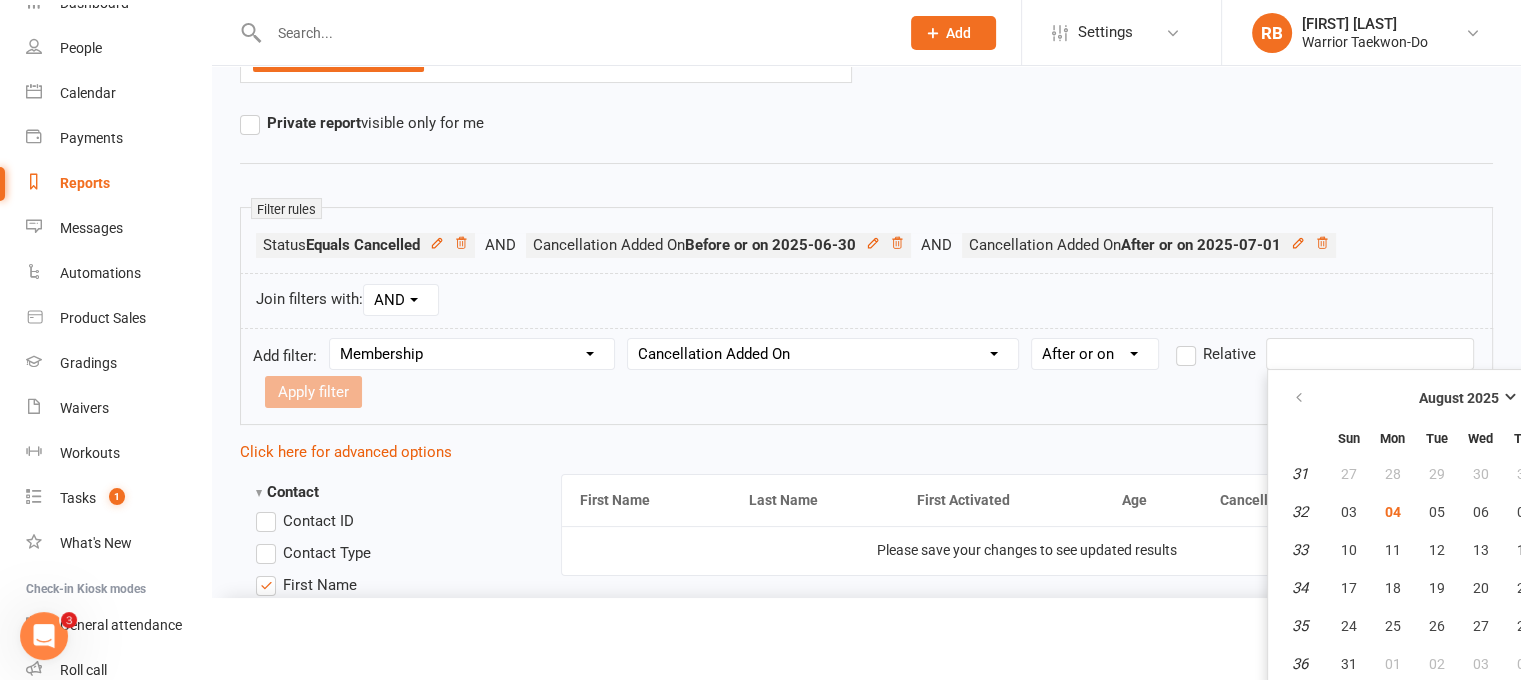 click on "Prospect
Member
Non-attending contact
Class / event
Appointment
Grading event
Task
Membership plan
Bulk message
Add
Settings Membership Plans Event Templates Appointment Types Website Image Library Customize Contacts Bulk Imports Access Control Users Account Profile Clubworx API RB [NAME] Warrior Taekwon-Do My profile My subscription Help Terms & conditions  Privacy policy  Sign out Clubworx Dashboard People Calendar Payments Reports Messages   Automations   Product Sales Gradings   Waivers   Workouts   Tasks   1 What's New Check-in Kiosk modes General attendance Roll call Class check-in × × × Name of report Cancelled members past month Report tags Month-end-reporting   × Add a tag Private report  visible only for me Filter rules" at bounding box center (760, 2443) 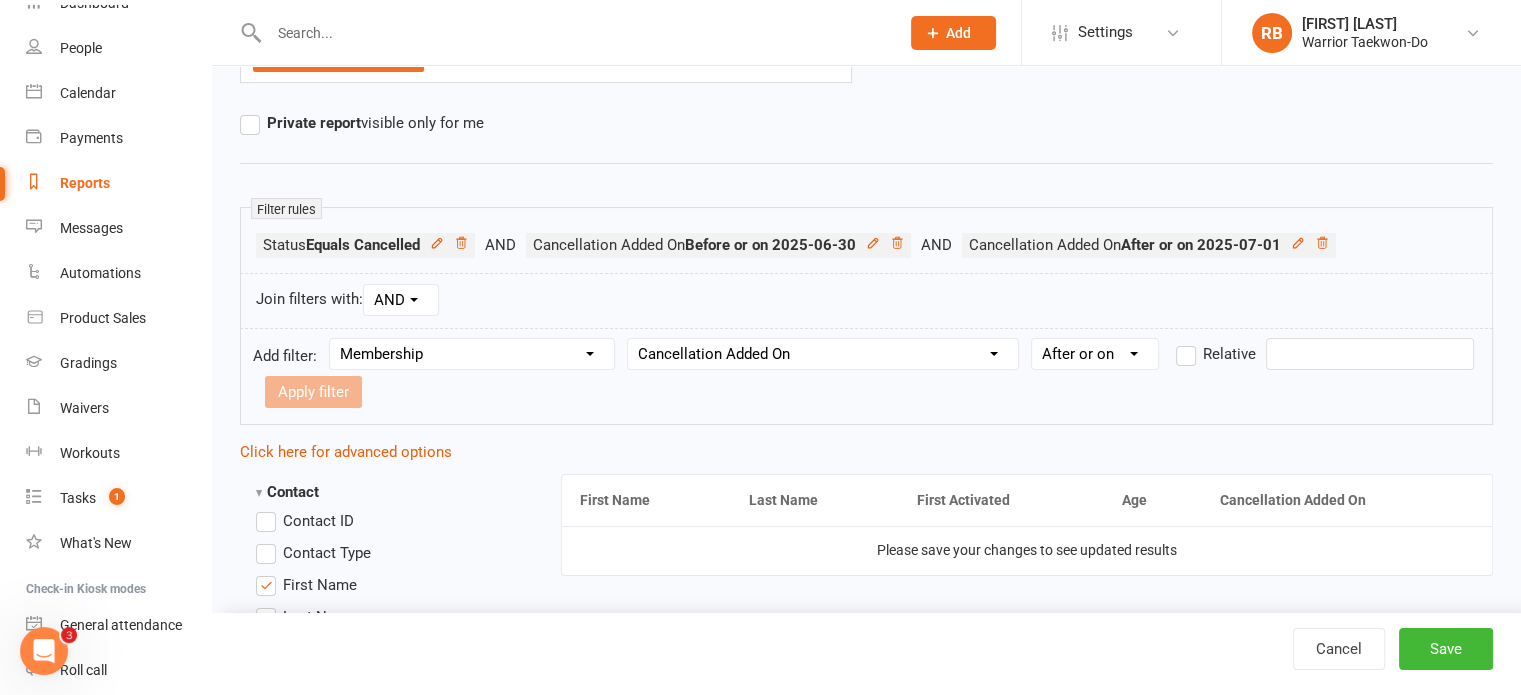 drag, startPoint x: 1347, startPoint y: 334, endPoint x: 1343, endPoint y: 346, distance: 12.649111 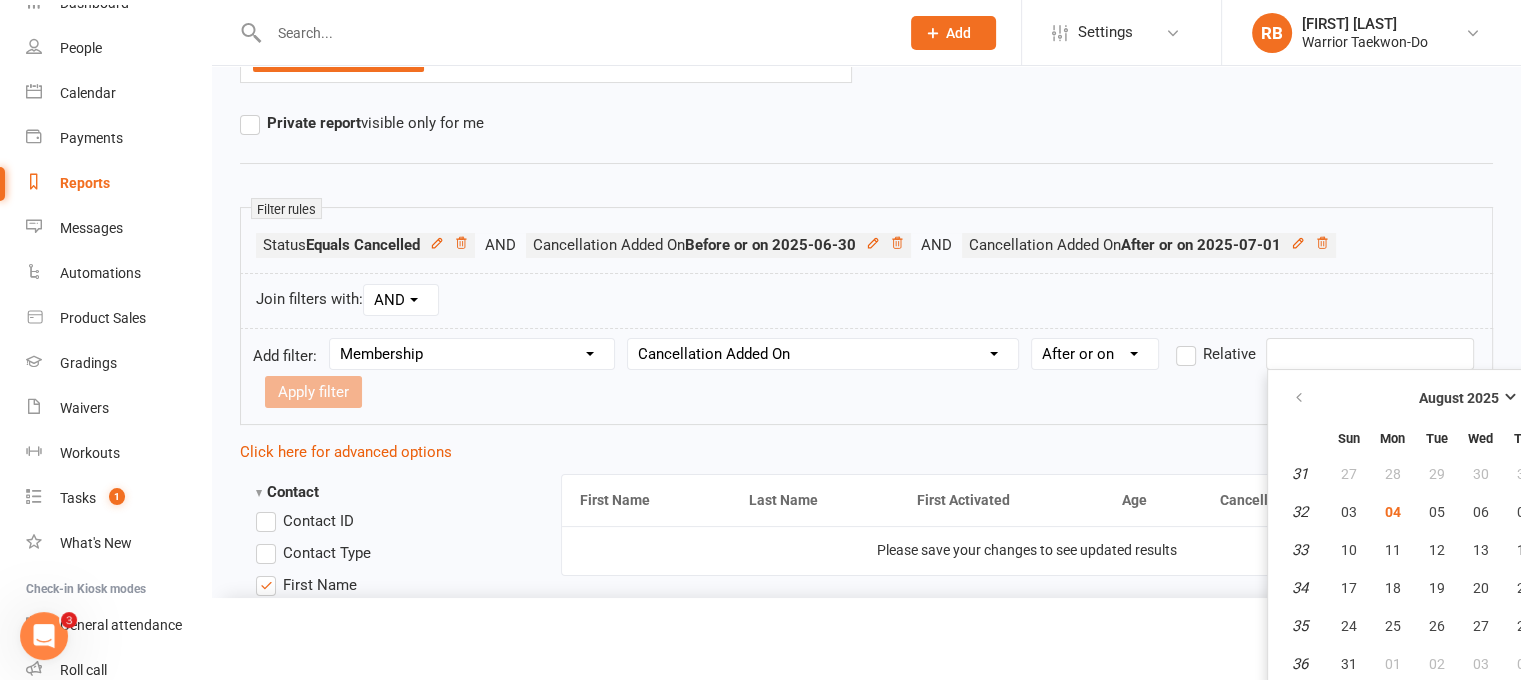 click at bounding box center [1370, 354] 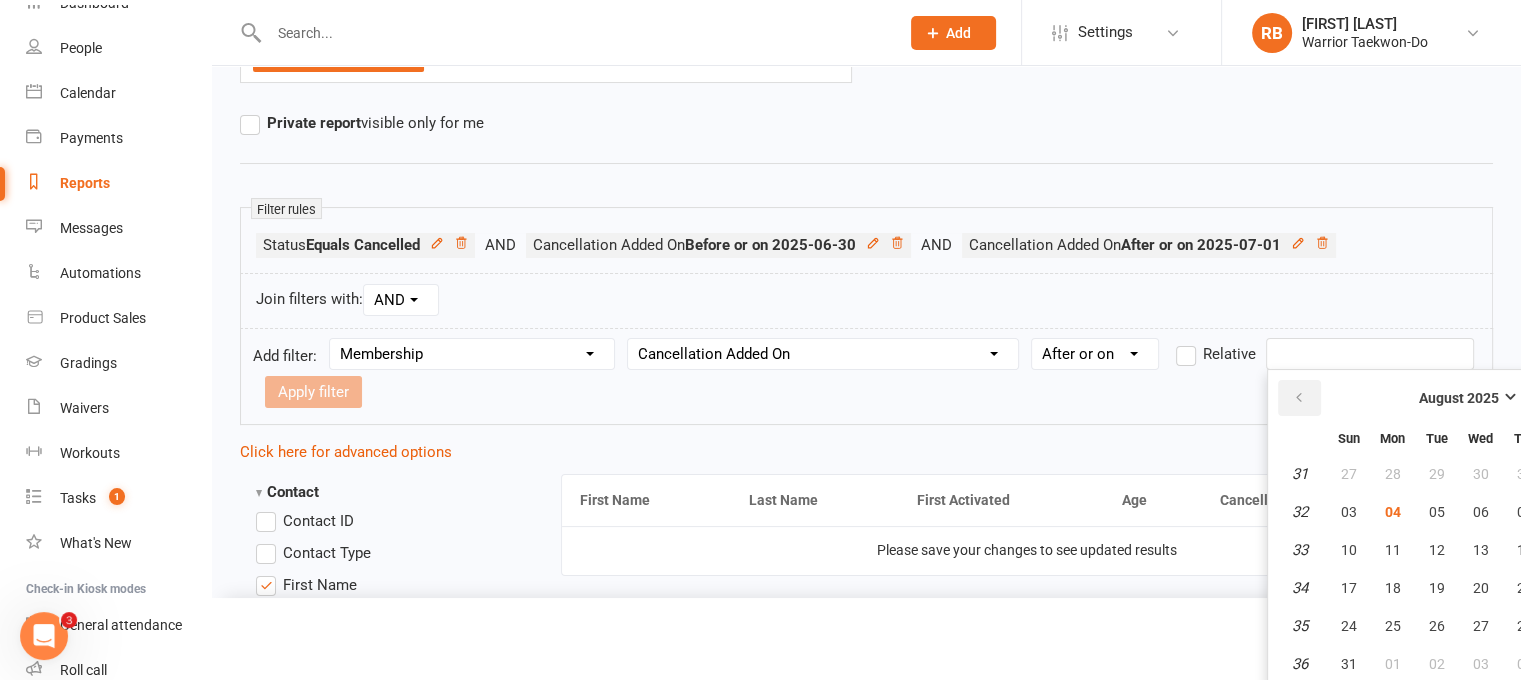 click at bounding box center (1298, 398) 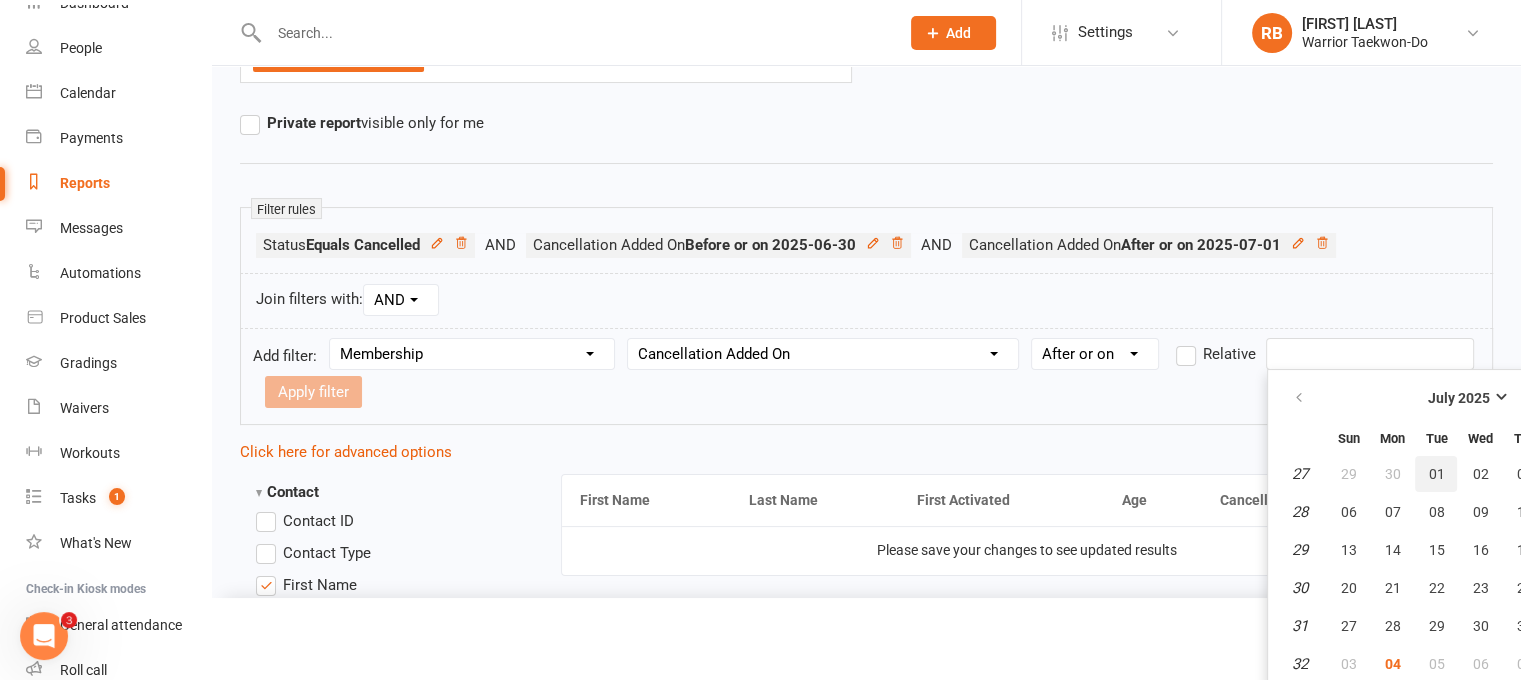 click on "01" at bounding box center [1436, 474] 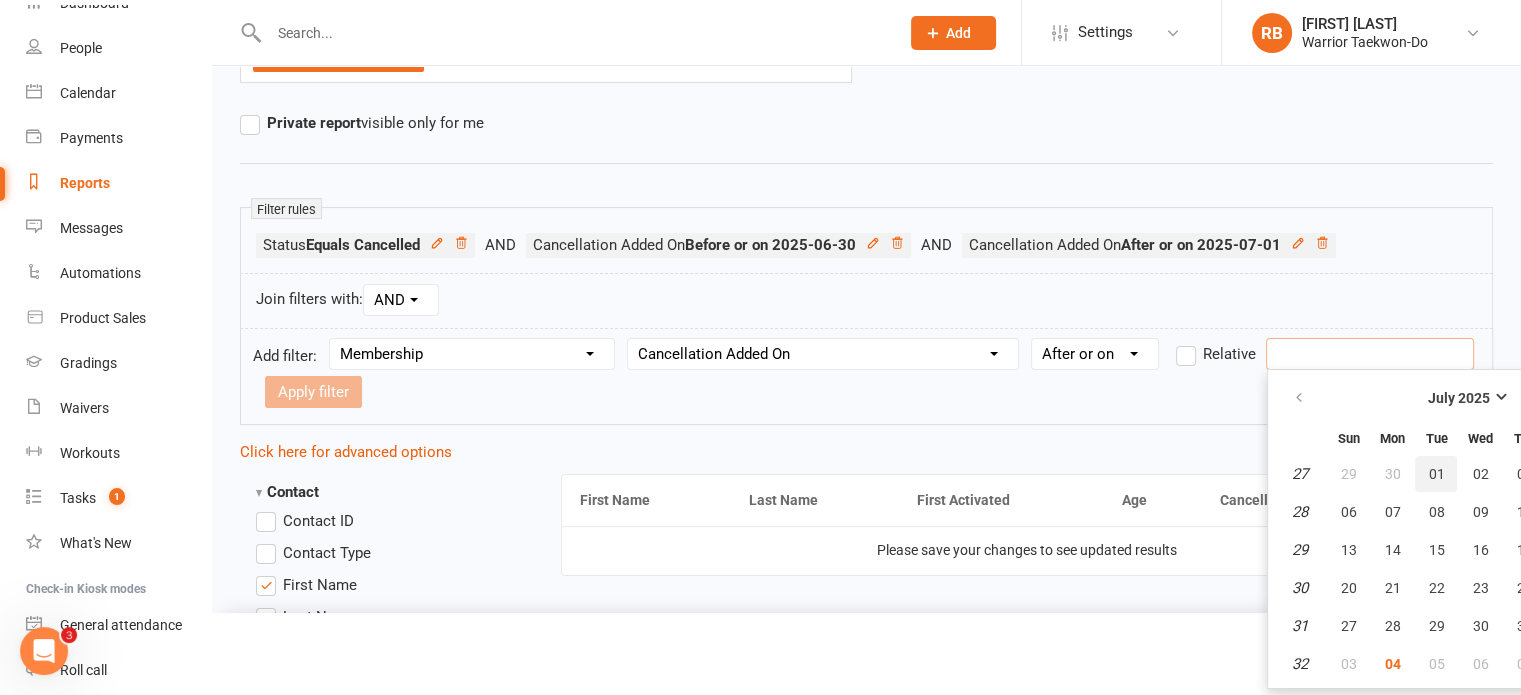 type on "01 Jul 2025" 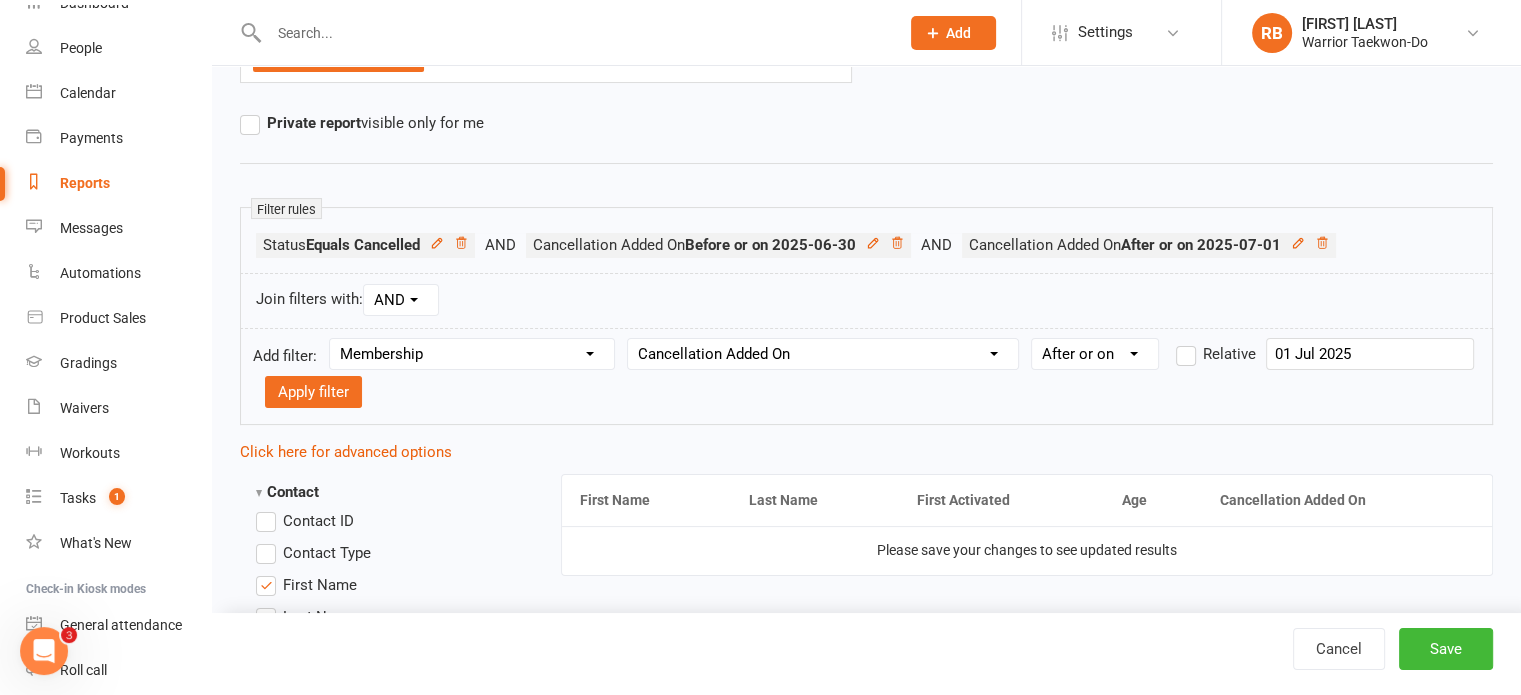click on "Add filter:  Section name Contact Attendance Aggregate Payment Booking Waitlist Attendees Cancelled Bookings Late-cancelled Bookings Recurring Booking Aggregate Booking Communication Comms Recipients Membership Payment Styles And Ranks Aggregate Styles And Ranks Grading Events Promotions Suspensions Signed Waivers Family Members Credit Vouchers Enrolled Automations Enrolled Workouts Public Tasks 2023 Regionals Age Black Stripe Six Months Instructing? Class bookings Class notifications Current VIP Emergency Contact Details Fitness Goals Indefinite Hold Instructor Induction Course? Key Demographics Kubz waitlist Marketing Information Quick note Trainer/Instructor Uniform Size Column name Membership ID Membership Name Membership Category Membership Start Date Membership Up-front Payment Date Membership Recurring Payments Start Date Membership Expiry Date Membership Added On Membership Term (in words) Membership Duration (in days) Current Membership Age (in days) Active Days Remaining (after today) Class Pack? Is" at bounding box center (866, 376) 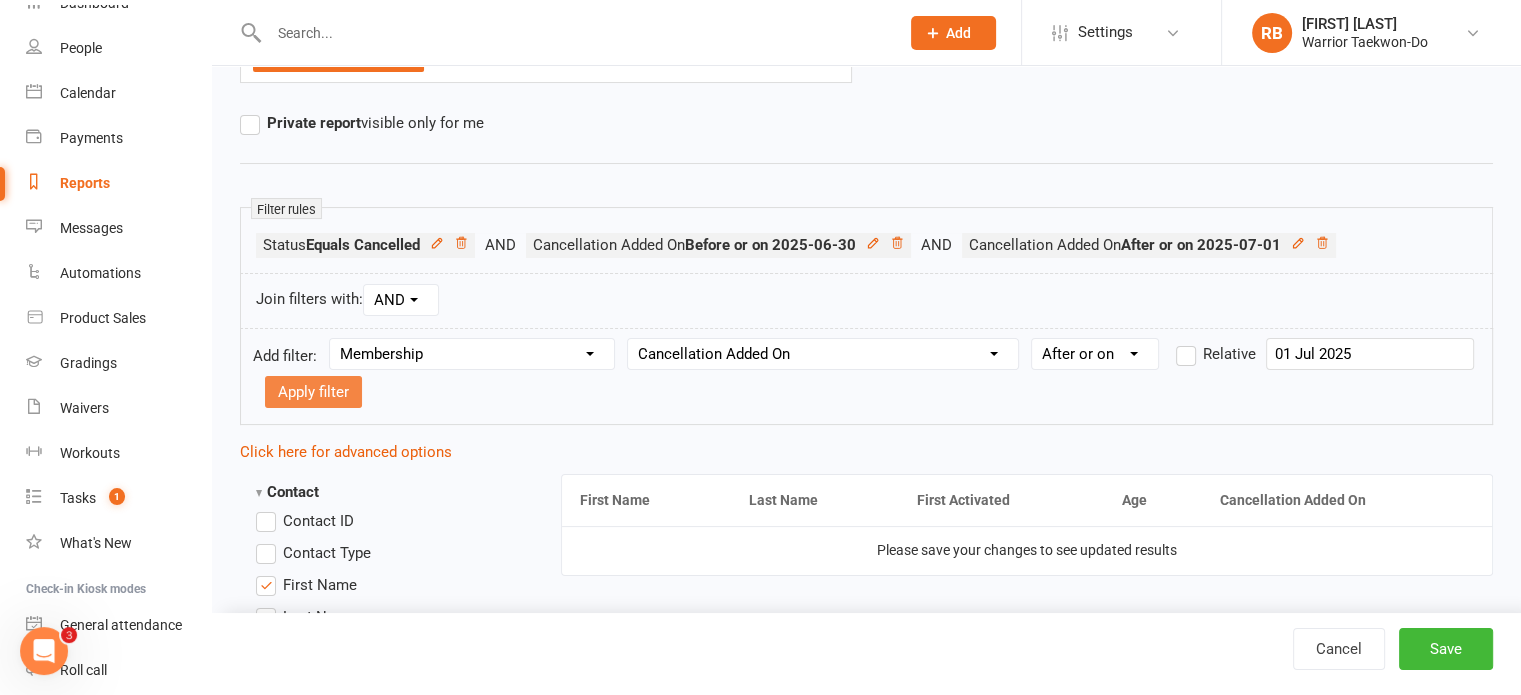 click on "Apply filter" at bounding box center (313, 392) 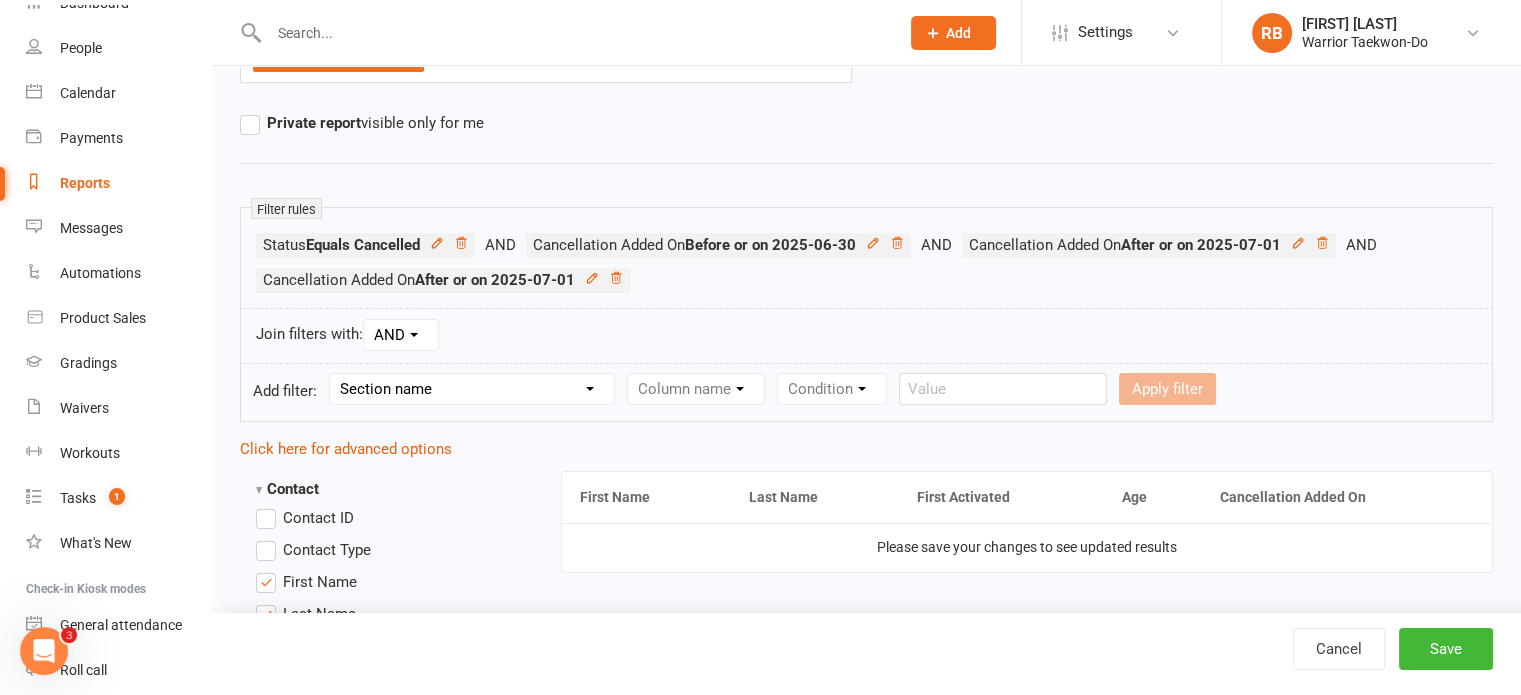 click on "Section name Contact Attendance Aggregate Payment Booking Waitlist Attendees Cancelled Bookings Late-cancelled Bookings Recurring Booking Aggregate Booking Communication Comms Recipients Membership Payment Styles And Ranks Aggregate Styles And Ranks Grading Events Promotions Suspensions Signed Waivers Family Members Credit Vouchers Enrolled Automations Enrolled Workouts Public Tasks 2023 Regionals Age Black Stripe Six Months Instructing? Class bookings Class notifications Current VIP Emergency Contact Details Fitness Goals Indefinite Hold Instructor Induction Course? Key Demographics Kubz waitlist Marketing Information Quick note Trainer/Instructor Uniform Size" at bounding box center [472, 389] 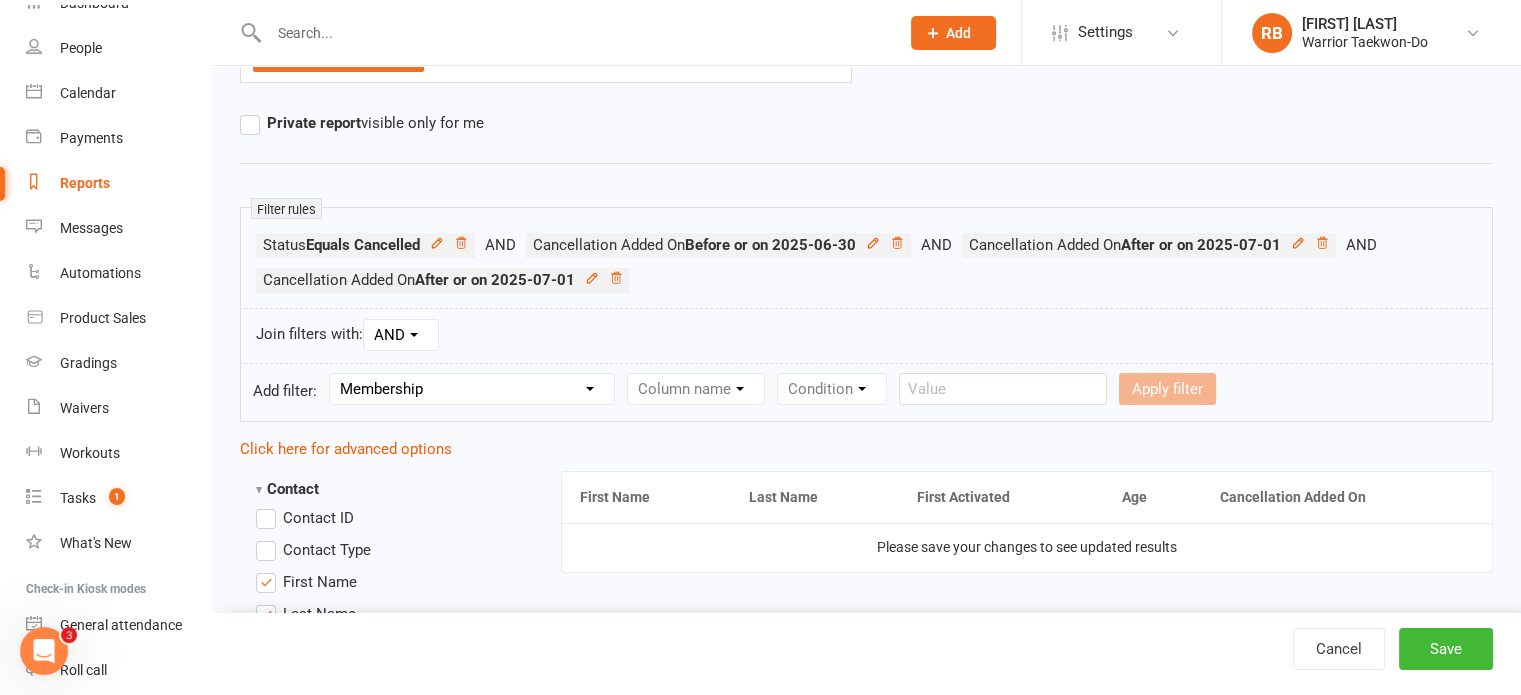 click on "Section name Contact Attendance Aggregate Payment Booking Waitlist Attendees Cancelled Bookings Late-cancelled Bookings Recurring Booking Aggregate Booking Communication Comms Recipients Membership Payment Styles And Ranks Aggregate Styles And Ranks Grading Events Promotions Suspensions Signed Waivers Family Members Credit Vouchers Enrolled Automations Enrolled Workouts Public Tasks 2023 Regionals Age Black Stripe Six Months Instructing? Class bookings Class notifications Current VIP Emergency Contact Details Fitness Goals Indefinite Hold Instructor Induction Course? Key Demographics Kubz waitlist Marketing Information Quick note Trainer/Instructor Uniform Size" at bounding box center (472, 389) 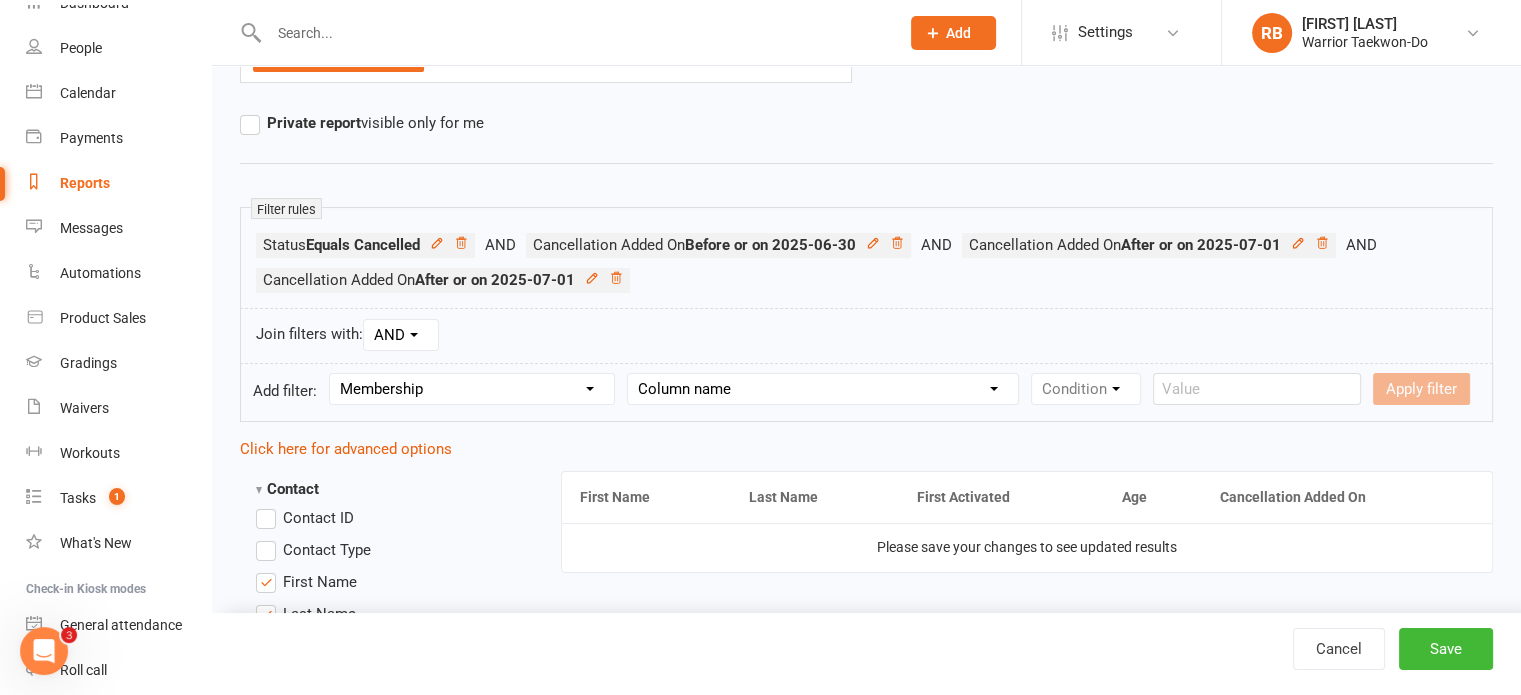 click on "Column name Membership ID Membership Name Membership Category Membership Start Date Membership Up-front Payment Date Membership Recurring Payments Start Date Membership Expiry Date Membership Added On Membership Term (in words) Membership Duration (in days) Current Membership Age (in days) Active Days Remaining (after today) Membership Fee (Up-front) Membership Fee (Recurring) Membership Recurring Fee Frequency Membership Attendance Limit (Description) Membership Attendance Limit Recurrence (Period) Membership Attendance Limit Recurrence (Number) Membership Source Class Pack? Trial Membership? Send email receipt on successful payment? Bookings Made Bookings Attended Bookings Absent Bookings w/ Unmarked Attendance Bookings Remaining Attendances in Current Calendar Month Make-up Classes Available Membership Active? Cancellation Present? Cancellation Date Cancellation Added On Cancellation Reason Most Recent Attendance Payments Attempted Paid Payments Failed Payments (Current) Payments Remaining" at bounding box center [823, 389] 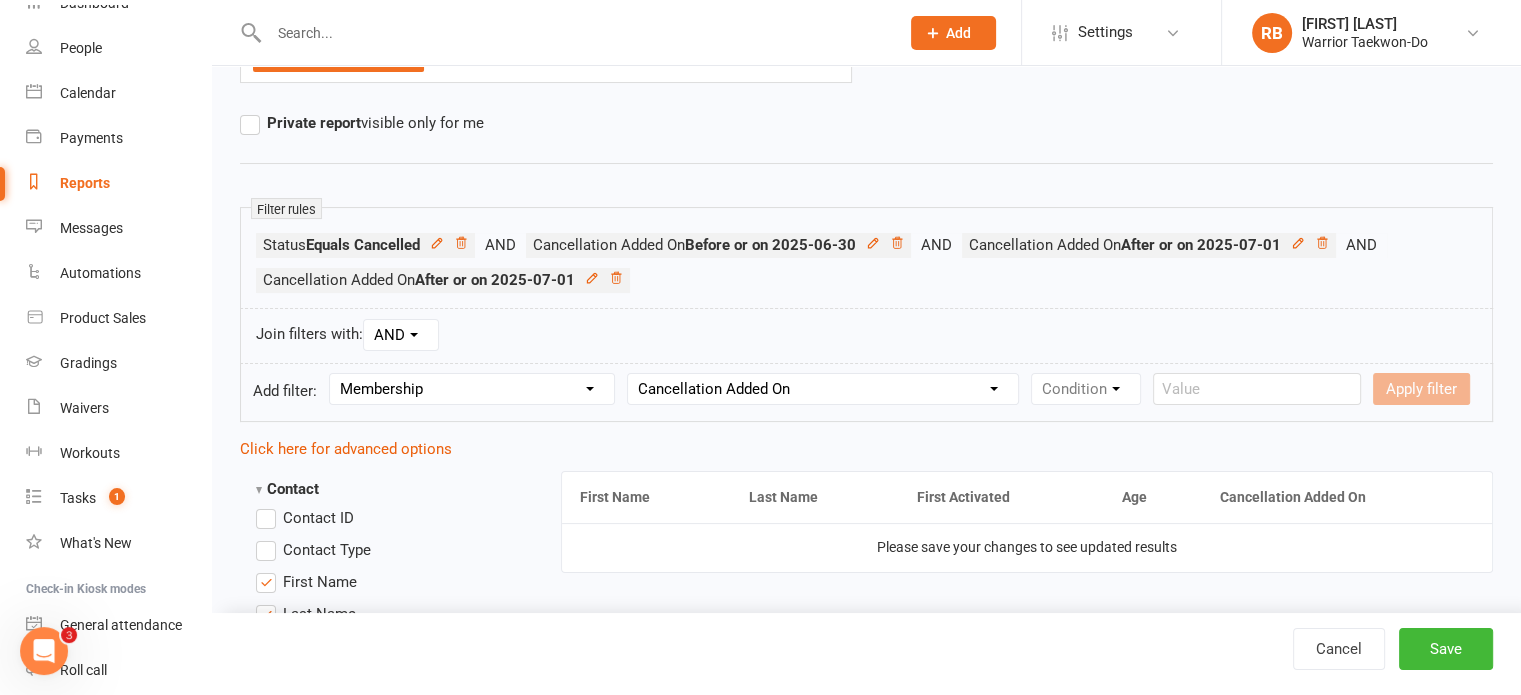 click on "Column name Membership ID Membership Name Membership Category Membership Start Date Membership Up-front Payment Date Membership Recurring Payments Start Date Membership Expiry Date Membership Added On Membership Term (in words) Membership Duration (in days) Current Membership Age (in days) Active Days Remaining (after today) Membership Fee (Up-front) Membership Fee (Recurring) Membership Recurring Fee Frequency Membership Attendance Limit (Description) Membership Attendance Limit Recurrence (Period) Membership Attendance Limit Recurrence (Number) Membership Source Class Pack? Trial Membership? Send email receipt on successful payment? Bookings Made Bookings Attended Bookings Absent Bookings w/ Unmarked Attendance Bookings Remaining Attendances in Current Calendar Month Make-up Classes Available Membership Active? Cancellation Present? Cancellation Date Cancellation Added On Cancellation Reason Most Recent Attendance Payments Attempted Paid Payments Failed Payments (Current) Payments Remaining" at bounding box center [823, 389] 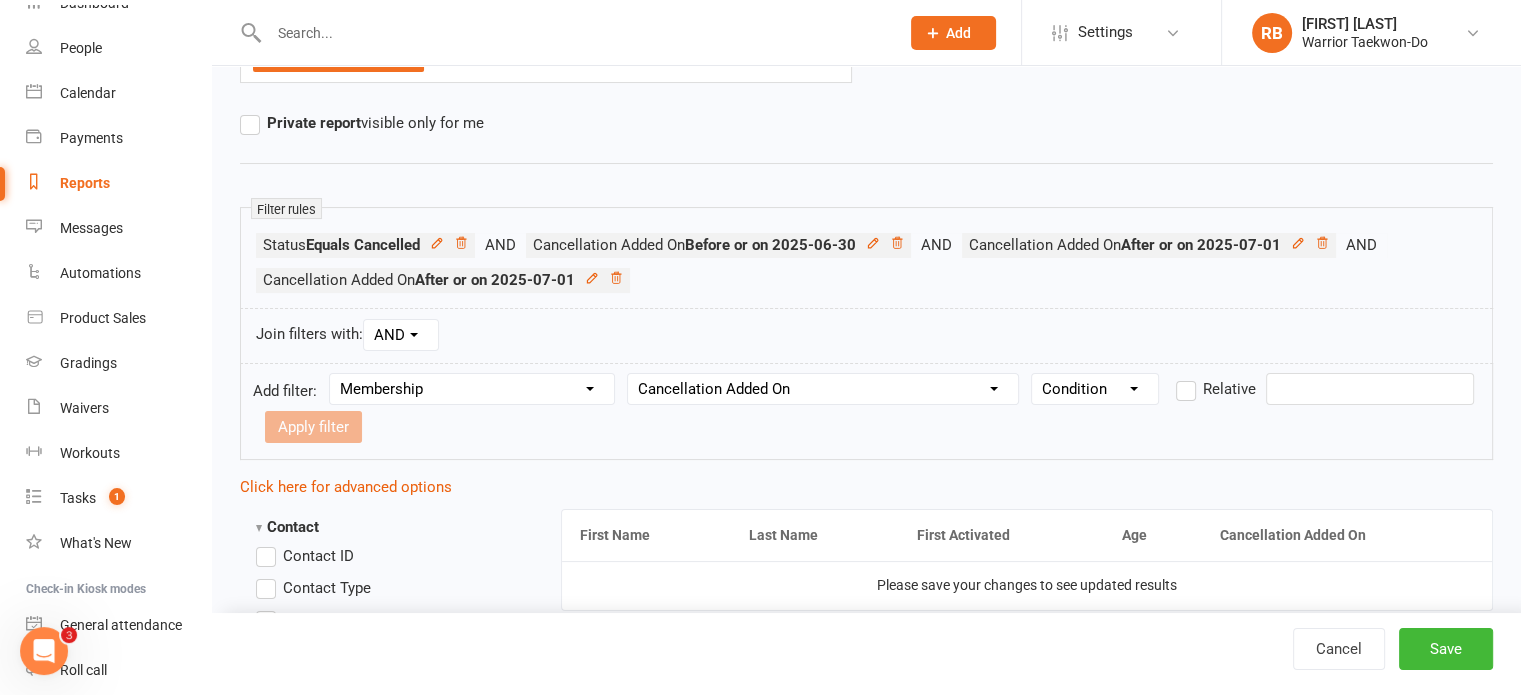 click on "Condition Is Is not Before After Before or on After or on Is blank Is not blank" at bounding box center [1095, 389] 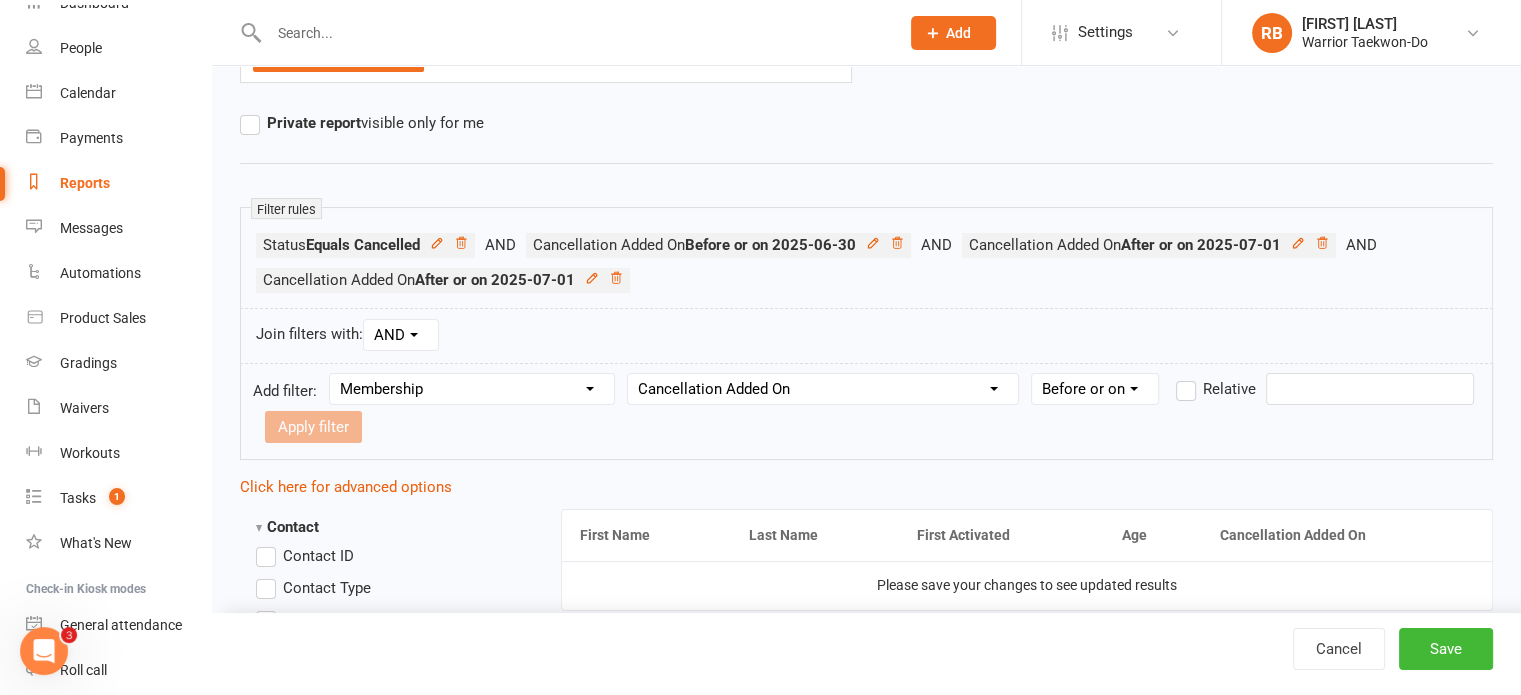 click on "Condition Is Is not Before After Before or on After or on Is blank Is not blank" at bounding box center (1095, 389) 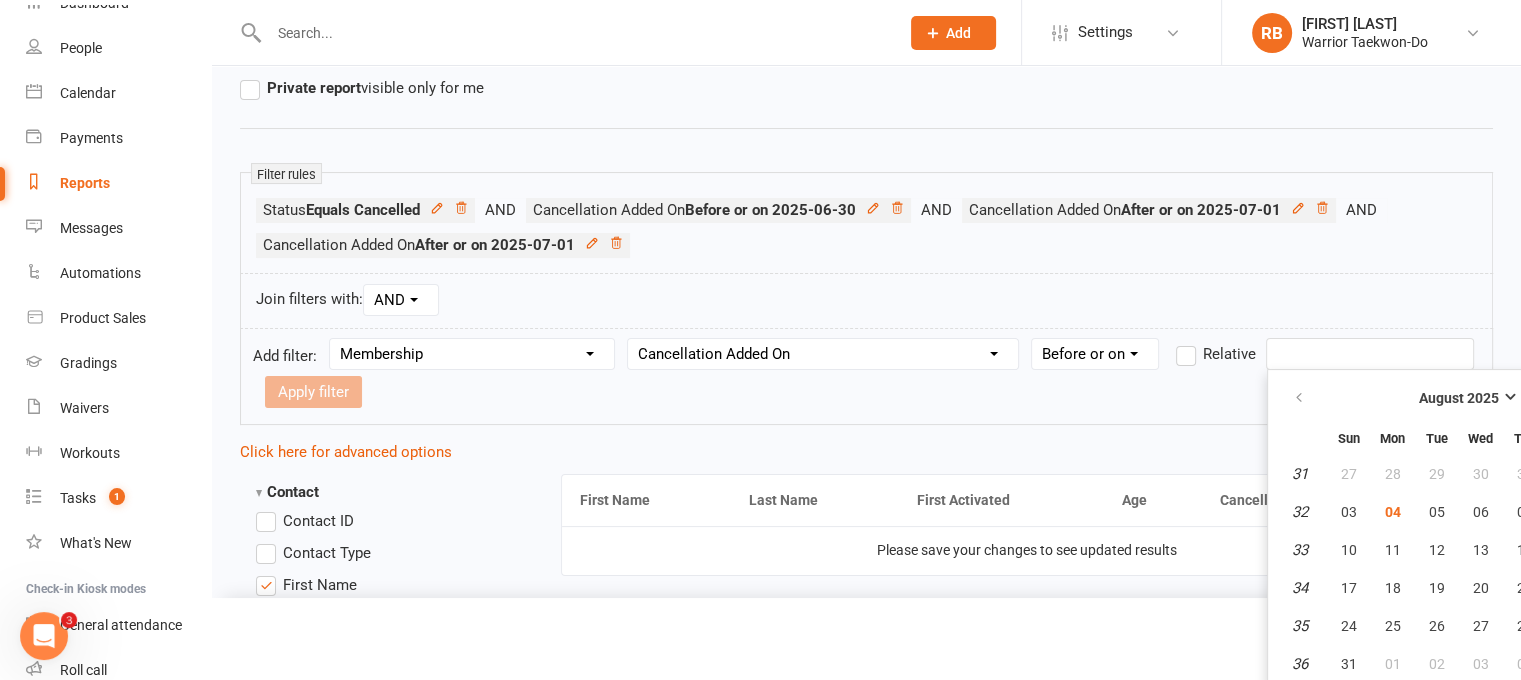 click on "Prospect
Member
Non-attending contact
Class / event
Appointment
Grading event
Task
Membership plan
Bulk message
Add
Settings Membership Plans Event Templates Appointment Types Website Image Library Customize Contacts Bulk Imports Access Control Users Account Profile Clubworx API RB [NAME] Warrior Taekwon-Do My profile My subscription Help Terms & conditions  Privacy policy  Sign out Clubworx Dashboard People Calendar Payments Reports Messages   Automations   Product Sales Gradings   Waivers   Workouts   Tasks   1 What's New Check-in Kiosk modes General attendance Roll call Class check-in × × × Name of report Cancelled members past month Report tags Month-end-reporting   × Add a tag Private report  visible only for me Filter rules" at bounding box center [760, 2426] 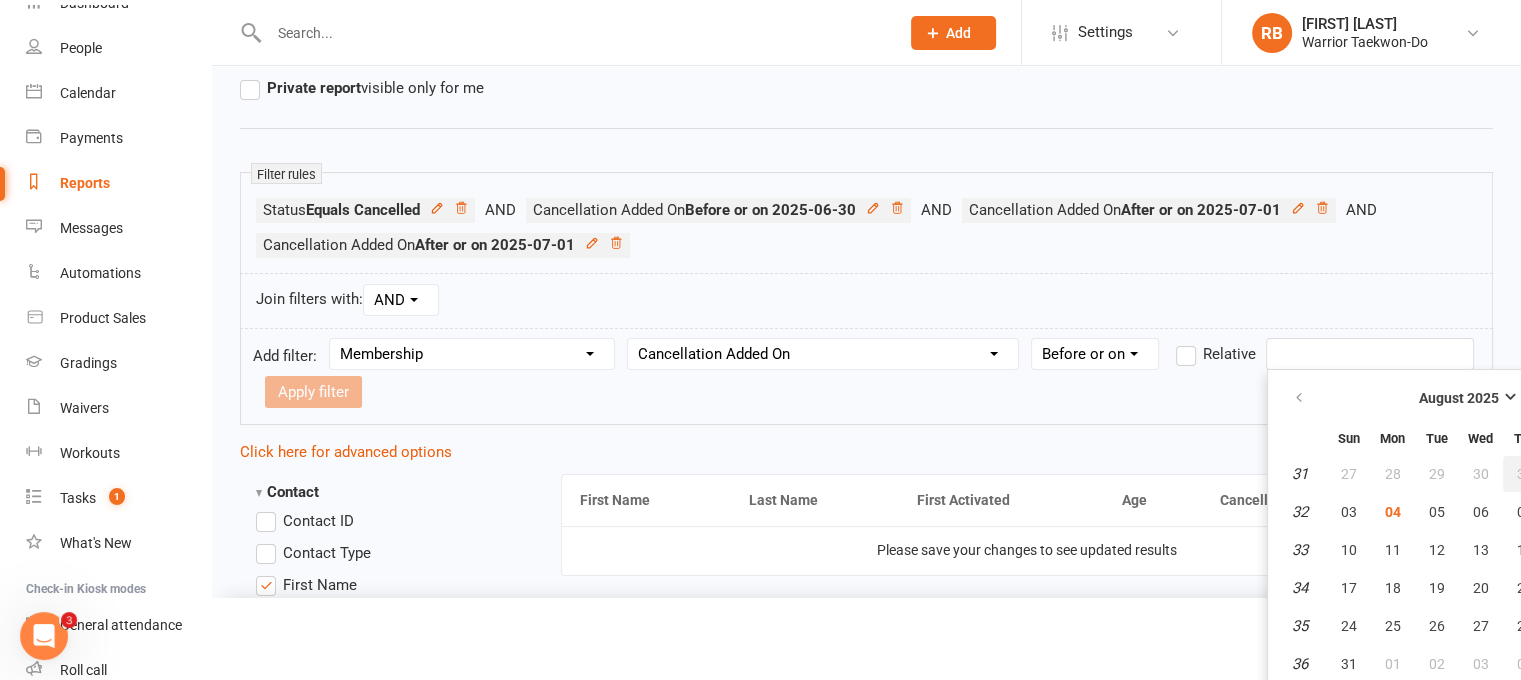 click on "31" at bounding box center (1524, 474) 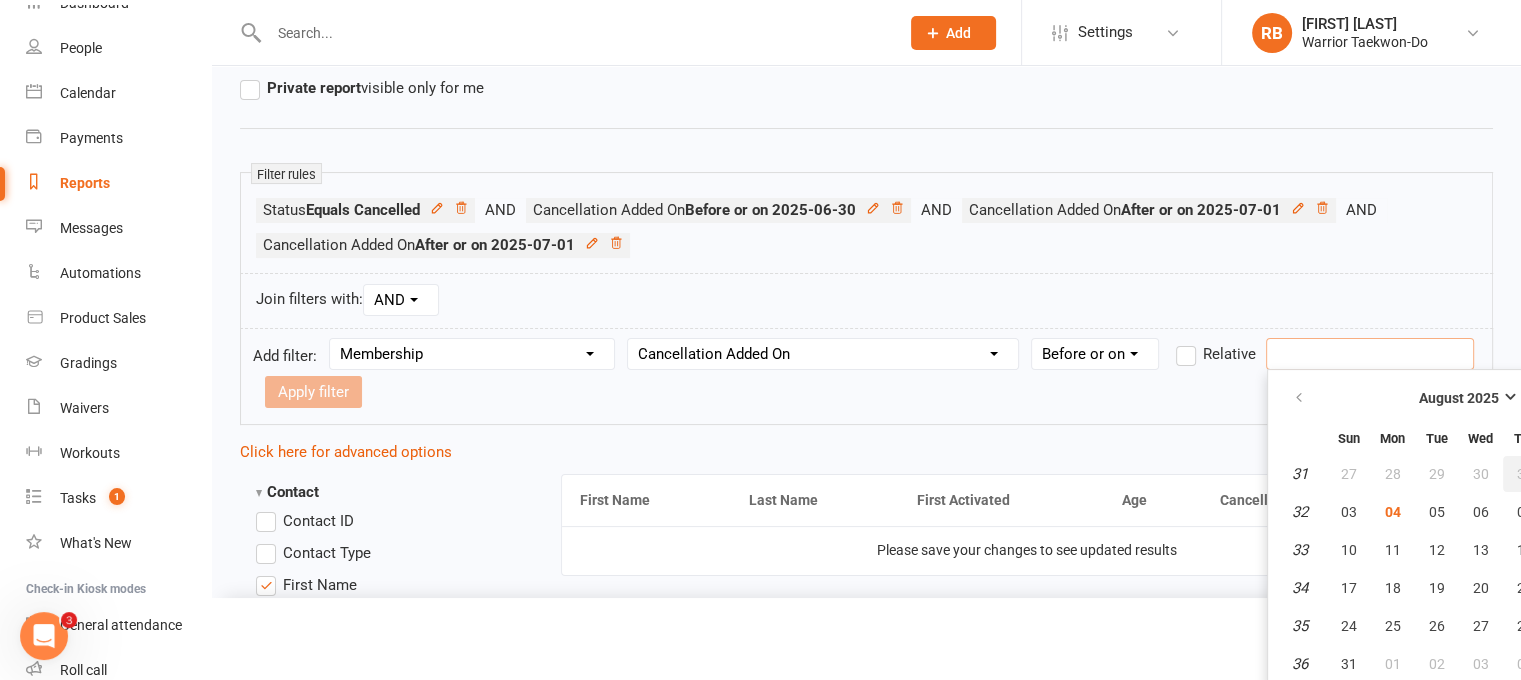 type on "31 Jul 2025" 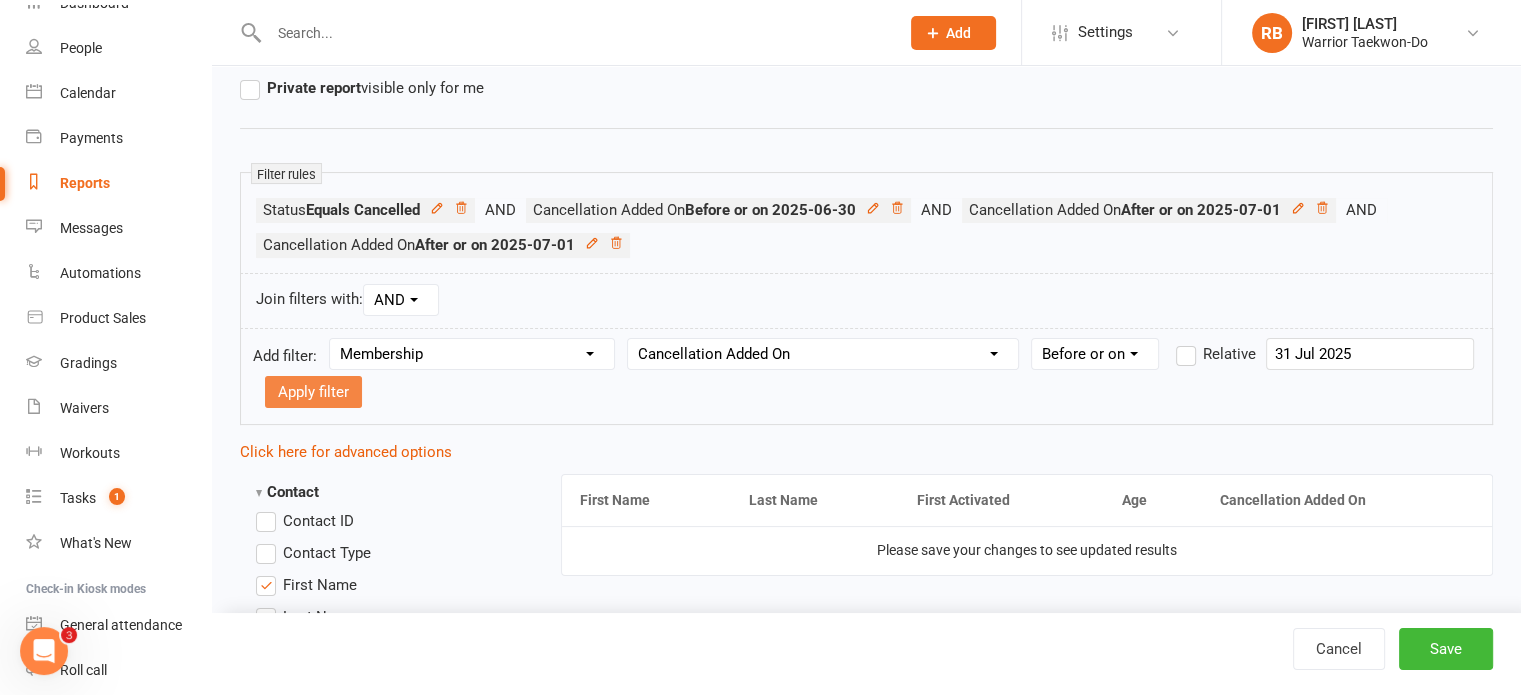 click on "Apply filter" at bounding box center [313, 392] 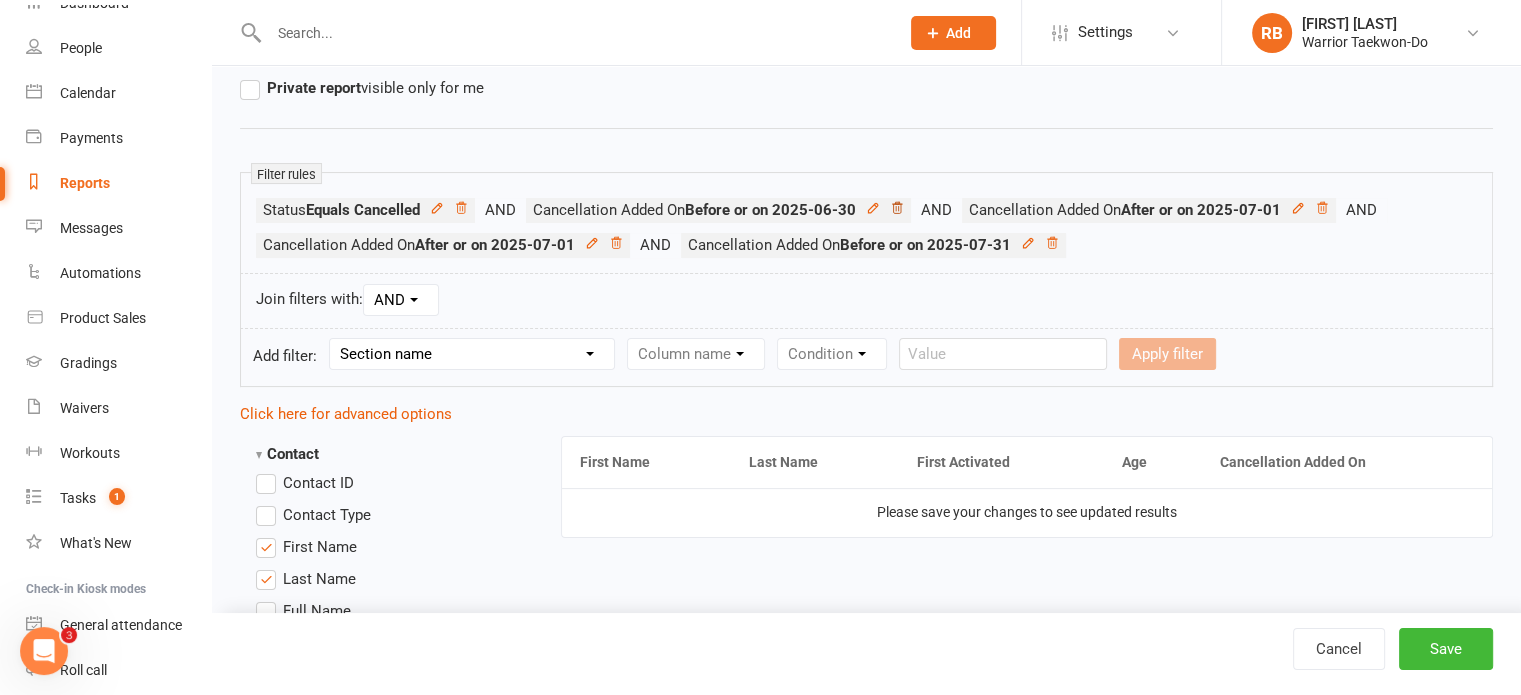 click 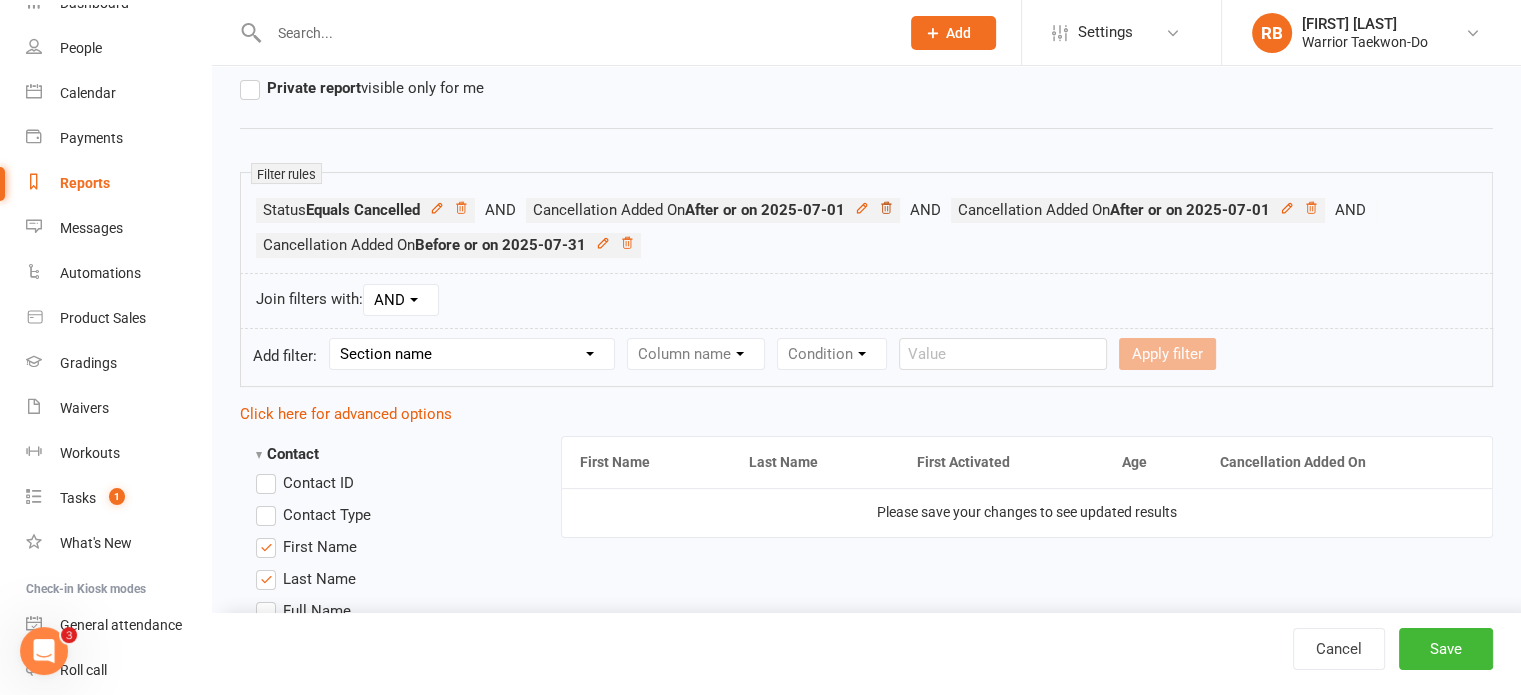 click 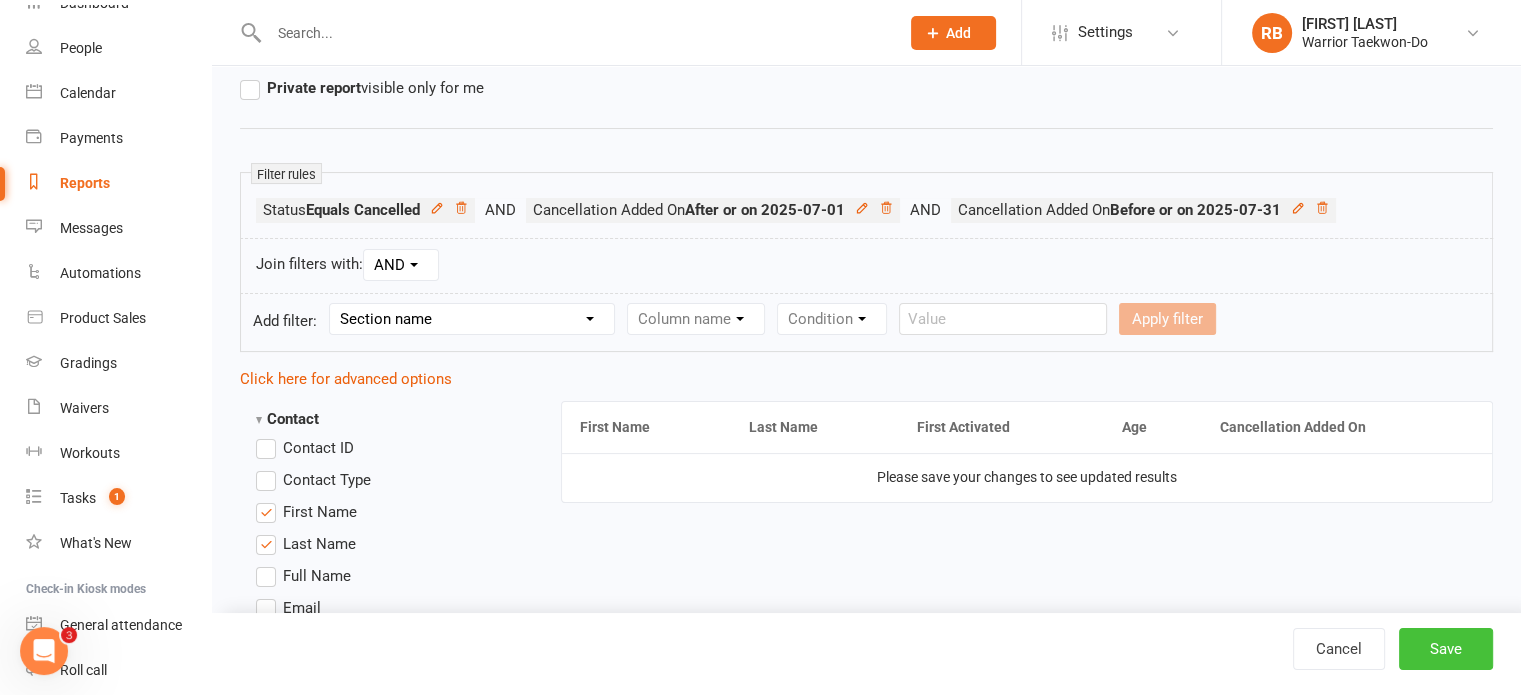 click on "Save" at bounding box center [1446, 649] 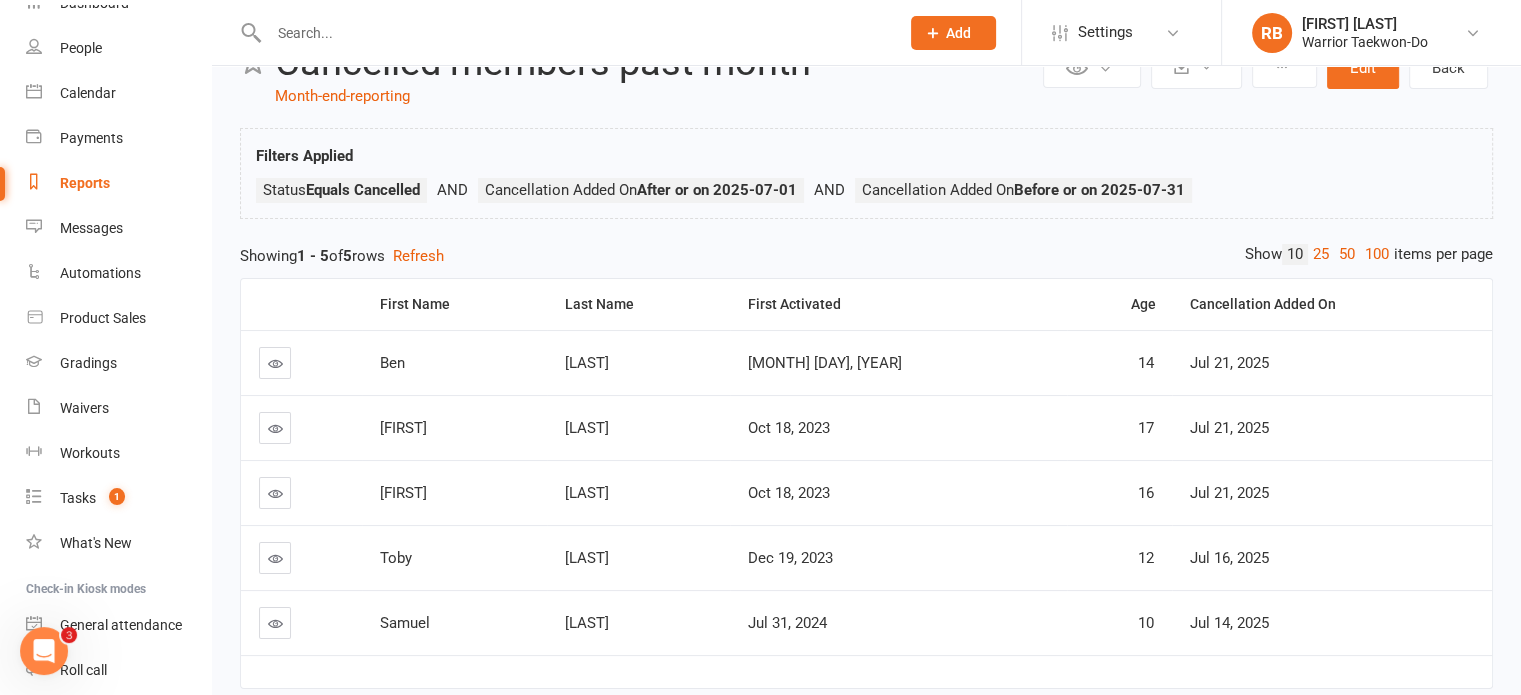 scroll, scrollTop: 64, scrollLeft: 0, axis: vertical 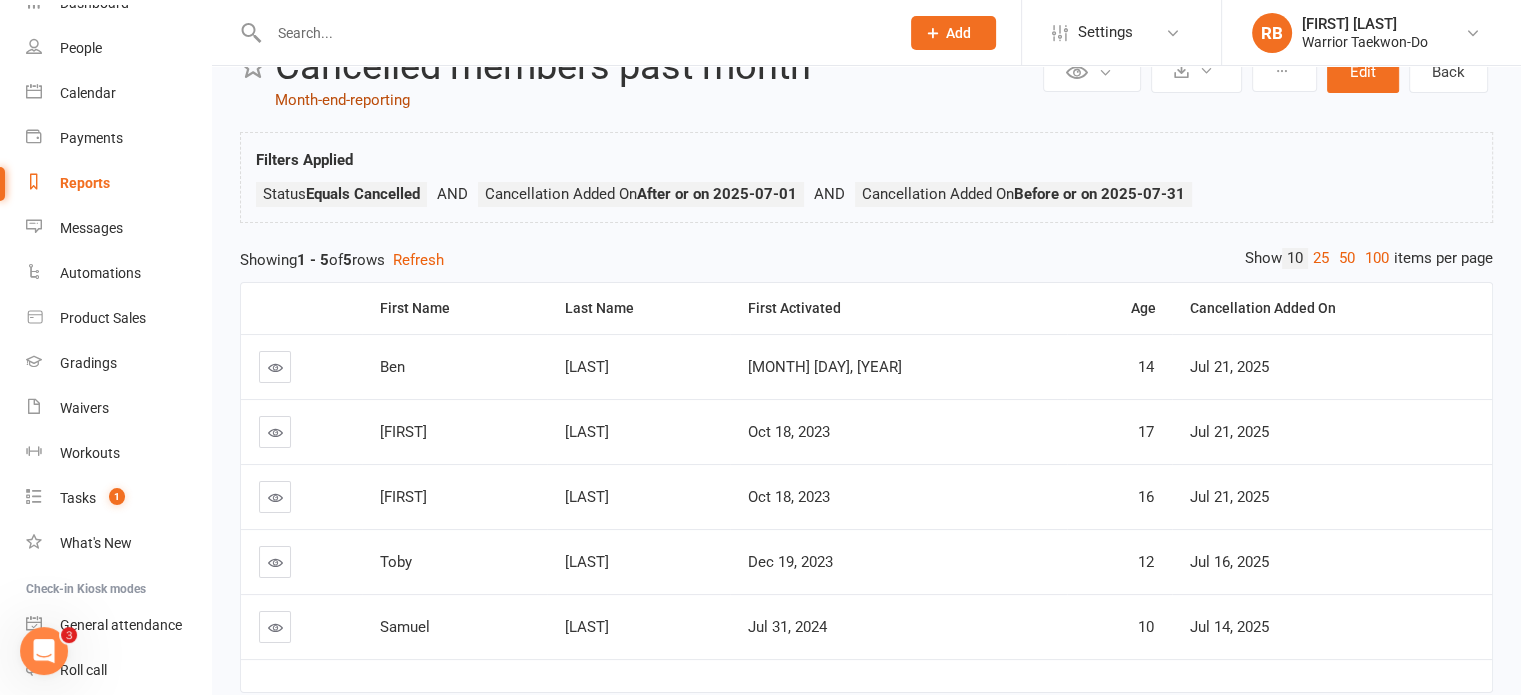 click on "Month-end-reporting" at bounding box center [342, 100] 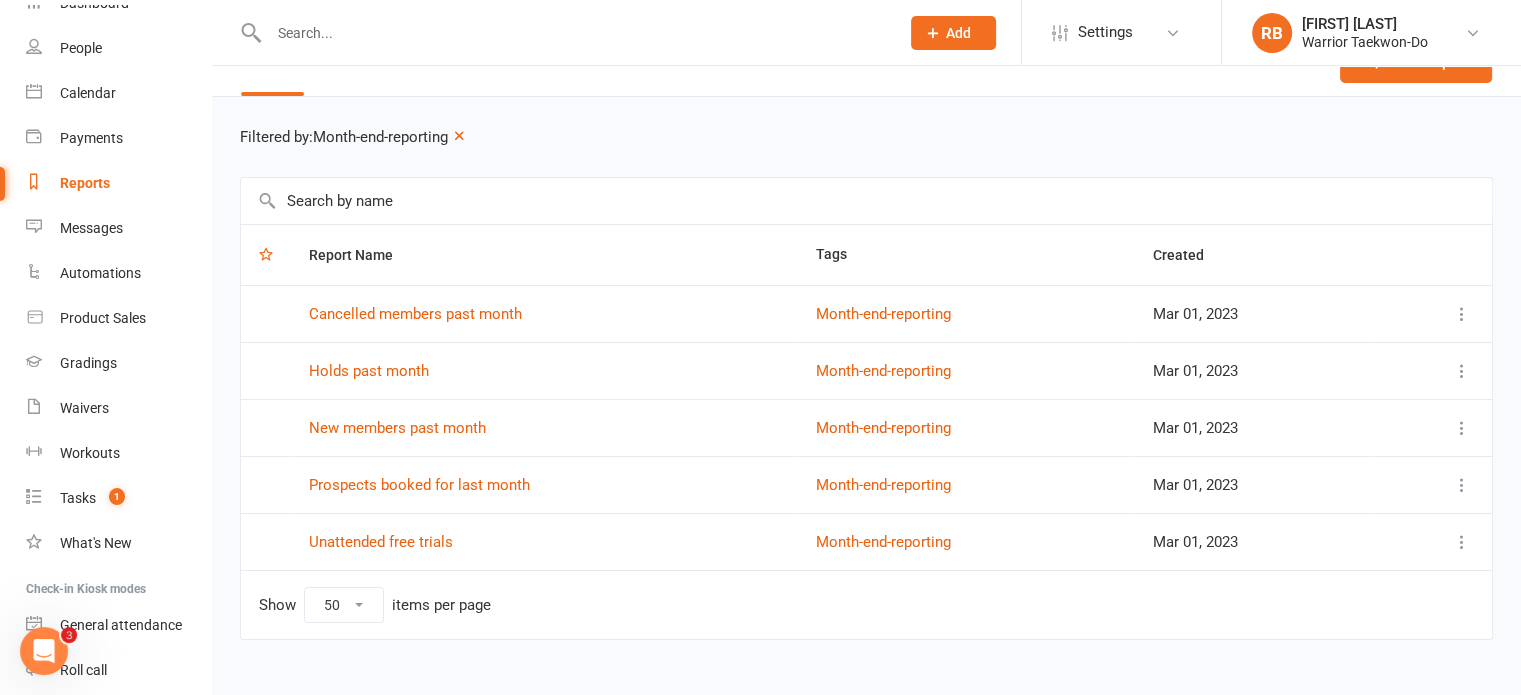scroll, scrollTop: 40, scrollLeft: 0, axis: vertical 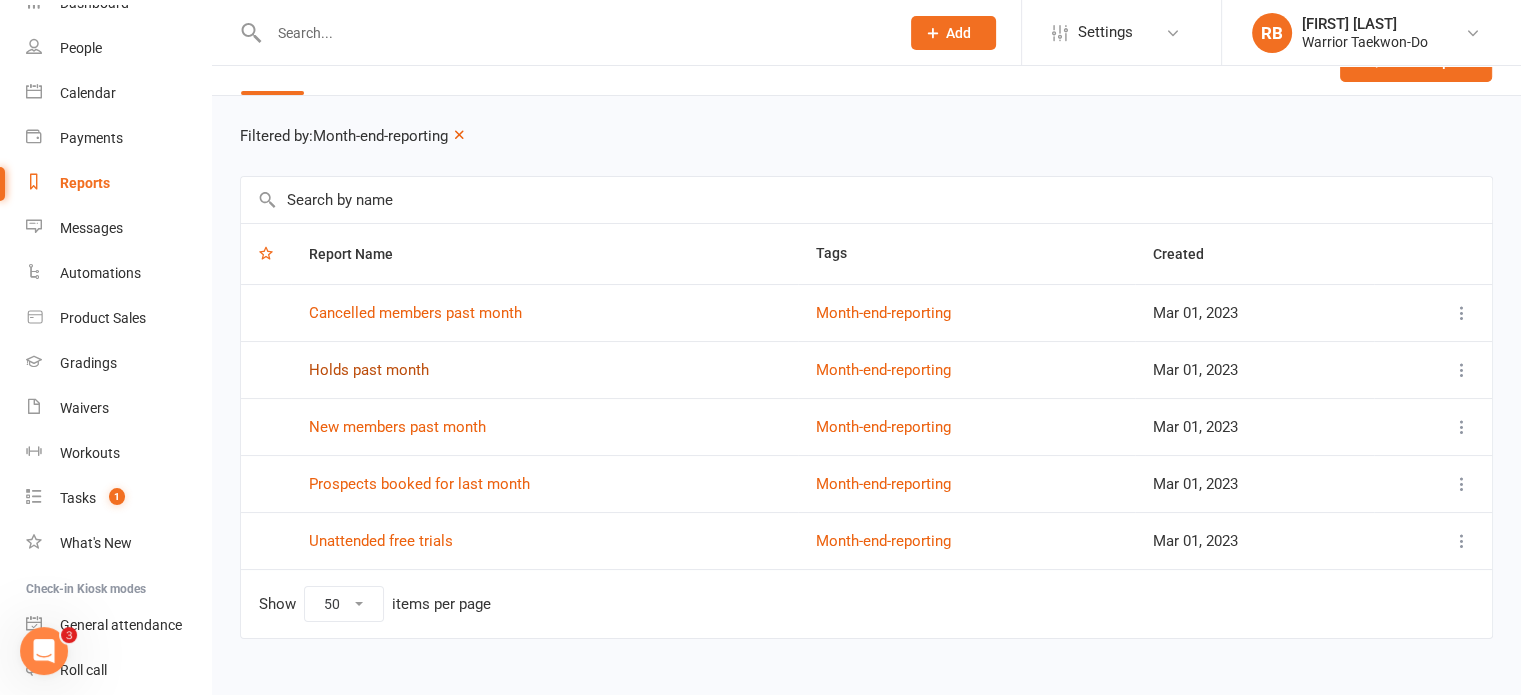 click on "Holds past month" at bounding box center [369, 370] 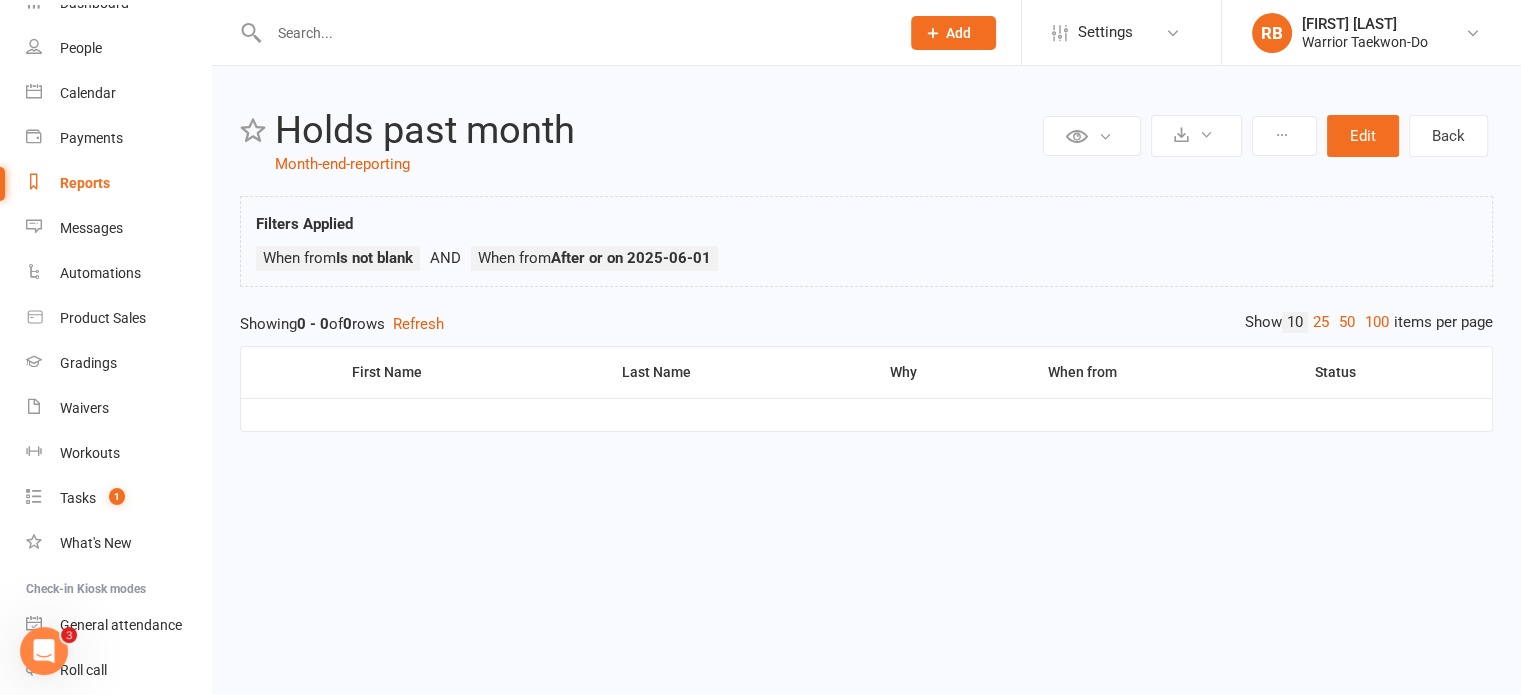 scroll, scrollTop: 0, scrollLeft: 0, axis: both 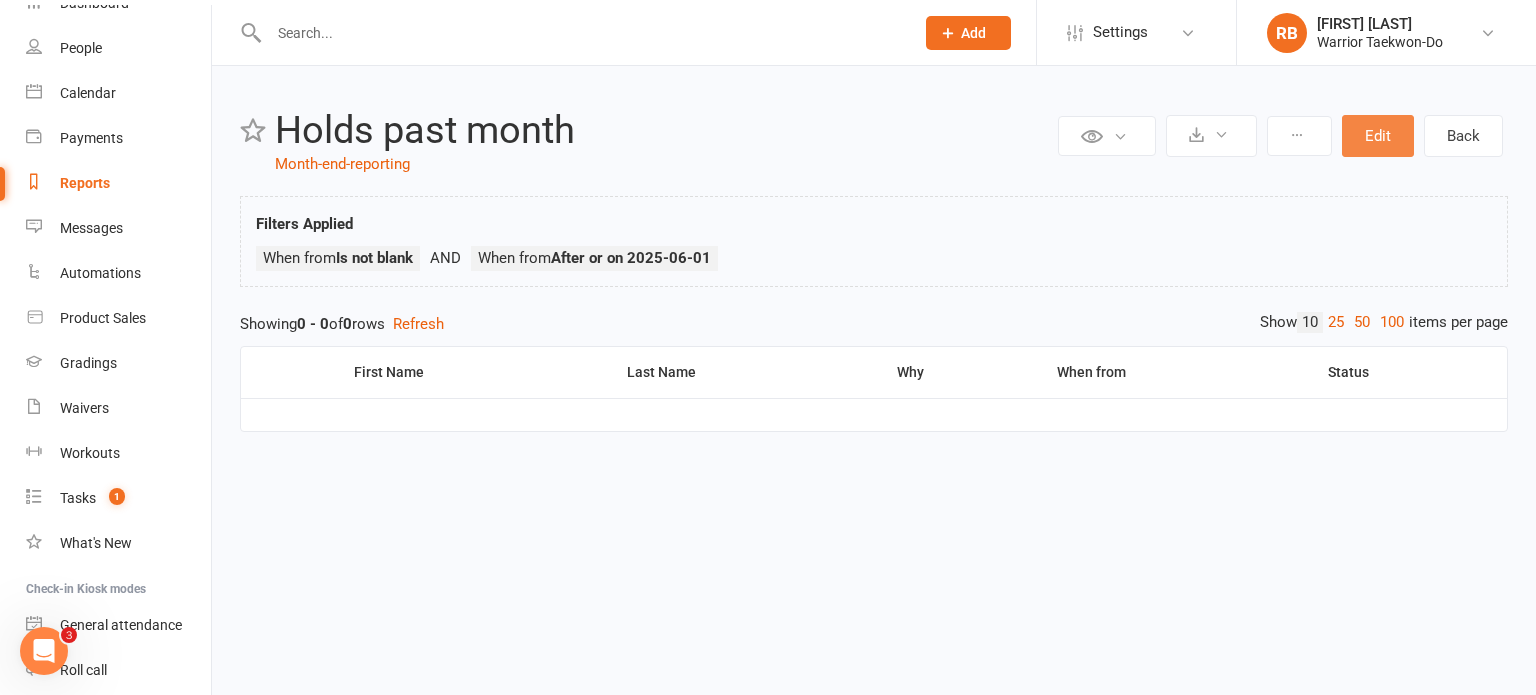 click on "Edit" at bounding box center [1378, 136] 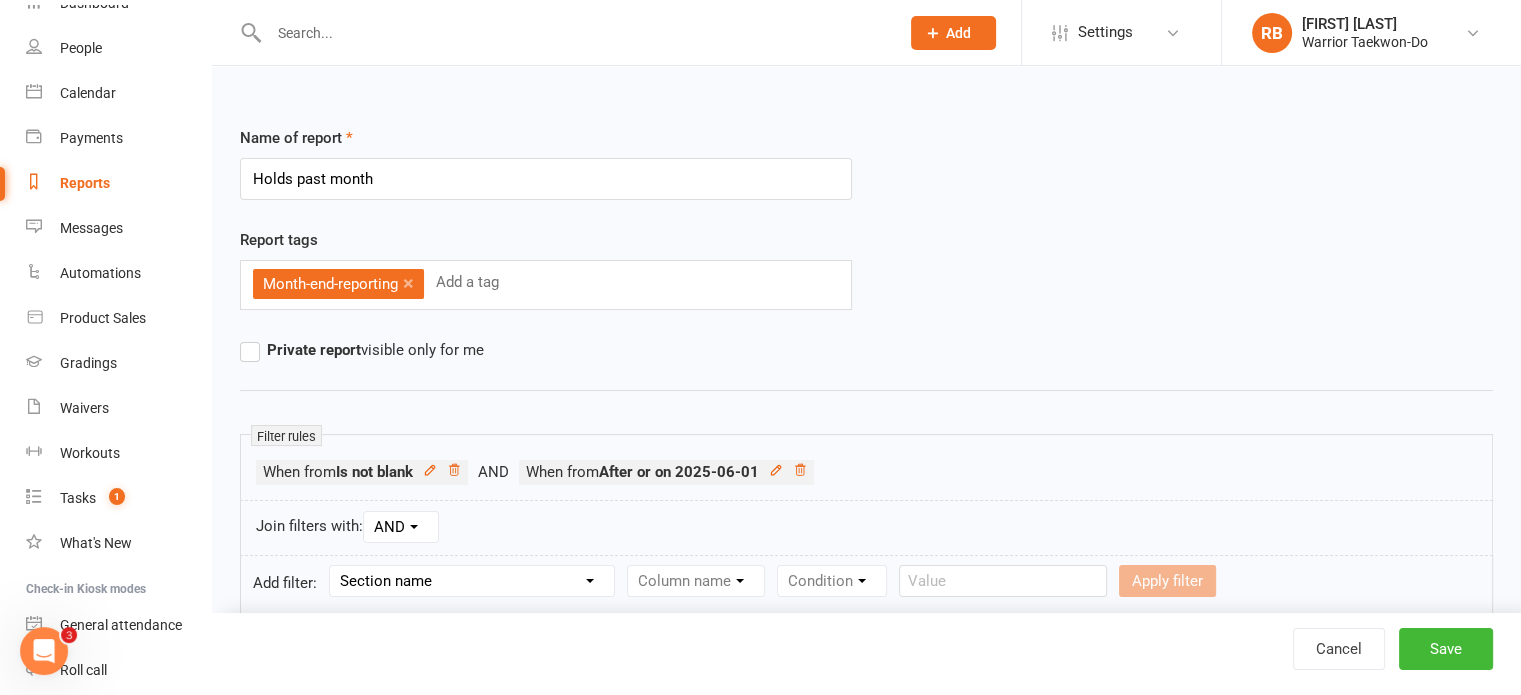 click on "Section name Contact Attendance Aggregate Payment Booking Waitlist Attendees Cancelled Bookings Late-cancelled Bookings Recurring Booking Aggregate Booking Communication Comms Recipients Membership Payment Styles And Ranks Aggregate Styles And Ranks Grading Events Promotions Suspensions Signed Waivers Family Members Credit Vouchers Enrolled Automations Enrolled Workouts Public Tasks 2023 Regionals Age Black Stripe Six Months Instructing? Class bookings Class notifications Current VIP Emergency Contact Details Fitness Goals Indefinite Hold Instructor Induction Course? Key Demographics Kubz waitlist Marketing Information Quick note Trainer/Instructor Uniform Size" at bounding box center [472, 581] 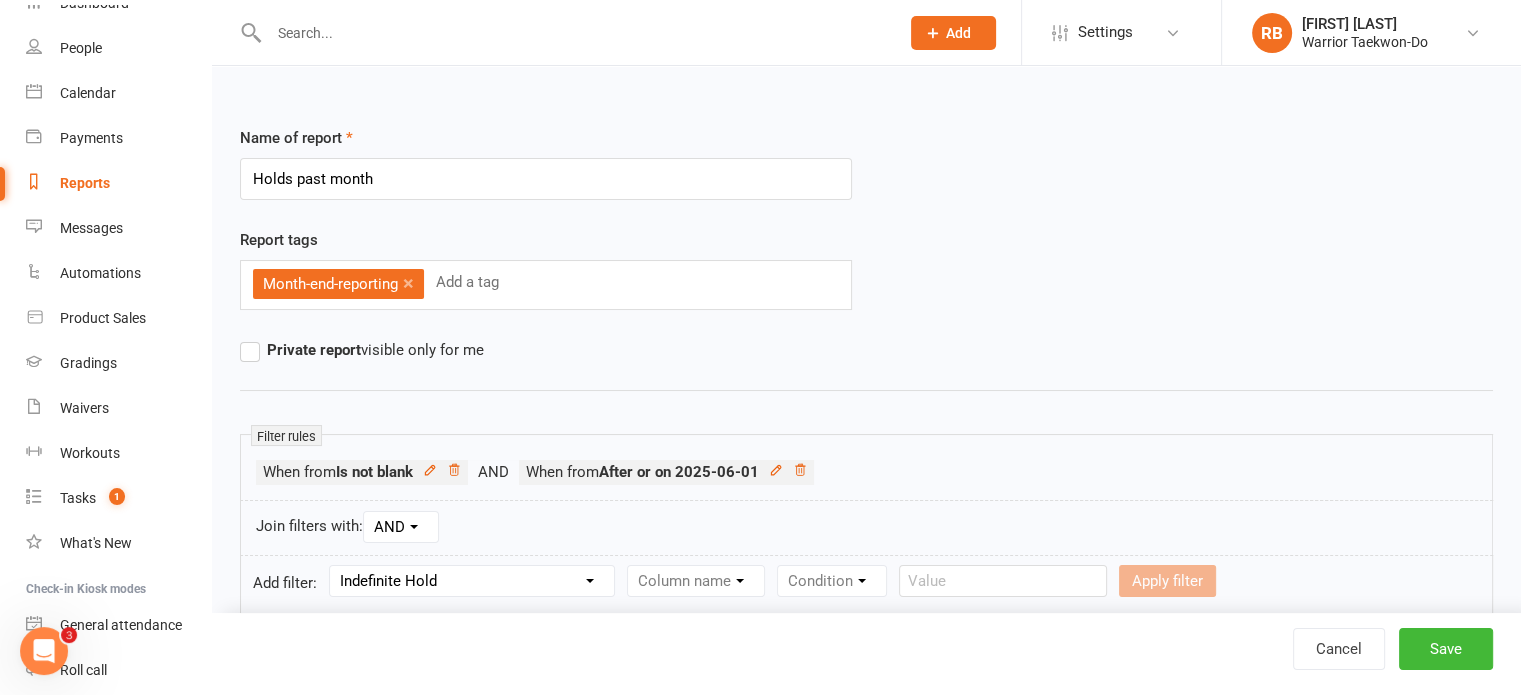 click on "Section name Contact Attendance Aggregate Payment Booking Waitlist Attendees Cancelled Bookings Late-cancelled Bookings Recurring Booking Aggregate Booking Communication Comms Recipients Membership Payment Styles And Ranks Aggregate Styles And Ranks Grading Events Promotions Suspensions Signed Waivers Family Members Credit Vouchers Enrolled Automations Enrolled Workouts Public Tasks 2023 Regionals Age Black Stripe Six Months Instructing? Class bookings Class notifications Current VIP Emergency Contact Details Fitness Goals Indefinite Hold Instructor Induction Course? Key Demographics Kubz waitlist Marketing Information Quick note Trainer/Instructor Uniform Size" at bounding box center (472, 581) 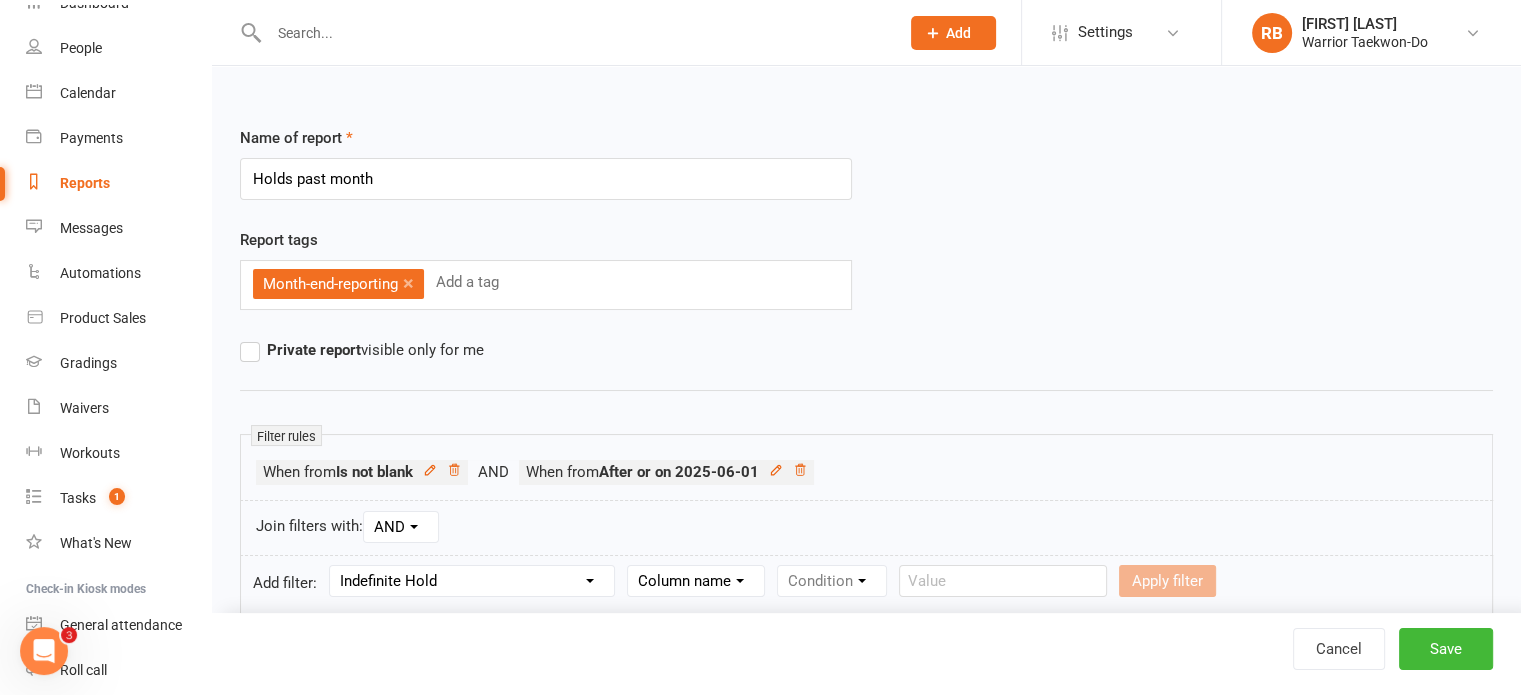 click on "Column name When from Why" at bounding box center [696, 581] 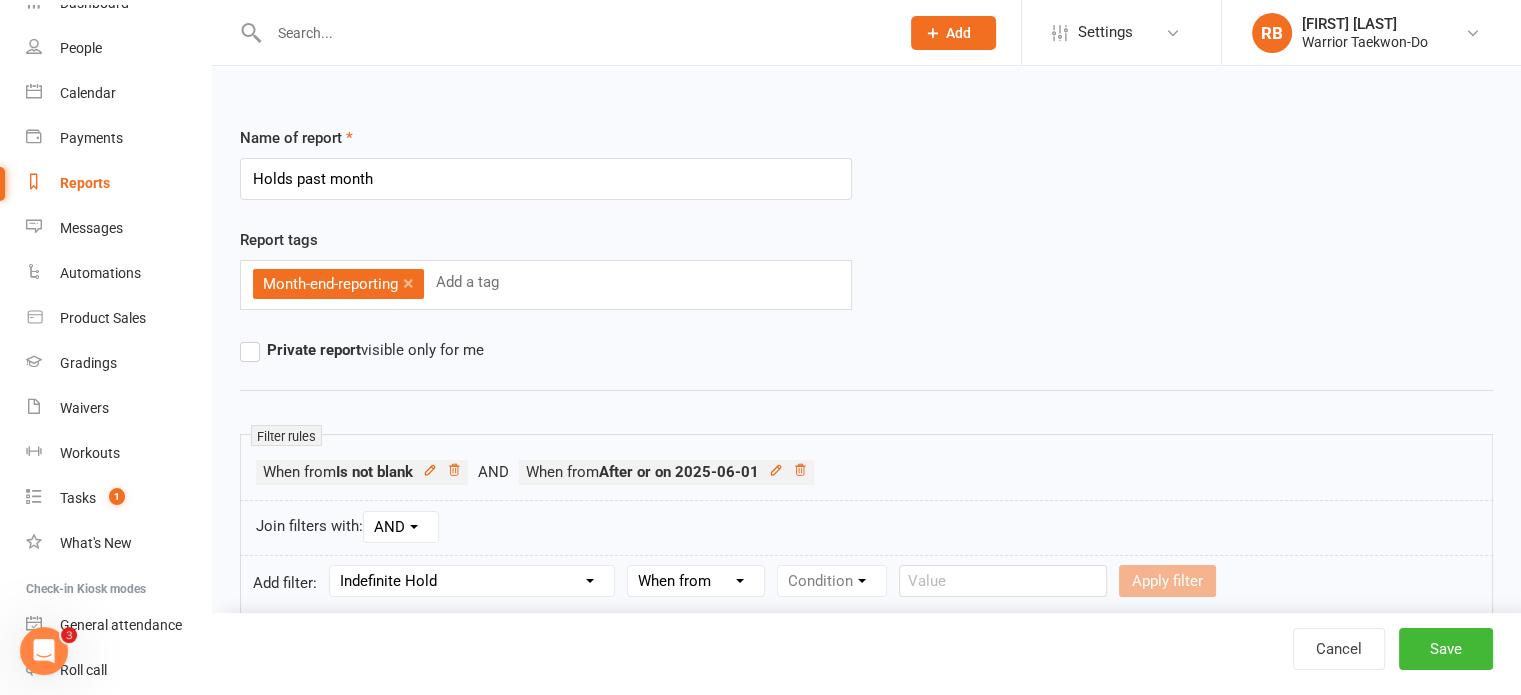 click on "Column name When from Why" at bounding box center [696, 581] 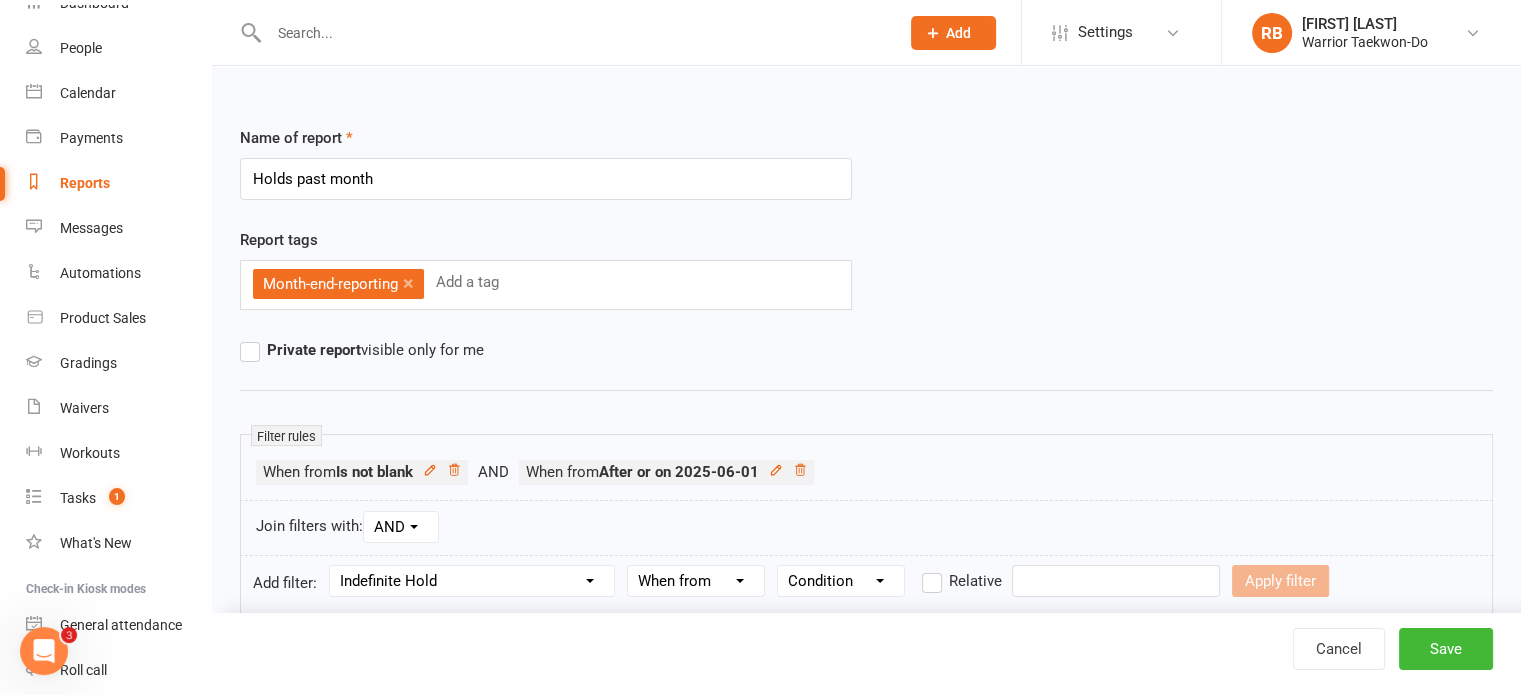 click on "Condition Is Is not Before After Before or on After or on Is blank Is not blank" at bounding box center [841, 581] 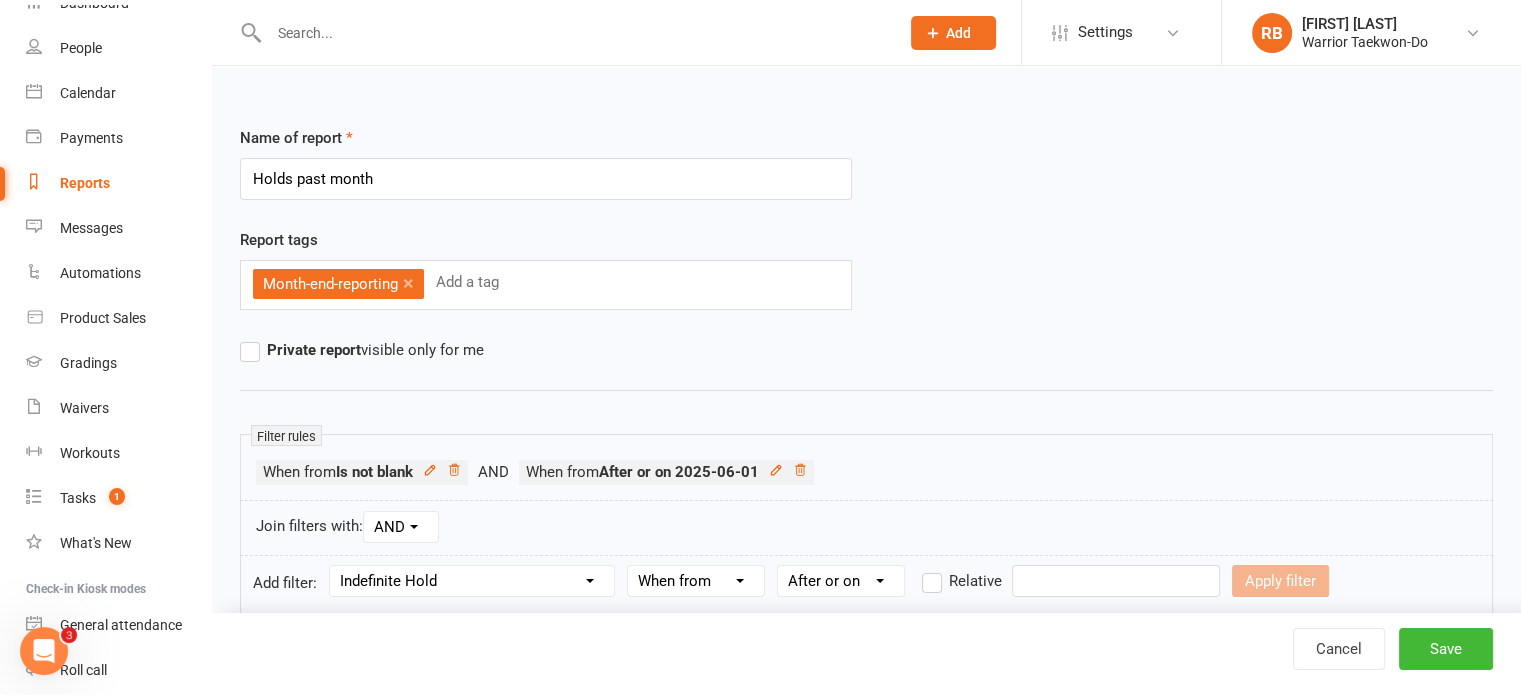 click on "Condition Is Is not Before After Before or on After or on Is blank Is not blank" at bounding box center (841, 581) 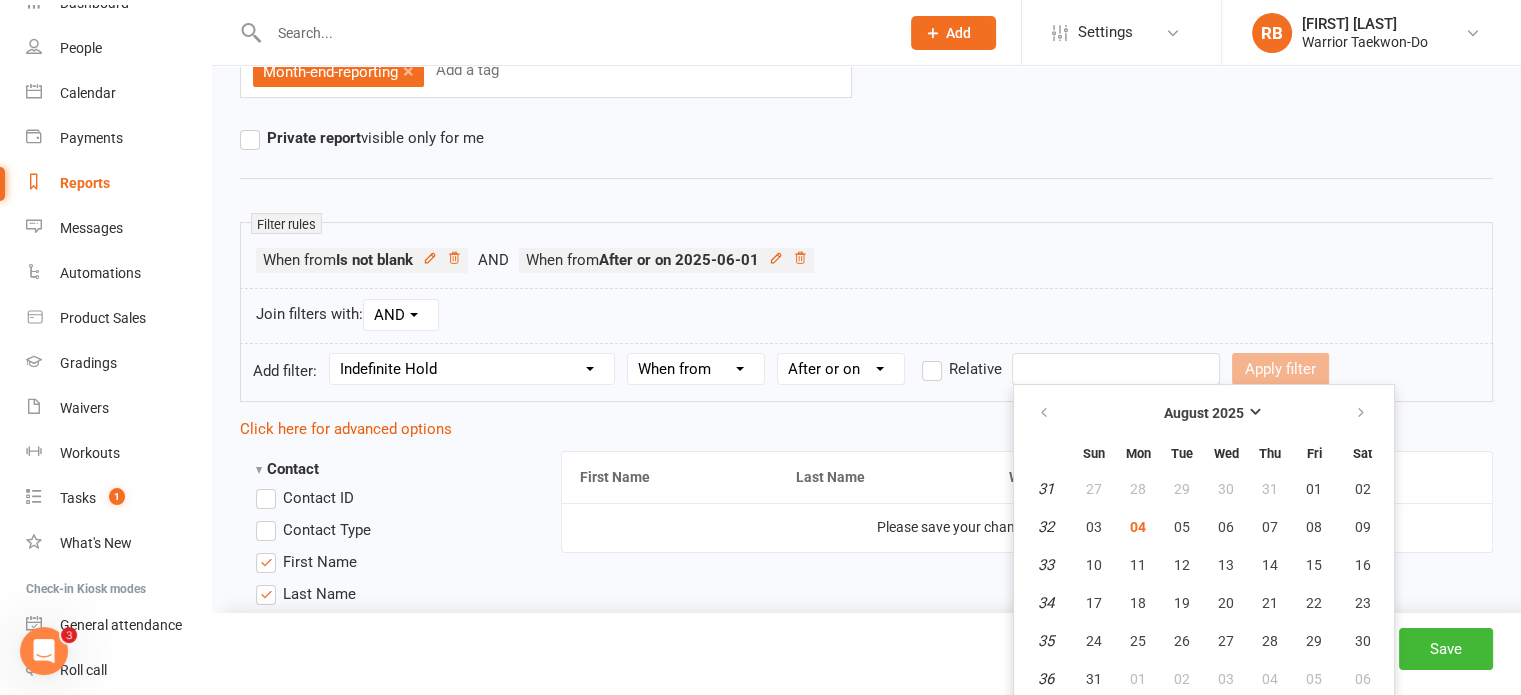 click on "Prospect
Member
Non-attending contact
Class / event
Appointment
Grading event
Task
Membership plan
Bulk message
Add
Settings Membership Plans Event Templates Appointment Types Website Image Library Customize Contacts Bulk Imports Access Control Users Account Profile Clubworx API RB Rachel Bates Warrior Taekwon-Do My profile My subscription Help Terms & conditions  Privacy policy  Sign out Clubworx Dashboard People Calendar Payments Reports Messages   Automations   Product Sales Gradings   Waivers   Workouts   Tasks   1 What's New Check-in Kiosk modes General attendance Roll call Class check-in × × × Name of report Holds past month Report tags Month-end-reporting   × Add a tag Private report  visible only for me Filter rules When from" at bounding box center (760, 1543) 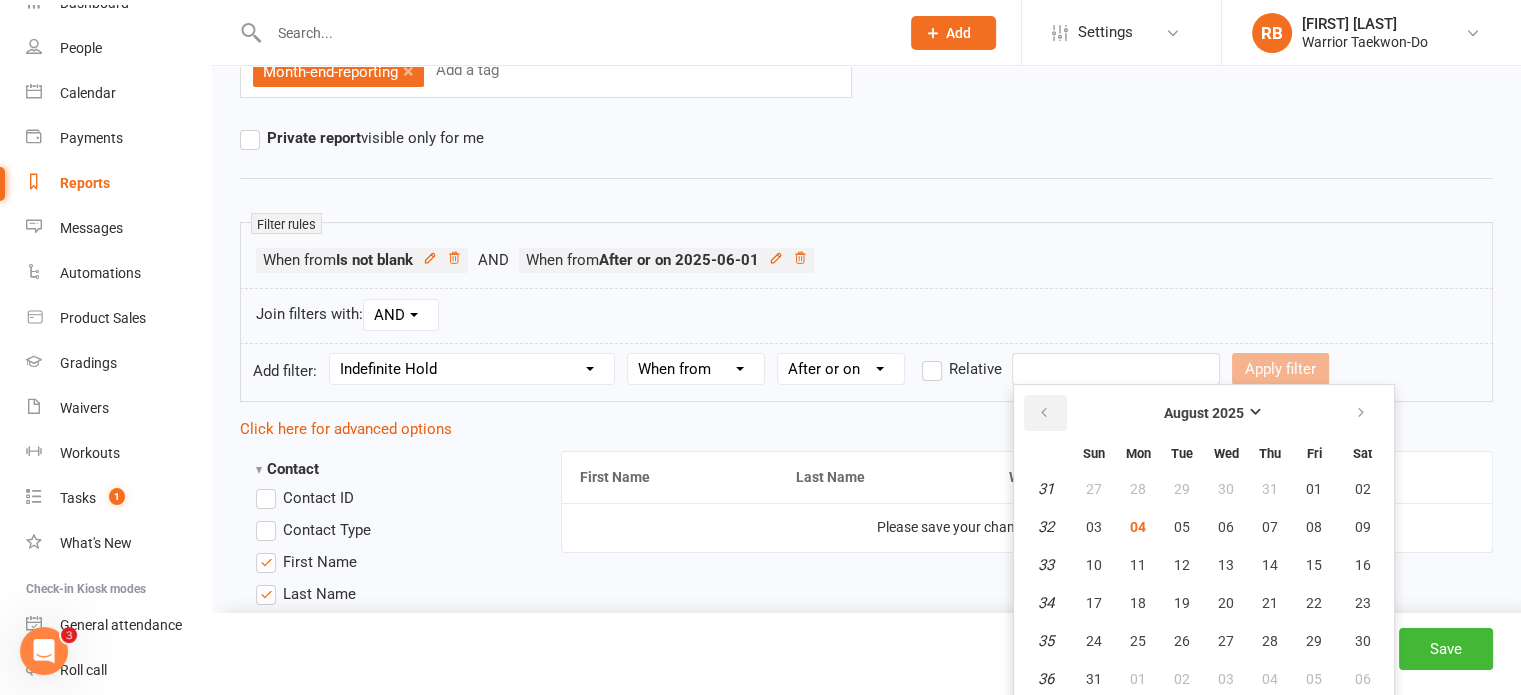 click at bounding box center (1044, 413) 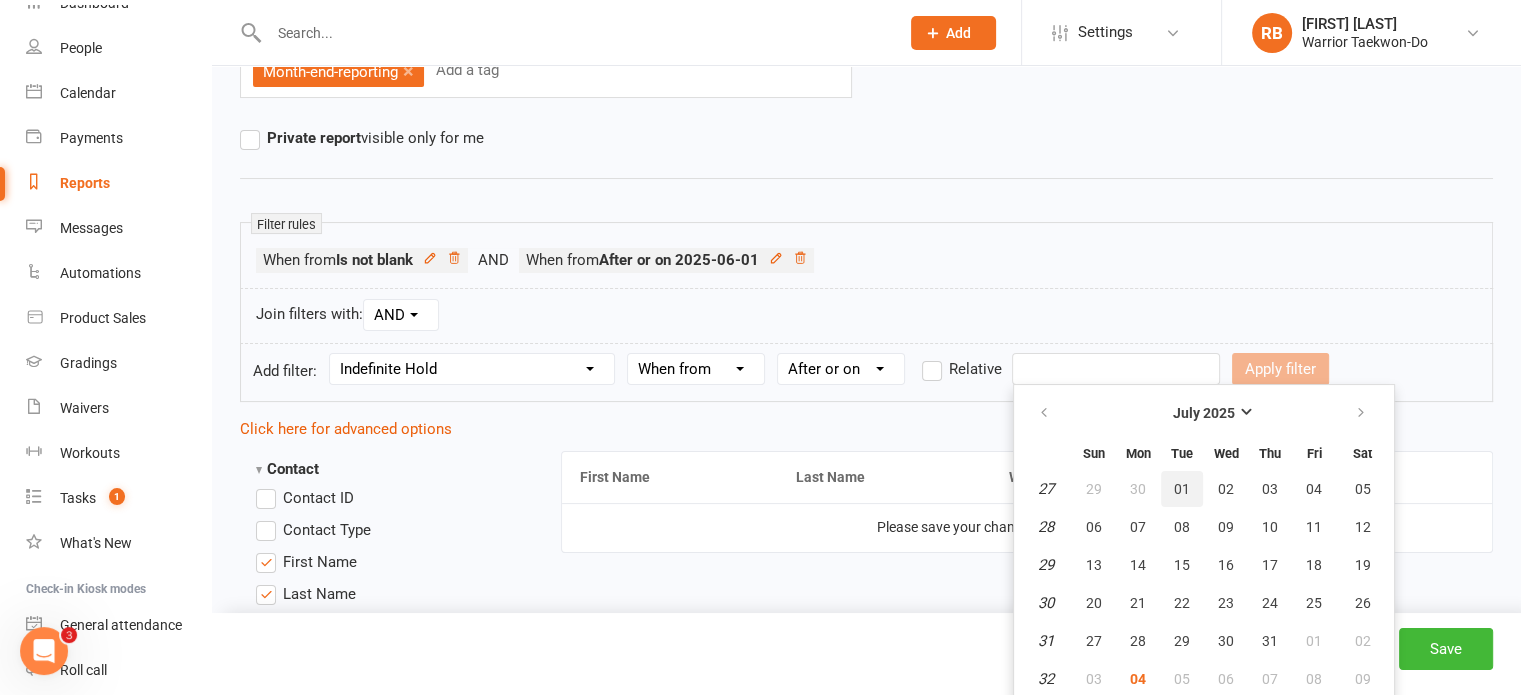 click on "01" at bounding box center (1182, 489) 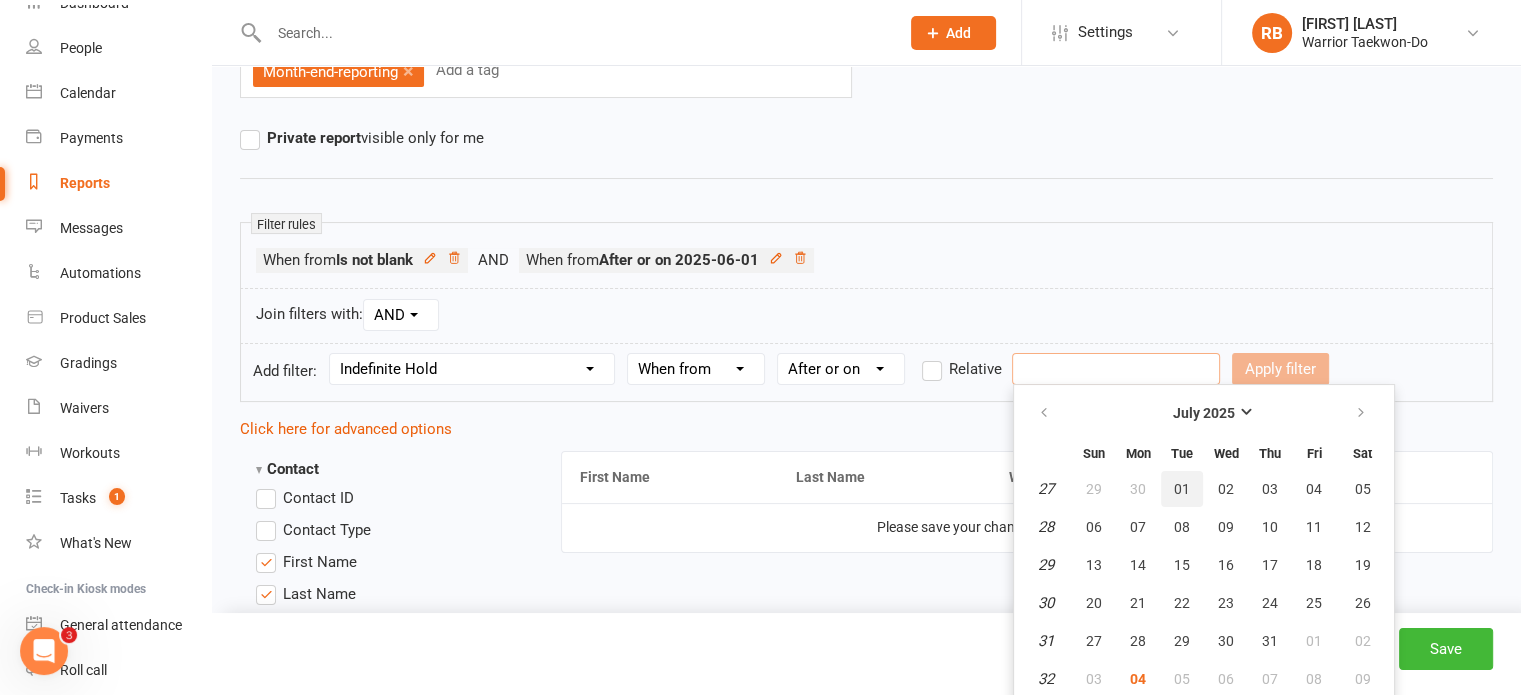 type on "01 Jul 2025" 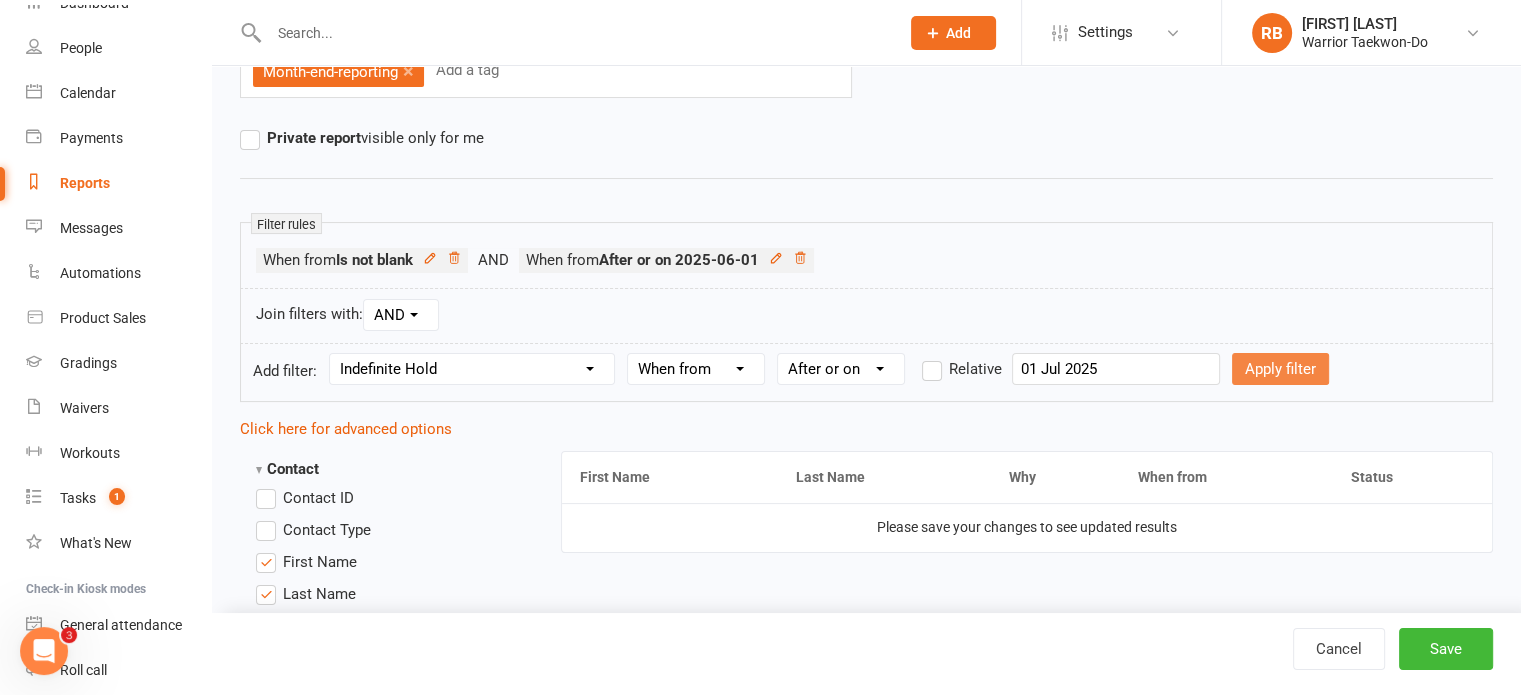 click on "Apply filter" at bounding box center [1280, 369] 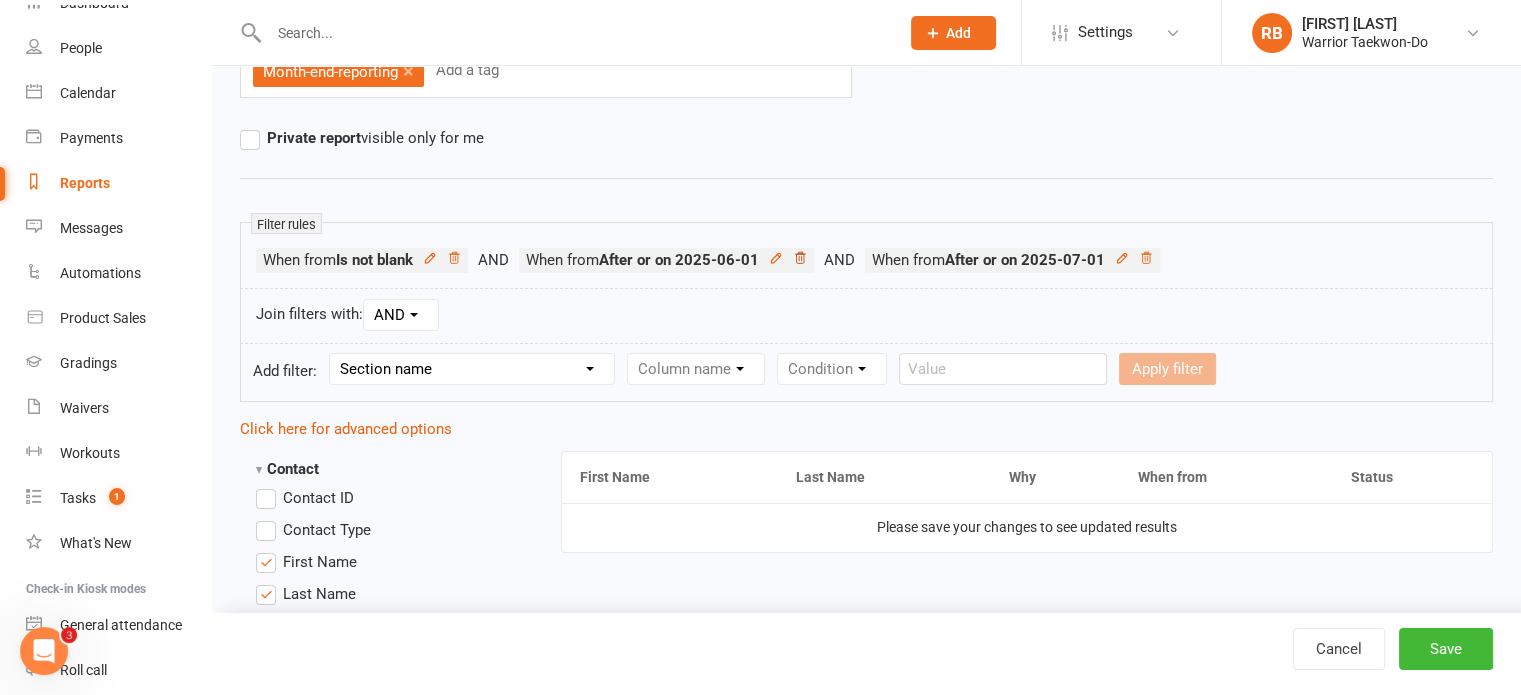 click 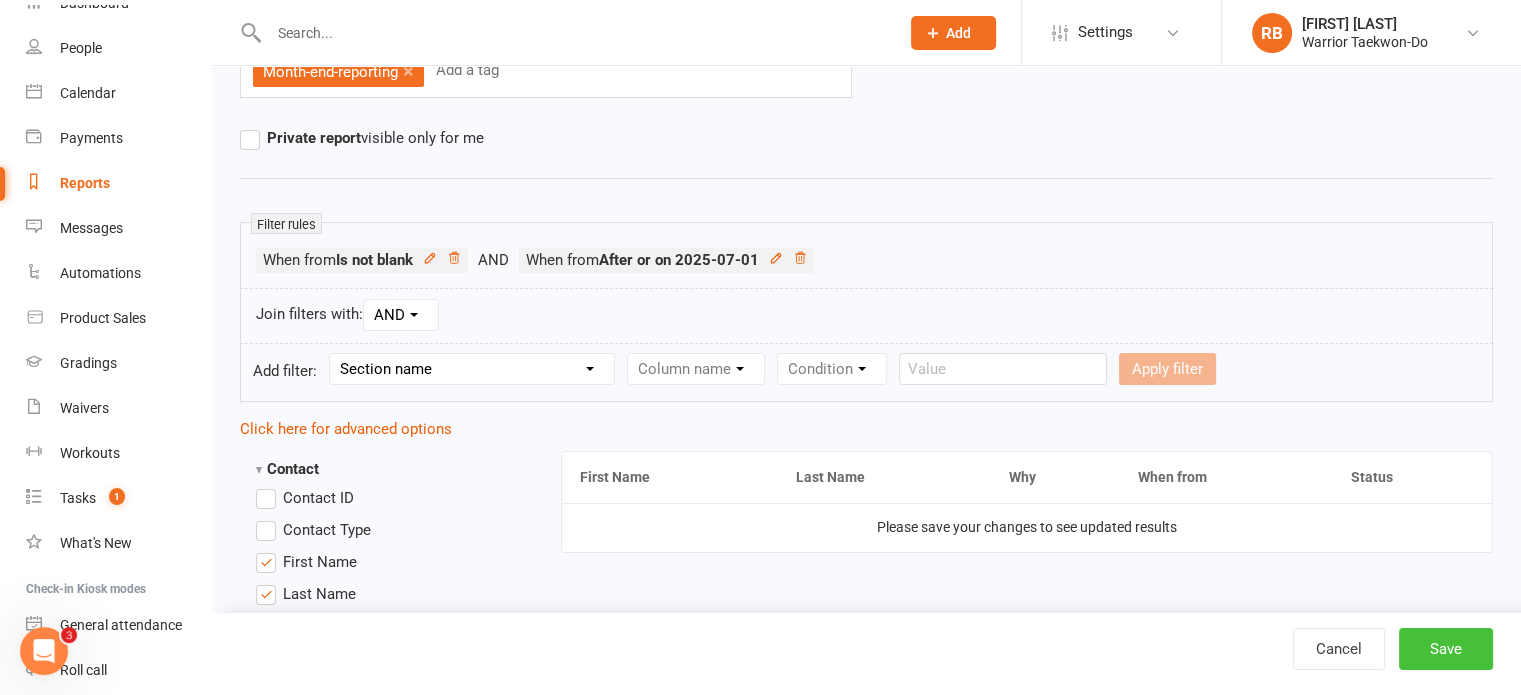 click on "Save" at bounding box center [1446, 649] 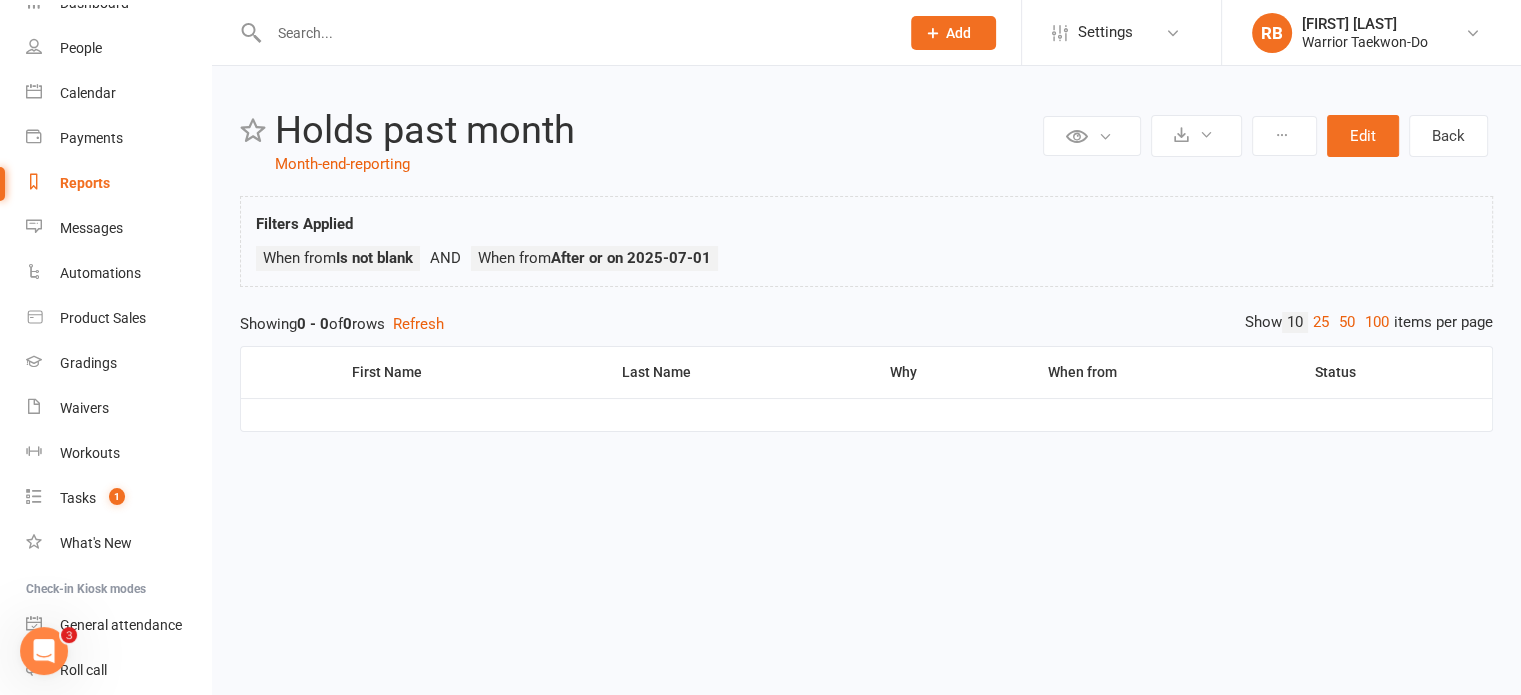 scroll, scrollTop: 0, scrollLeft: 0, axis: both 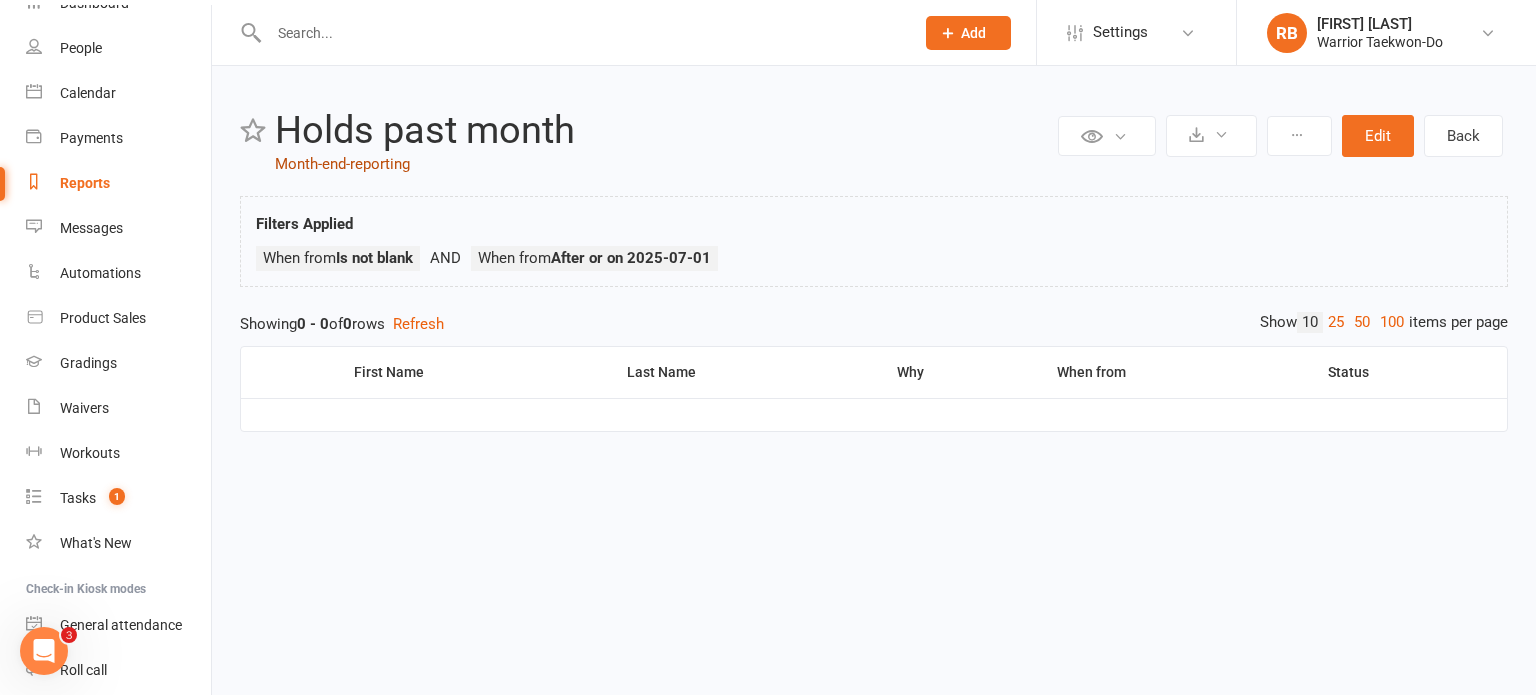 click on "Month-end-reporting" at bounding box center (342, 164) 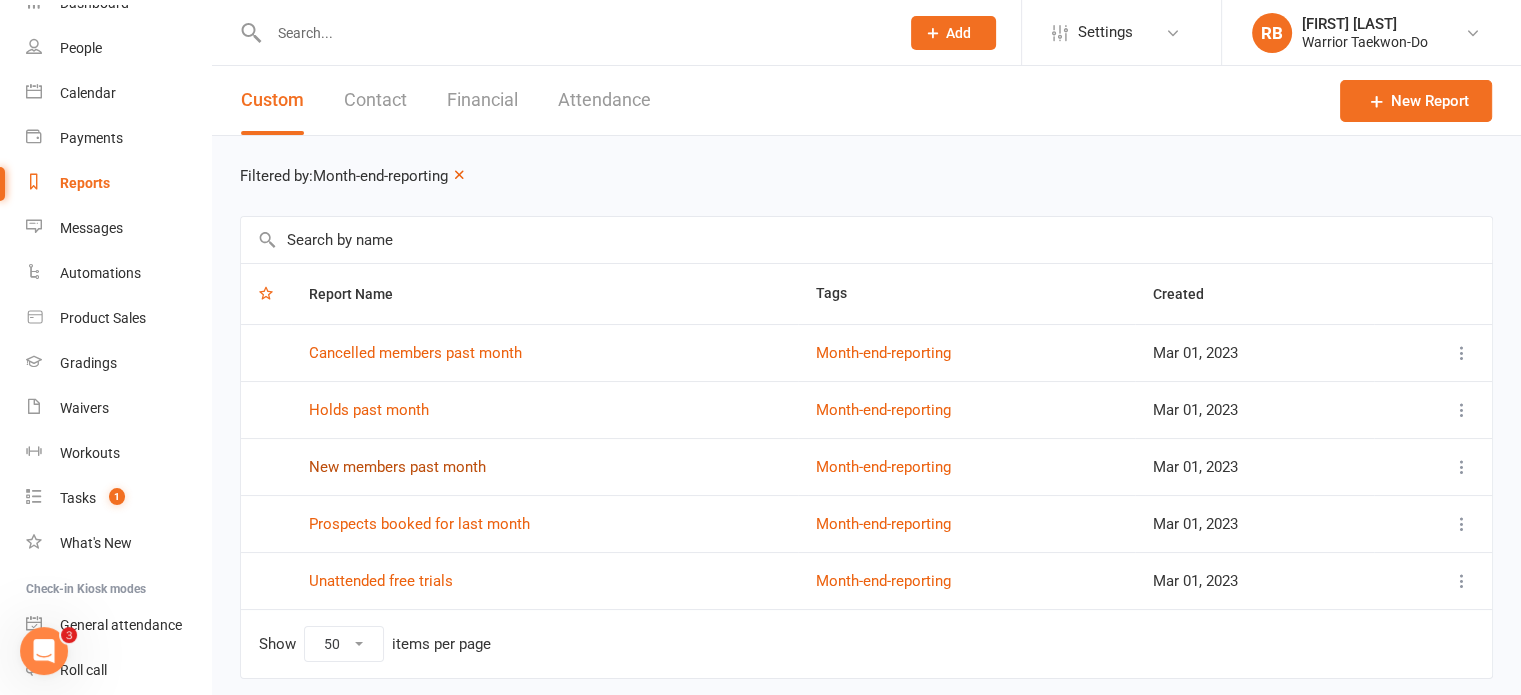 click on "New members past month" at bounding box center (397, 467) 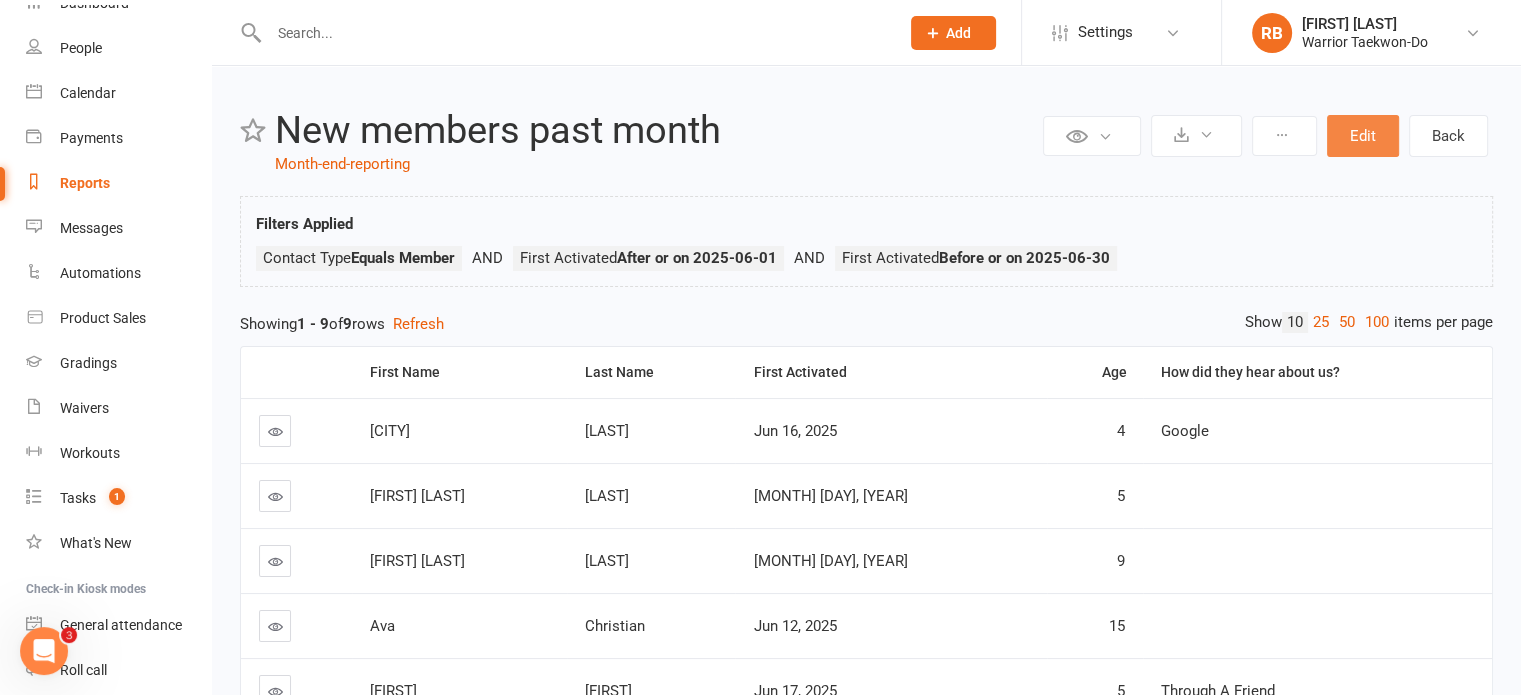 click on "Edit" at bounding box center (1363, 136) 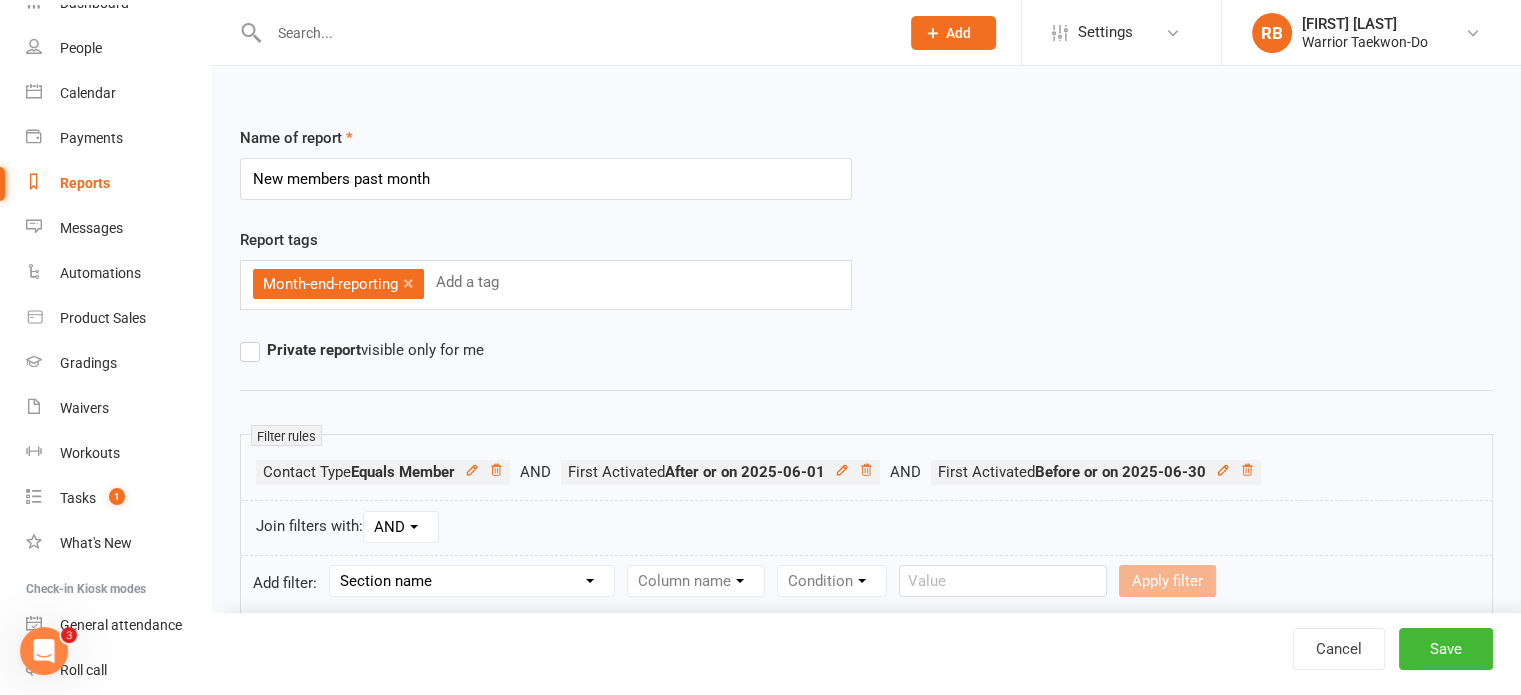 click on "Section name Contact Attendance Aggregate Payment Booking Waitlist Attendees Cancelled Bookings Late-cancelled Bookings Recurring Booking Aggregate Booking Communication Comms Recipients Membership Payment Styles And Ranks Aggregate Styles And Ranks Grading Events Promotions Suspensions Signed Waivers Family Members Credit Vouchers Enrolled Automations Enrolled Workouts Public Tasks 2023 Regionals Age Black Stripe Six Months Instructing? Class bookings Class notifications Current VIP Emergency Contact Details Fitness Goals Indefinite Hold Instructor Induction Course? Key Demographics Kubz waitlist Marketing Information Quick note Trainer/Instructor Uniform Size" at bounding box center (472, 581) 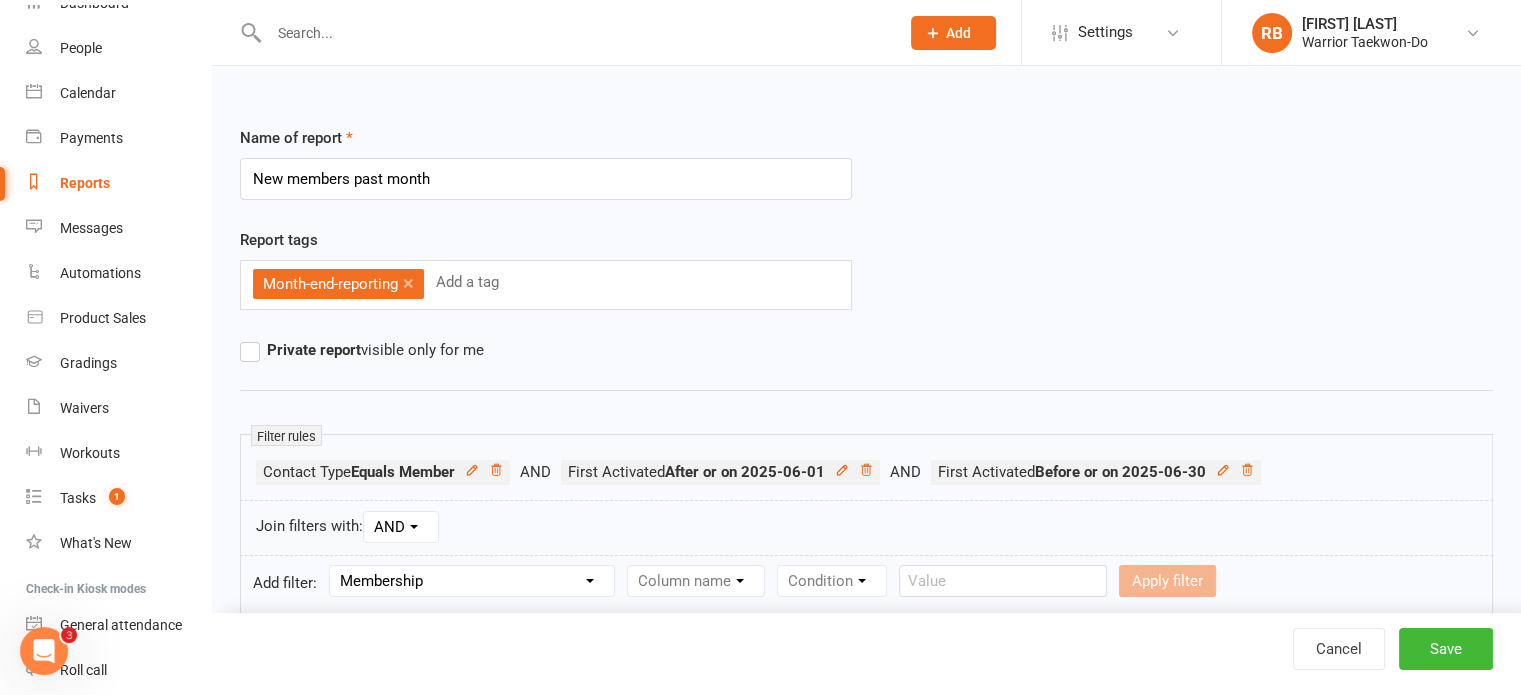 click on "Section name Contact Attendance Aggregate Payment Booking Waitlist Attendees Cancelled Bookings Late-cancelled Bookings Recurring Booking Aggregate Booking Communication Comms Recipients Membership Payment Styles And Ranks Aggregate Styles And Ranks Grading Events Promotions Suspensions Signed Waivers Family Members Credit Vouchers Enrolled Automations Enrolled Workouts Public Tasks 2023 Regionals Age Black Stripe Six Months Instructing? Class bookings Class notifications Current VIP Emergency Contact Details Fitness Goals Indefinite Hold Instructor Induction Course? Key Demographics Kubz waitlist Marketing Information Quick note Trainer/Instructor Uniform Size" at bounding box center [472, 581] 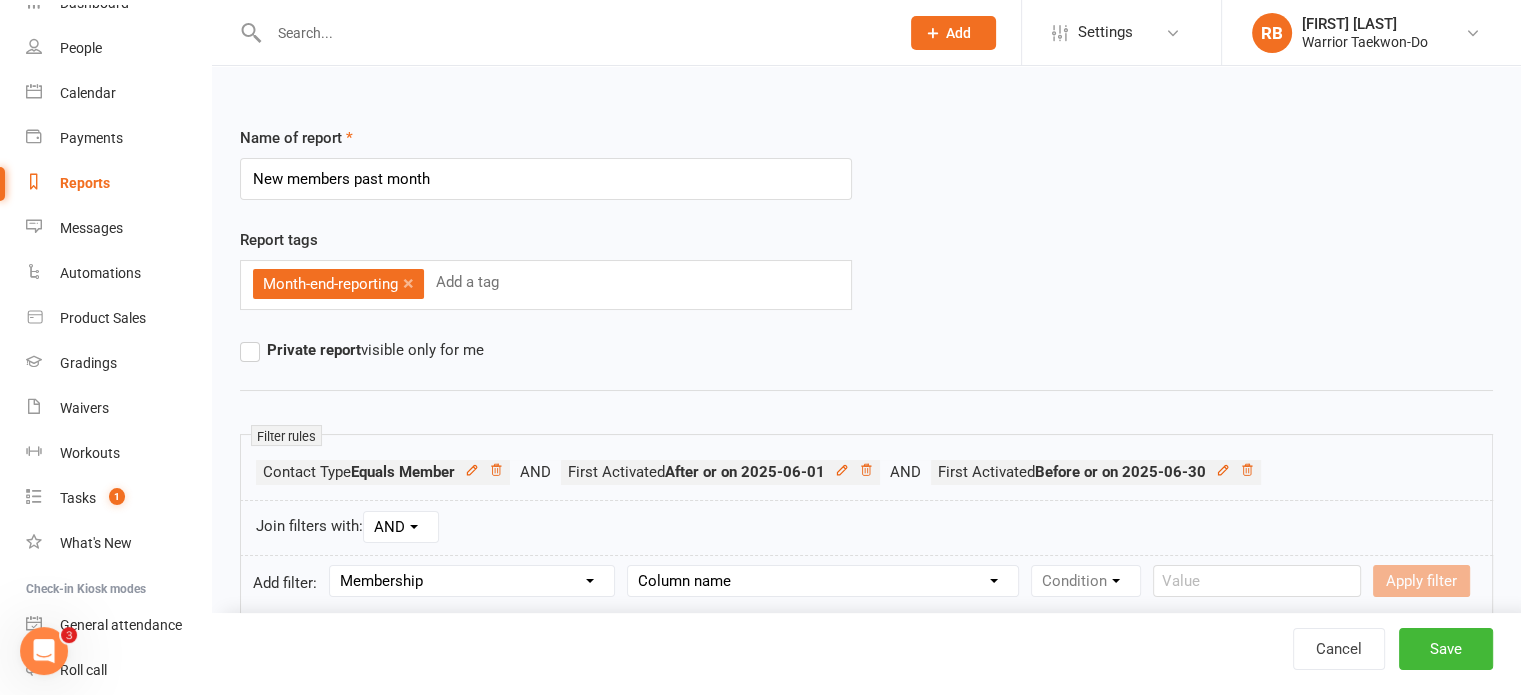 click on "Column name Membership ID Membership Name Membership Category Membership Start Date Membership Up-front Payment Date Membership Recurring Payments Start Date Membership Expiry Date Membership Added On Membership Term (in words) Membership Duration (in days) Current Membership Age (in days) Active Days Remaining (after today) Membership Fee (Up-front) Membership Fee (Recurring) Membership Recurring Fee Frequency Membership Attendance Limit (Description) Membership Attendance Limit Recurrence (Period) Membership Attendance Limit Recurrence (Number) Membership Source Class Pack? Trial Membership? Send email receipt on successful payment? Bookings Made Bookings Attended Bookings Absent Bookings w/ Unmarked Attendance Bookings Remaining Attendances in Current Calendar Month Make-up Classes Available Membership Active? Cancellation Present? Cancellation Date Cancellation Added On Cancellation Reason Most Recent Attendance Payments Attempted Paid Payments Failed Payments (Current) Payments Remaining" at bounding box center (823, 581) 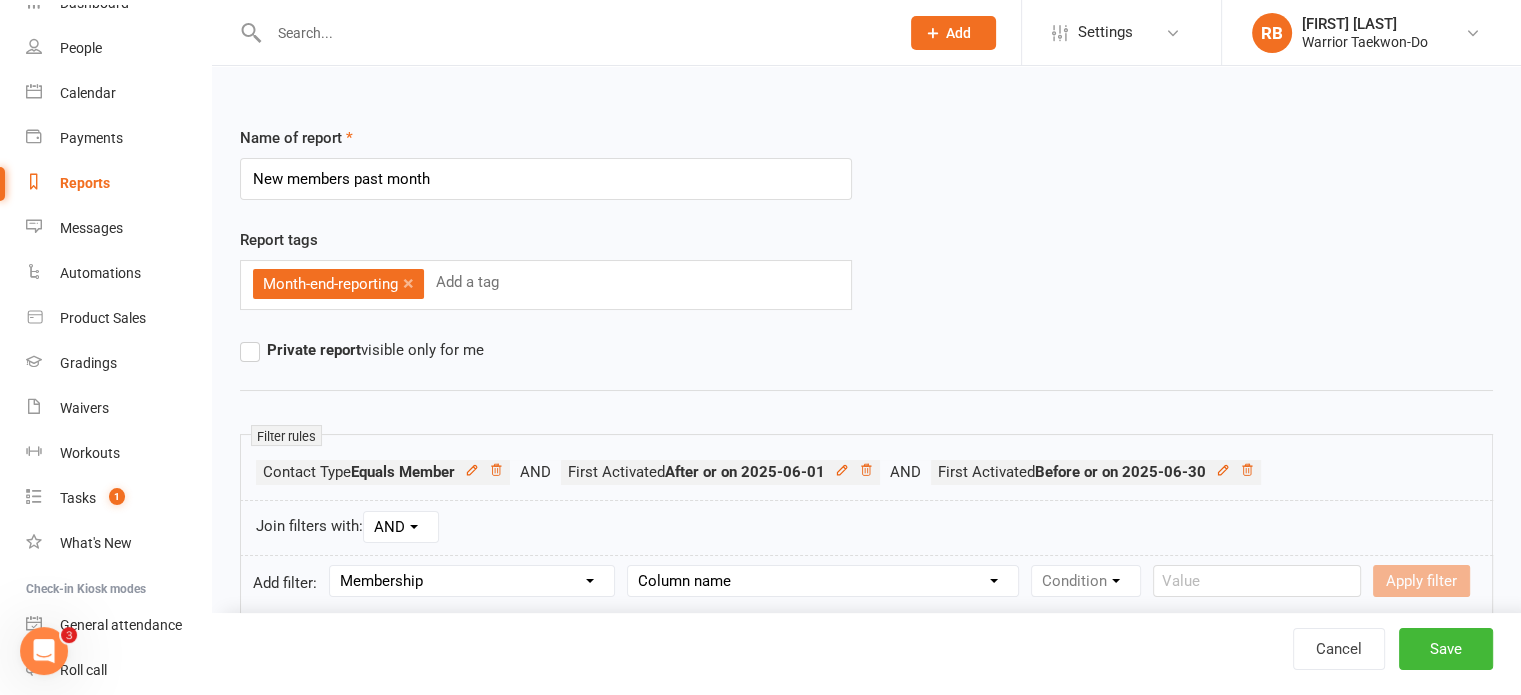 click on "Section name Contact Attendance Aggregate Payment Booking Waitlist Attendees Cancelled Bookings Late-cancelled Bookings Recurring Booking Aggregate Booking Communication Comms Recipients Membership Payment Styles And Ranks Aggregate Styles And Ranks Grading Events Promotions Suspensions Signed Waivers Family Members Credit Vouchers Enrolled Automations Enrolled Workouts Public Tasks 2023 Regionals Age Black Stripe Six Months Instructing? Class bookings Class notifications Current VIP Emergency Contact Details Fitness Goals Indefinite Hold Instructor Induction Course? Key Demographics Kubz waitlist Marketing Information Quick note Trainer/Instructor Uniform Size" at bounding box center [472, 581] 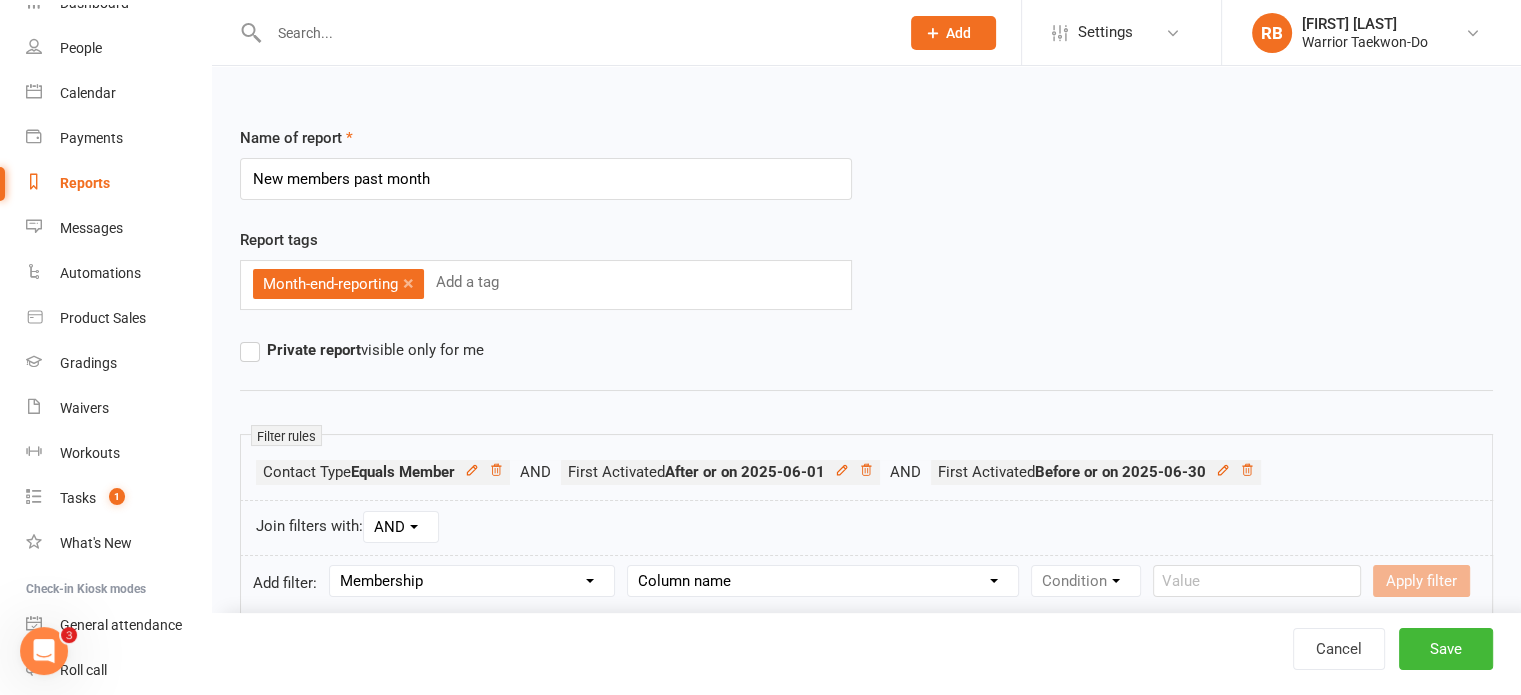select on "0" 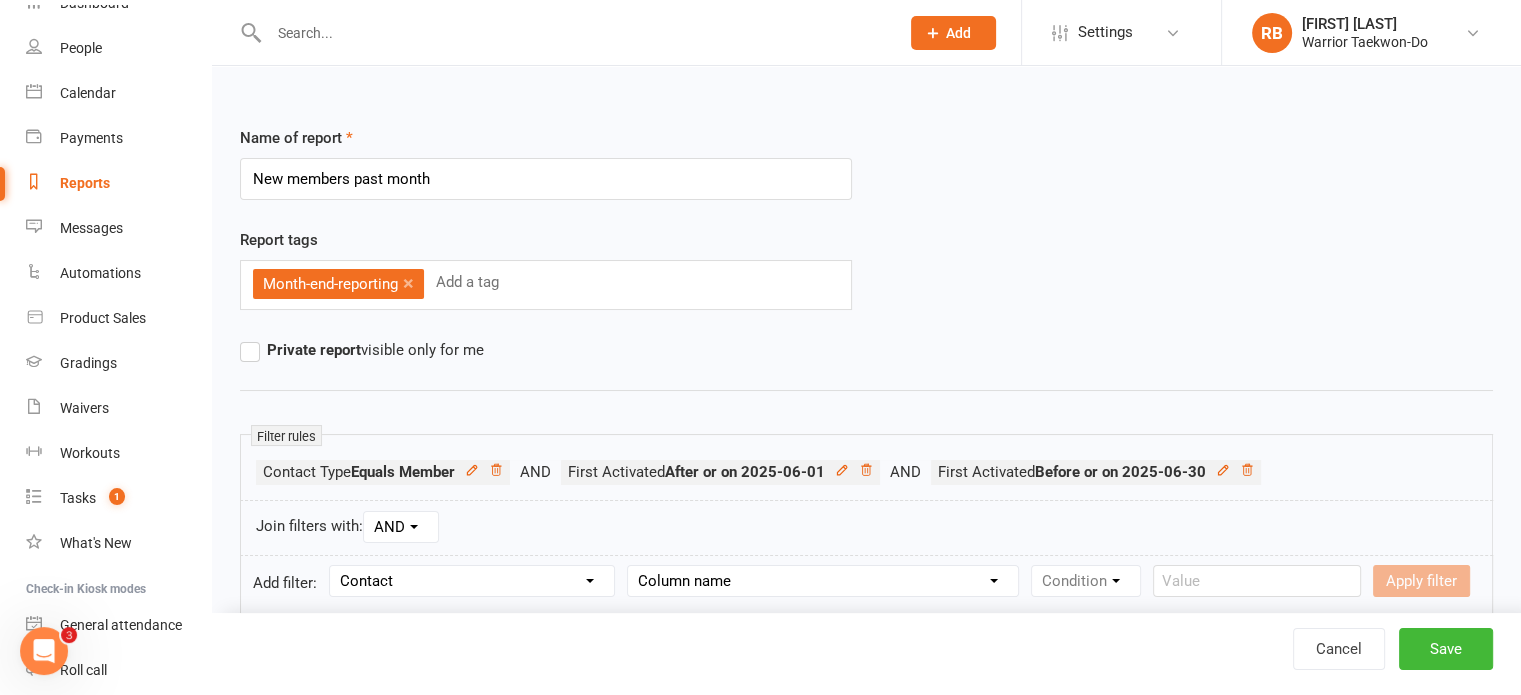 click on "Section name Contact Attendance Aggregate Payment Booking Waitlist Attendees Cancelled Bookings Late-cancelled Bookings Recurring Booking Aggregate Booking Communication Comms Recipients Membership Payment Styles And Ranks Aggregate Styles And Ranks Grading Events Promotions Suspensions Signed Waivers Family Members Credit Vouchers Enrolled Automations Enrolled Workouts Public Tasks 2023 Regionals Age Black Stripe Six Months Instructing? Class bookings Class notifications Current VIP Emergency Contact Details Fitness Goals Indefinite Hold Instructor Induction Course? Key Demographics Kubz waitlist Marketing Information Quick note Trainer/Instructor Uniform Size" at bounding box center (472, 581) 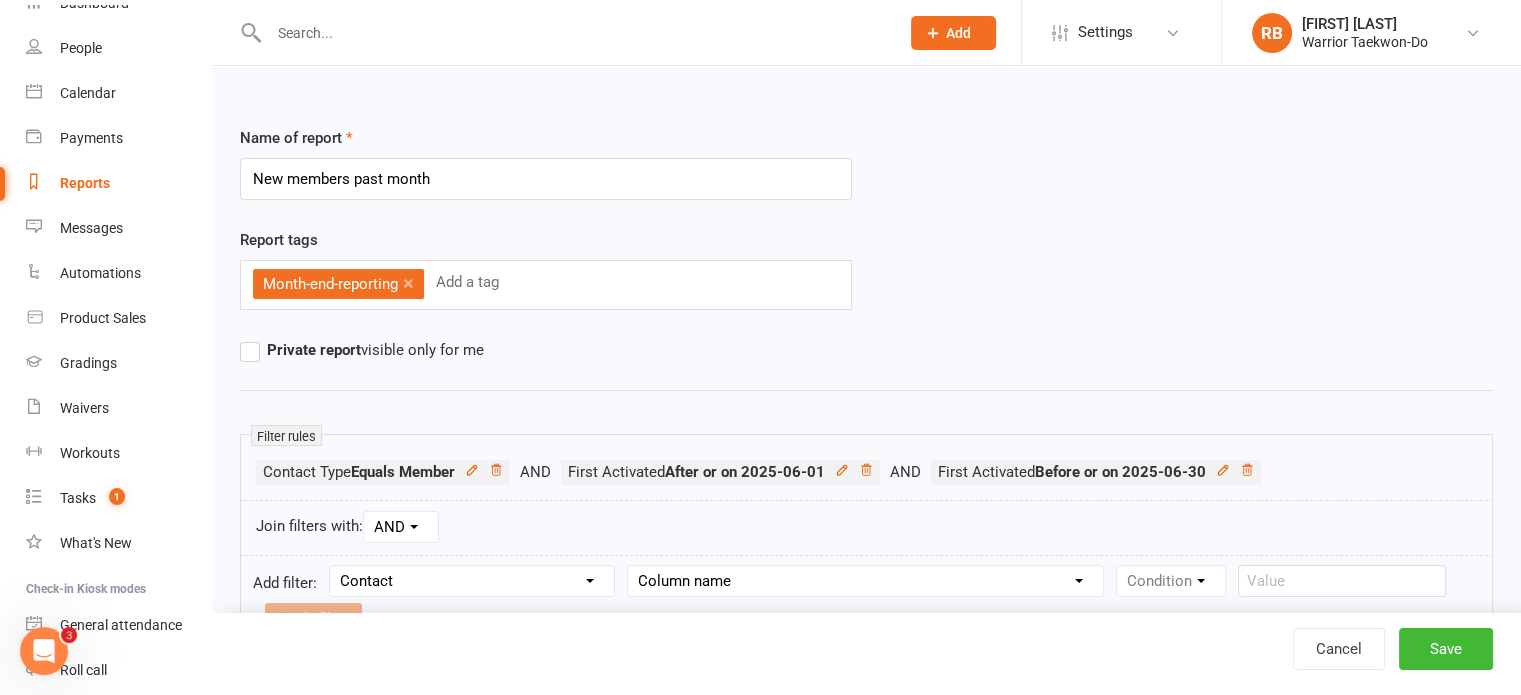 click on "Column name Contact Type First Name Last Name Full Name Email Phone Number Address (Full) Address (Street 1) Address (Street 2) Address (City / Suburb) Address (State / Province) Address (Postal / Zip code) Created First Activated Days since added to Clubworx Days since First Activated Days since Last Activated Status Previous Status (Prospects only) Prospect Status Last Changed Trial Status Member Number Date of Birth Age Next Birthday Birth Month Unsubscribed from Email Unsubscribed from SMS Owner Location Converted to Member Converted to NAC Wallet Details Credit Card Expires Source Related contacts exist? Related members exist? Related active members exist? Related prospects exist? Related non-attending contacts exist? Related non-attending contacts (with active memberships) exist? Parent(s) exist in Clubworx? Children exist in Clubworx? Profile picture attached? Credit balance Flagged? Flag Titles Has signed in to Member Portal? Last Member Portal sign-in Ezidebit Payer Reference" at bounding box center [865, 581] 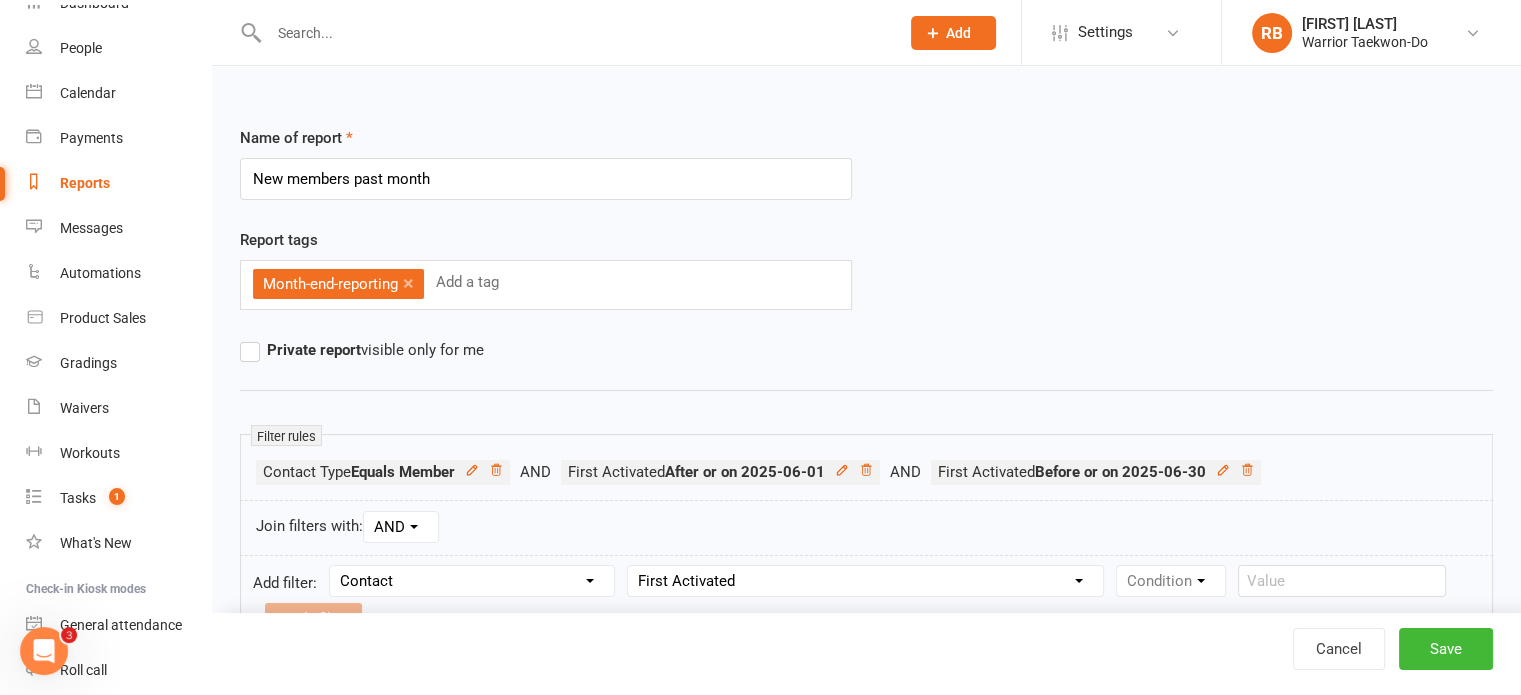 click on "Column name Contact Type First Name Last Name Full Name Email Phone Number Address (Full) Address (Street 1) Address (Street 2) Address (City / Suburb) Address (State / Province) Address (Postal / Zip code) Created First Activated Days since added to Clubworx Days since First Activated Days since Last Activated Status Previous Status (Prospects only) Prospect Status Last Changed Trial Status Member Number Date of Birth Age Next Birthday Birth Month Unsubscribed from Email Unsubscribed from SMS Owner Location Converted to Member Converted to NAC Wallet Details Credit Card Expires Source Related contacts exist? Related members exist? Related active members exist? Related prospects exist? Related non-attending contacts exist? Related non-attending contacts (with active memberships) exist? Parent(s) exist in Clubworx? Children exist in Clubworx? Profile picture attached? Credit balance Flagged? Flag Titles Has signed in to Member Portal? Last Member Portal sign-in Ezidebit Payer Reference" at bounding box center [865, 581] 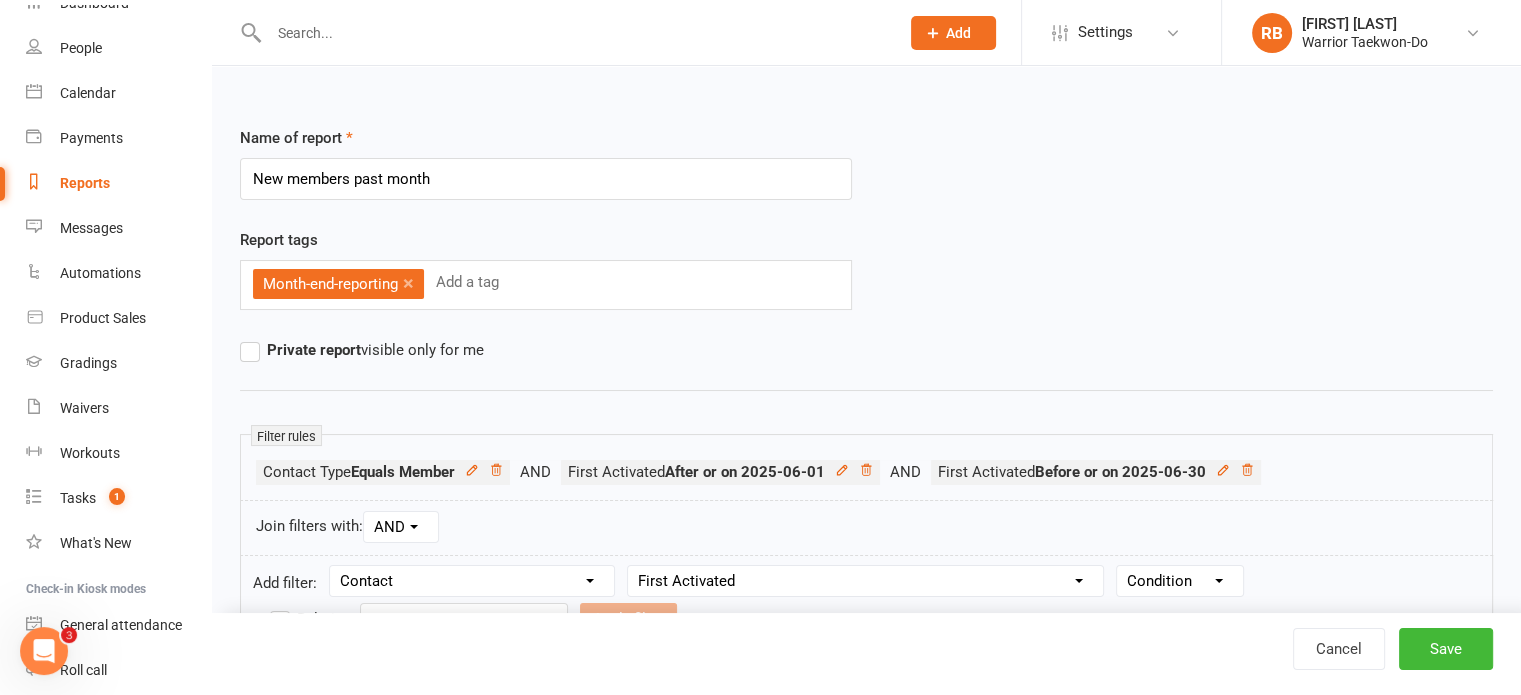 click on "Condition Is Is not Before After Before or on After or on Is blank Is not blank" at bounding box center (1180, 581) 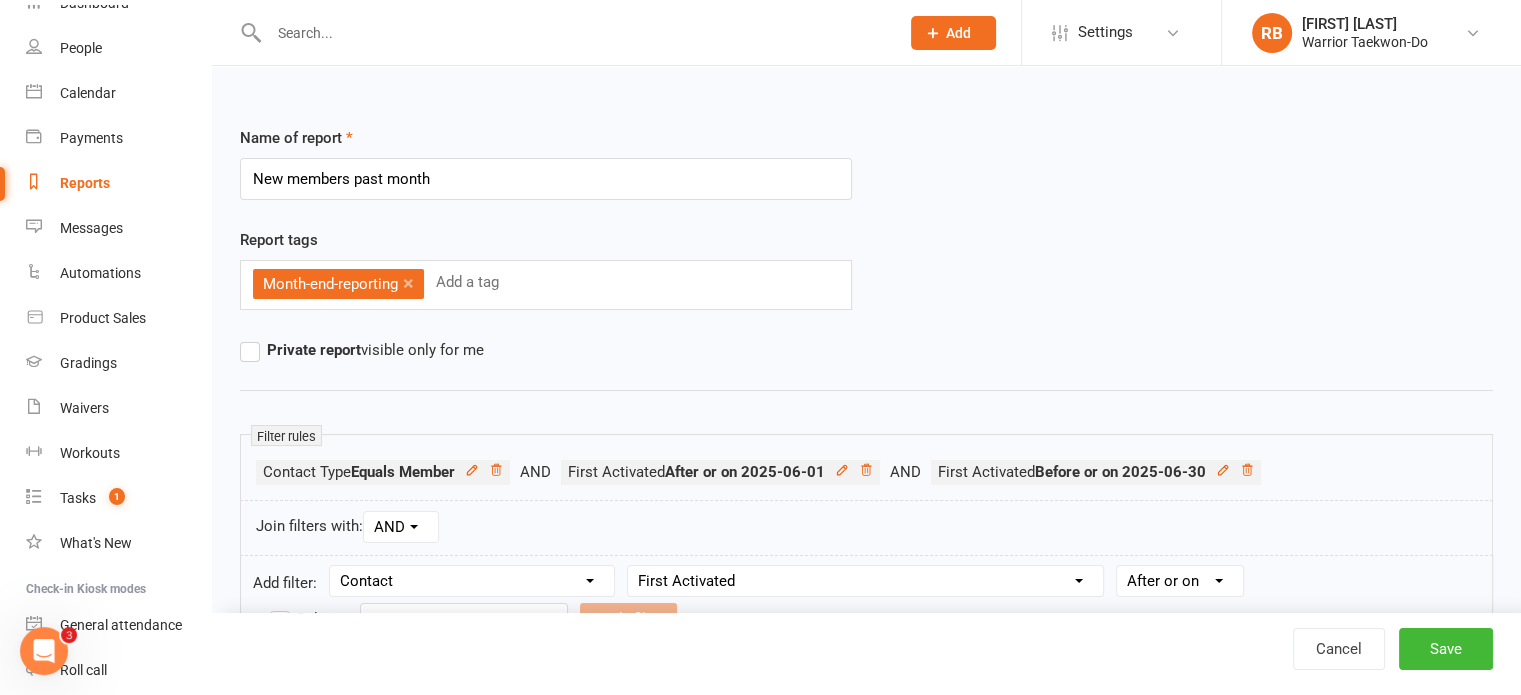 click on "Condition Is Is not Before After Before or on After or on Is blank Is not blank" at bounding box center [1180, 581] 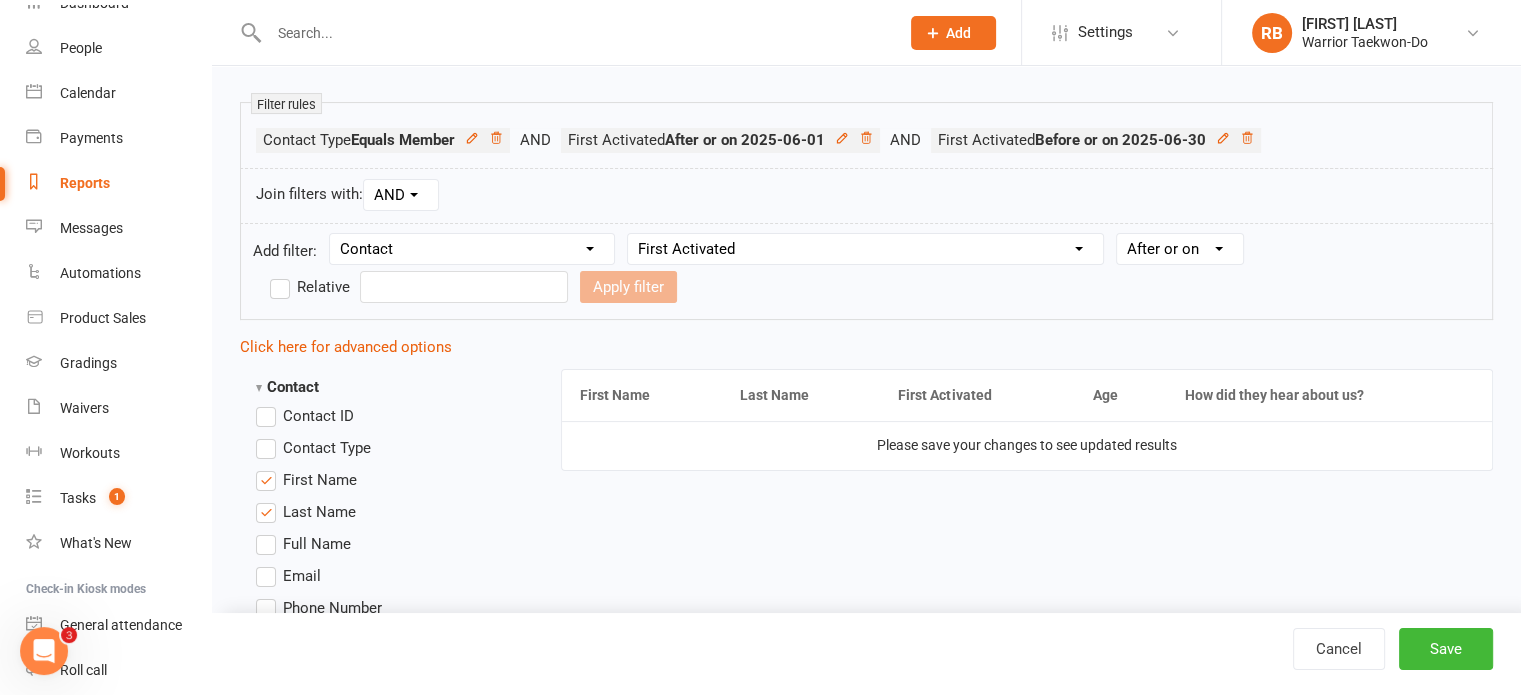 scroll, scrollTop: 332, scrollLeft: 0, axis: vertical 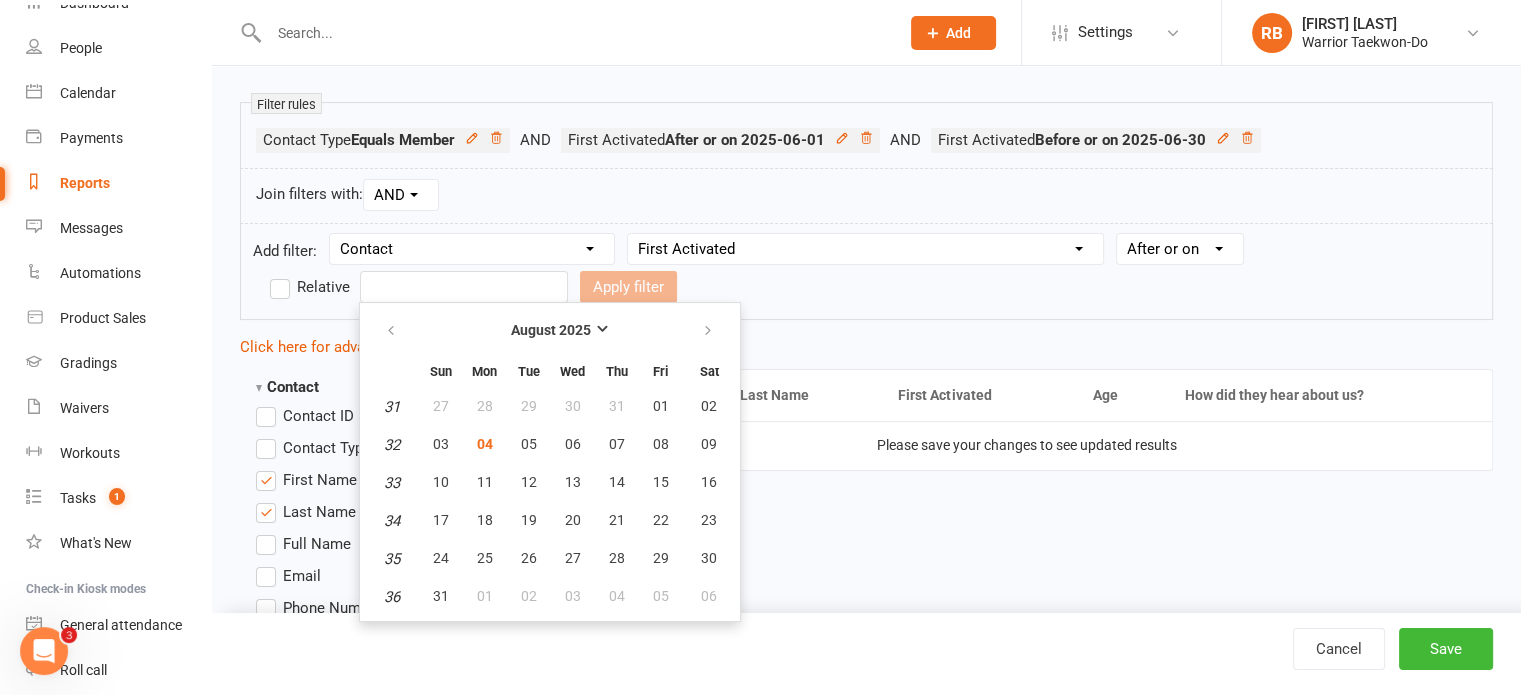 click at bounding box center [464, 287] 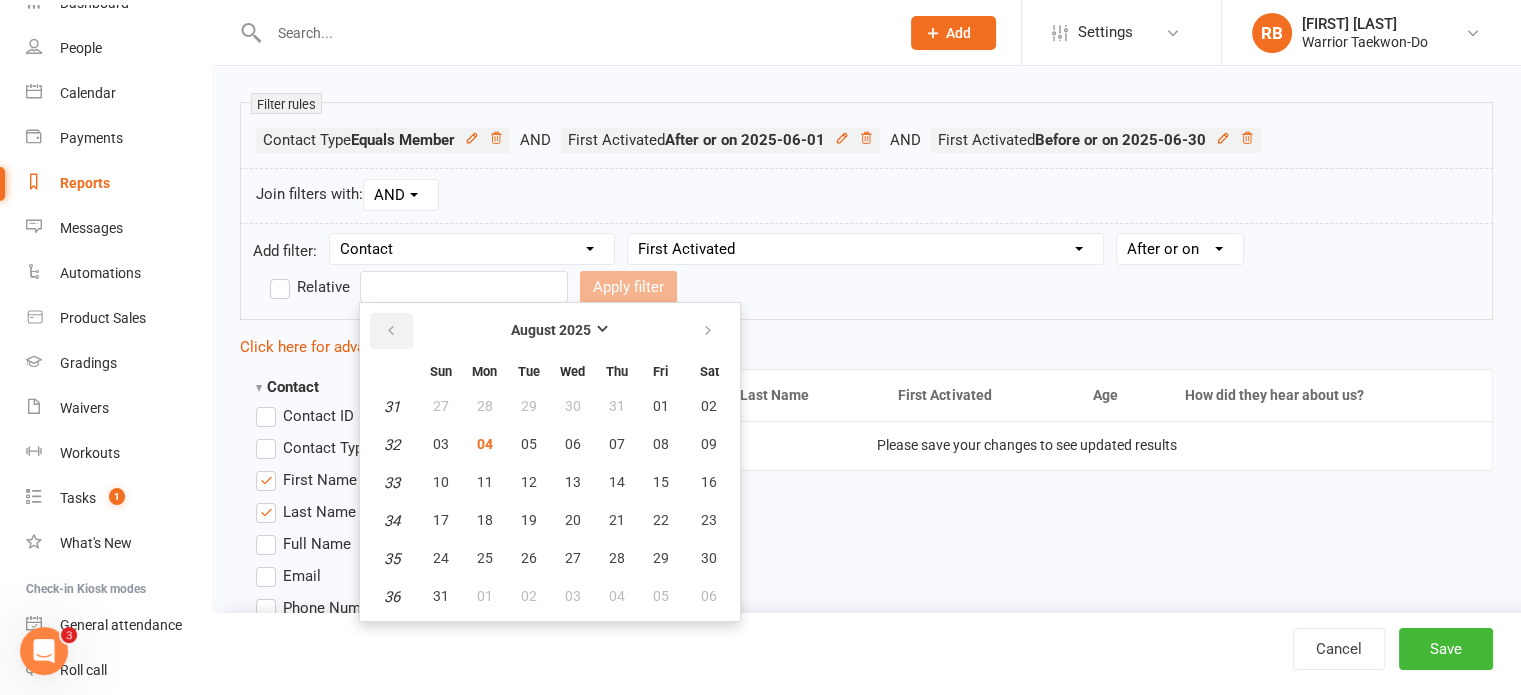 click at bounding box center (390, 331) 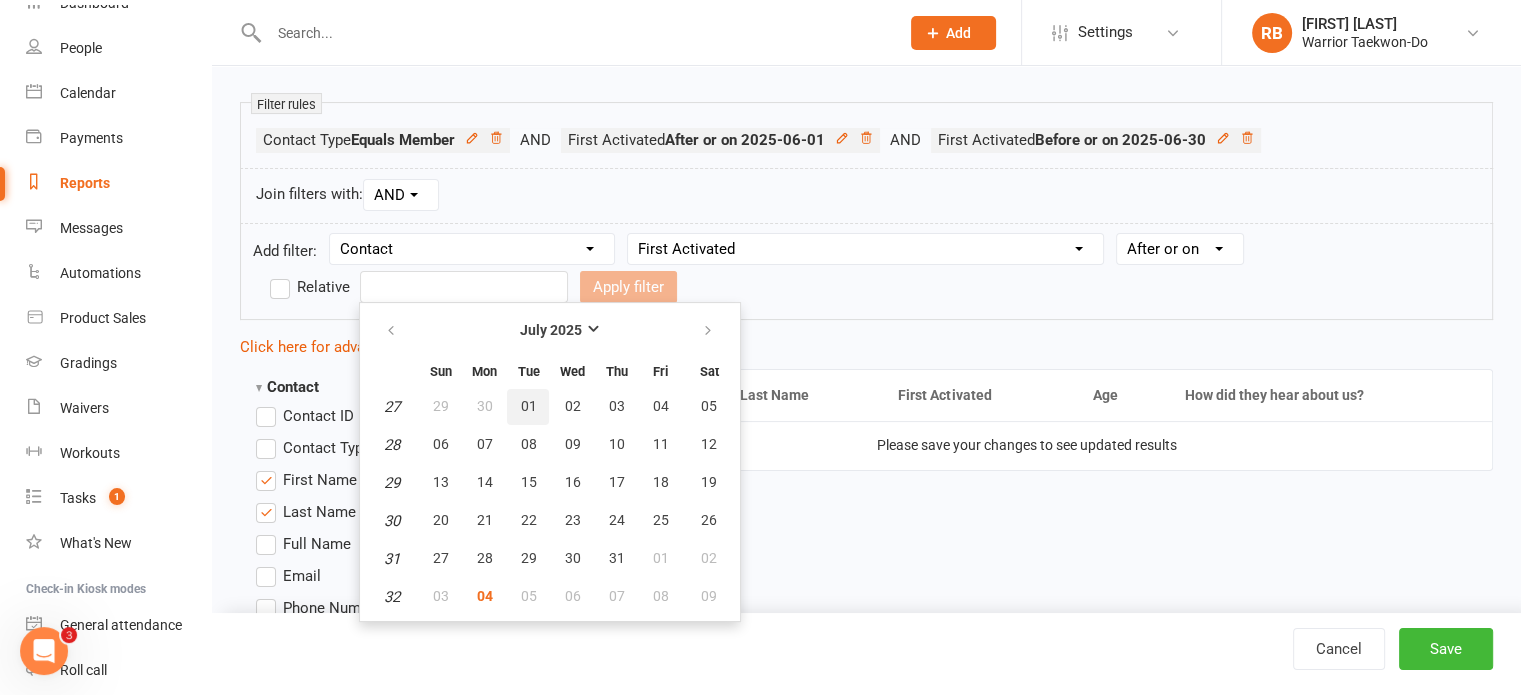 click on "01" at bounding box center (528, 406) 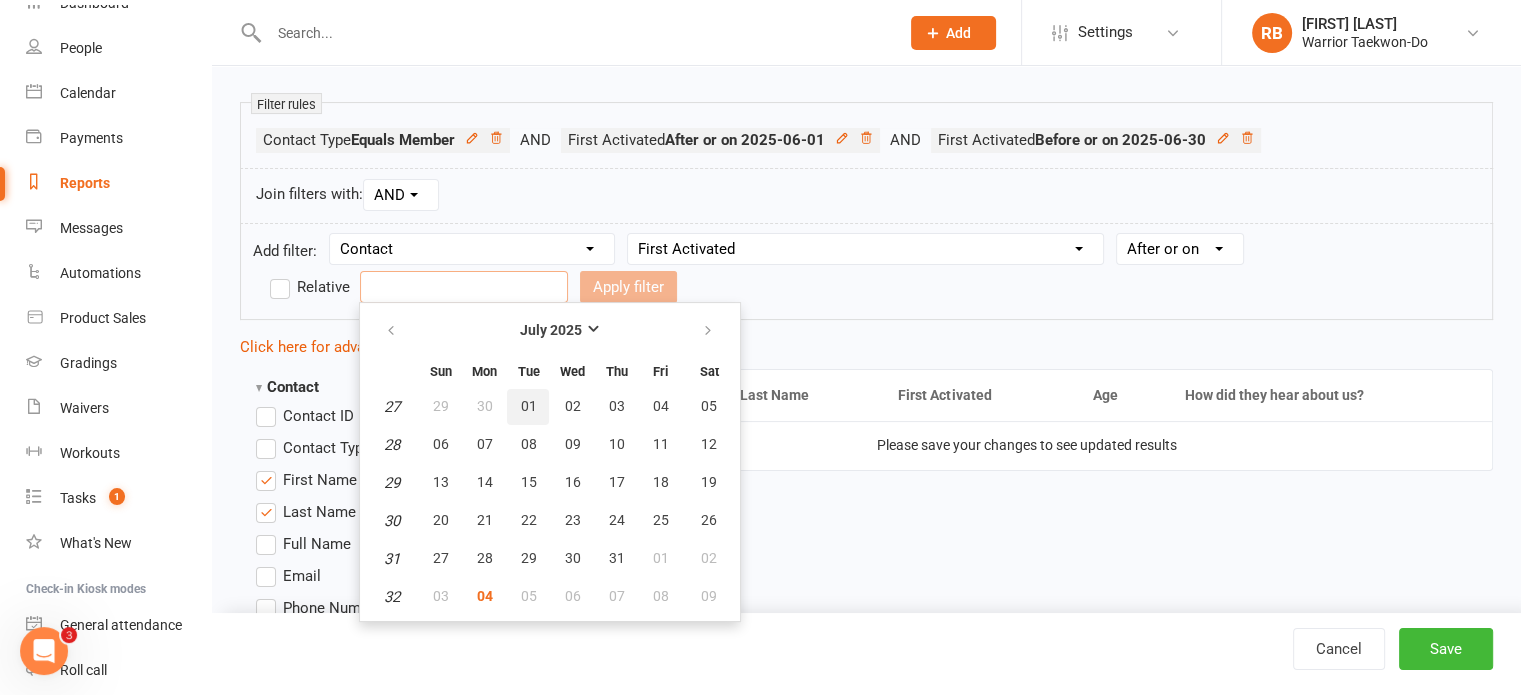 type on "01 Jul 2025" 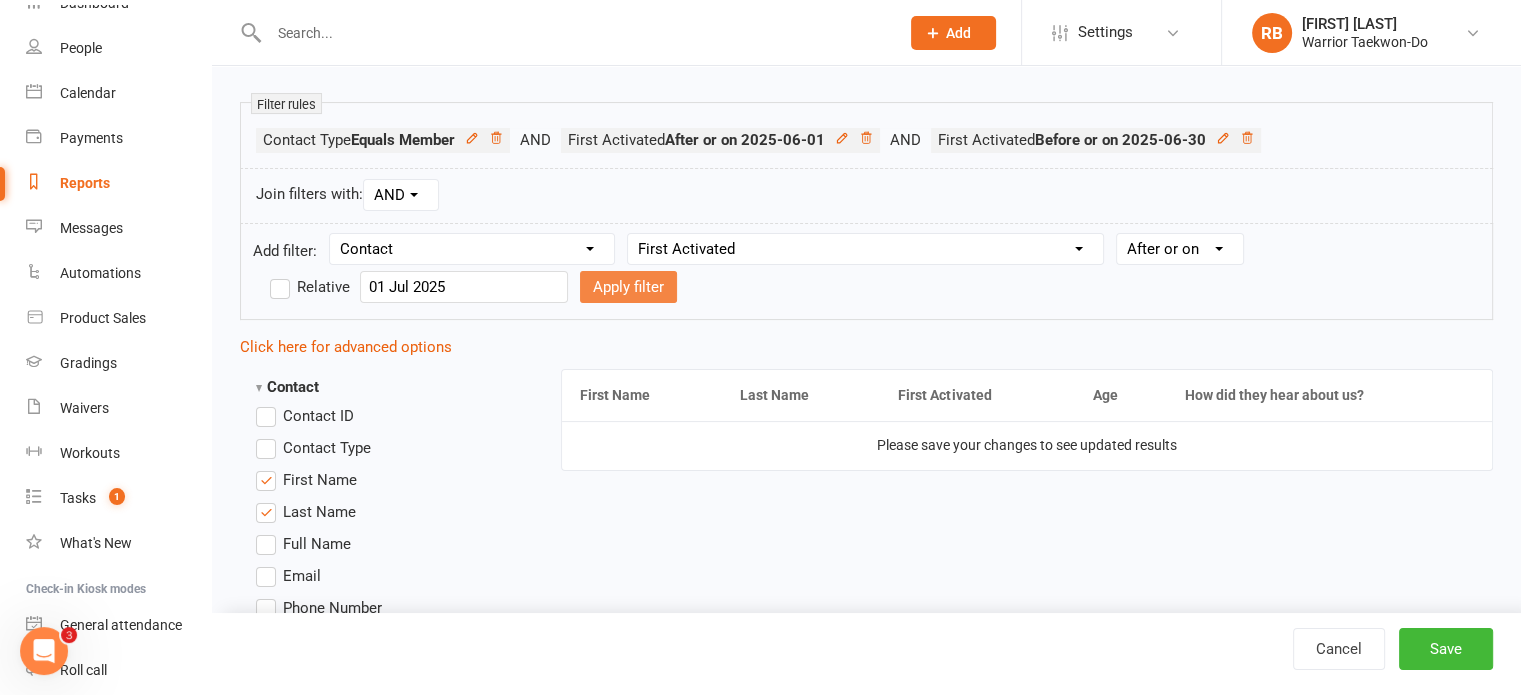 click on "Apply filter" at bounding box center [628, 287] 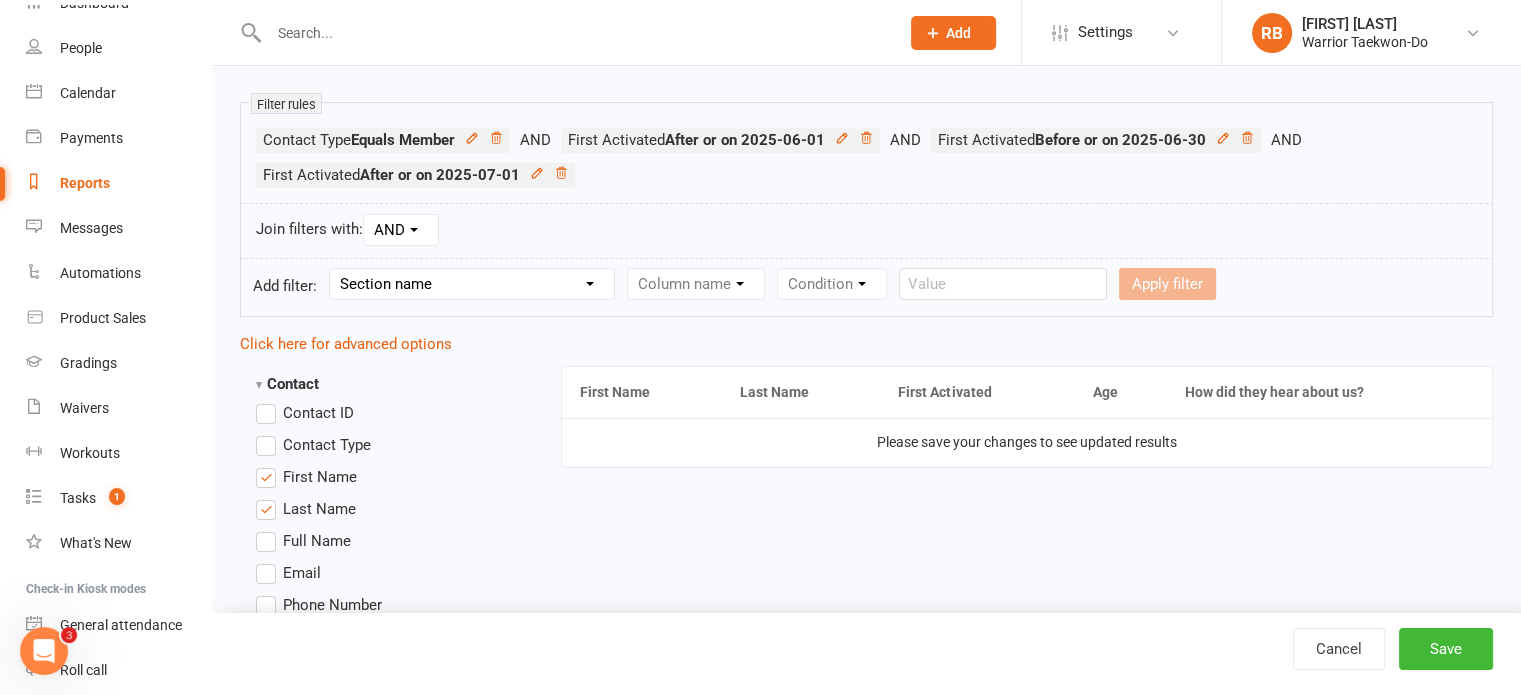 click on "Section name Contact Attendance Aggregate Payment Booking Waitlist Attendees Cancelled Bookings Late-cancelled Bookings Recurring Booking Aggregate Booking Communication Comms Recipients Membership Payment Styles And Ranks Aggregate Styles And Ranks Grading Events Promotions Suspensions Signed Waivers Family Members Credit Vouchers Enrolled Automations Enrolled Workouts Public Tasks 2023 Regionals Age Black Stripe Six Months Instructing? Class bookings Class notifications Current VIP Emergency Contact Details Fitness Goals Indefinite Hold Instructor Induction Course? Key Demographics Kubz waitlist Marketing Information Quick note Trainer/Instructor Uniform Size" at bounding box center [472, 284] 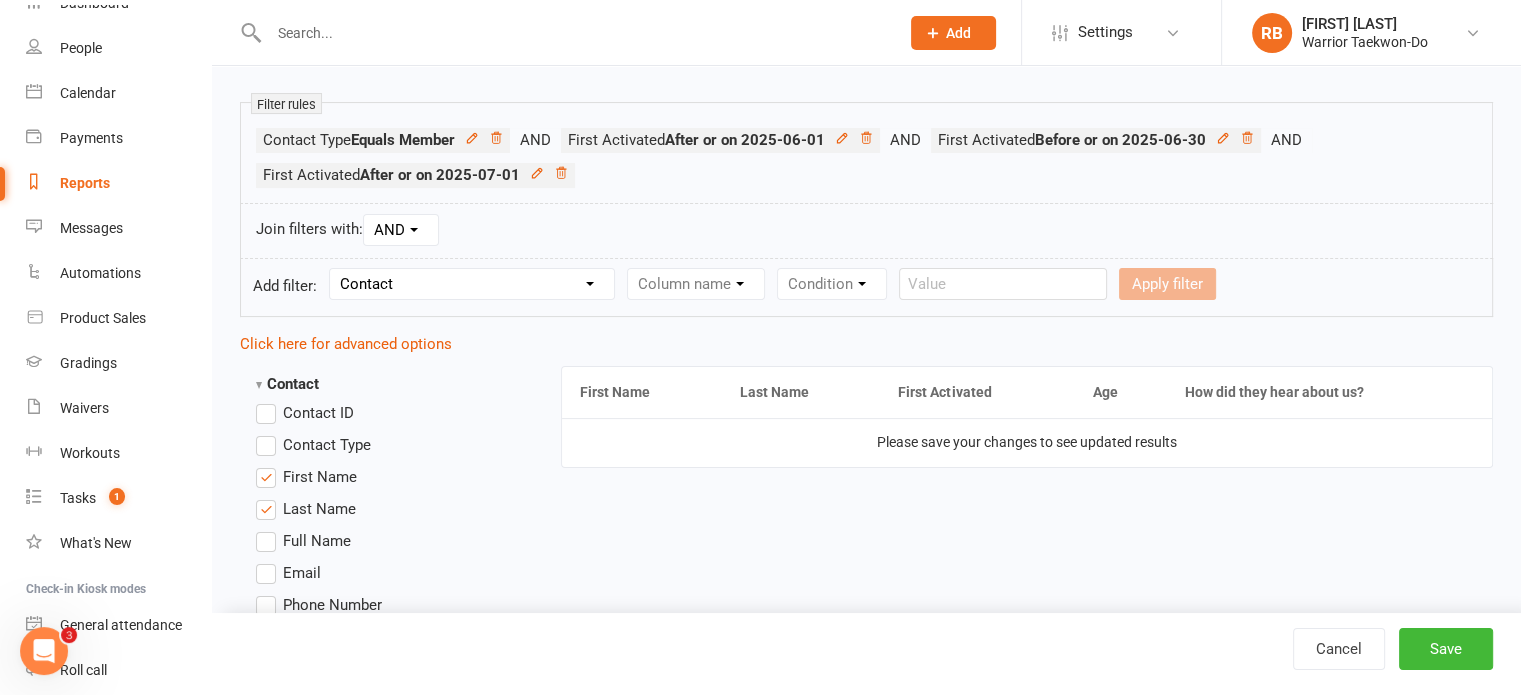 click on "Section name Contact Attendance Aggregate Payment Booking Waitlist Attendees Cancelled Bookings Late-cancelled Bookings Recurring Booking Aggregate Booking Communication Comms Recipients Membership Payment Styles And Ranks Aggregate Styles And Ranks Grading Events Promotions Suspensions Signed Waivers Family Members Credit Vouchers Enrolled Automations Enrolled Workouts Public Tasks 2023 Regionals Age Black Stripe Six Months Instructing? Class bookings Class notifications Current VIP Emergency Contact Details Fitness Goals Indefinite Hold Instructor Induction Course? Key Demographics Kubz waitlist Marketing Information Quick note Trainer/Instructor Uniform Size" at bounding box center [472, 284] 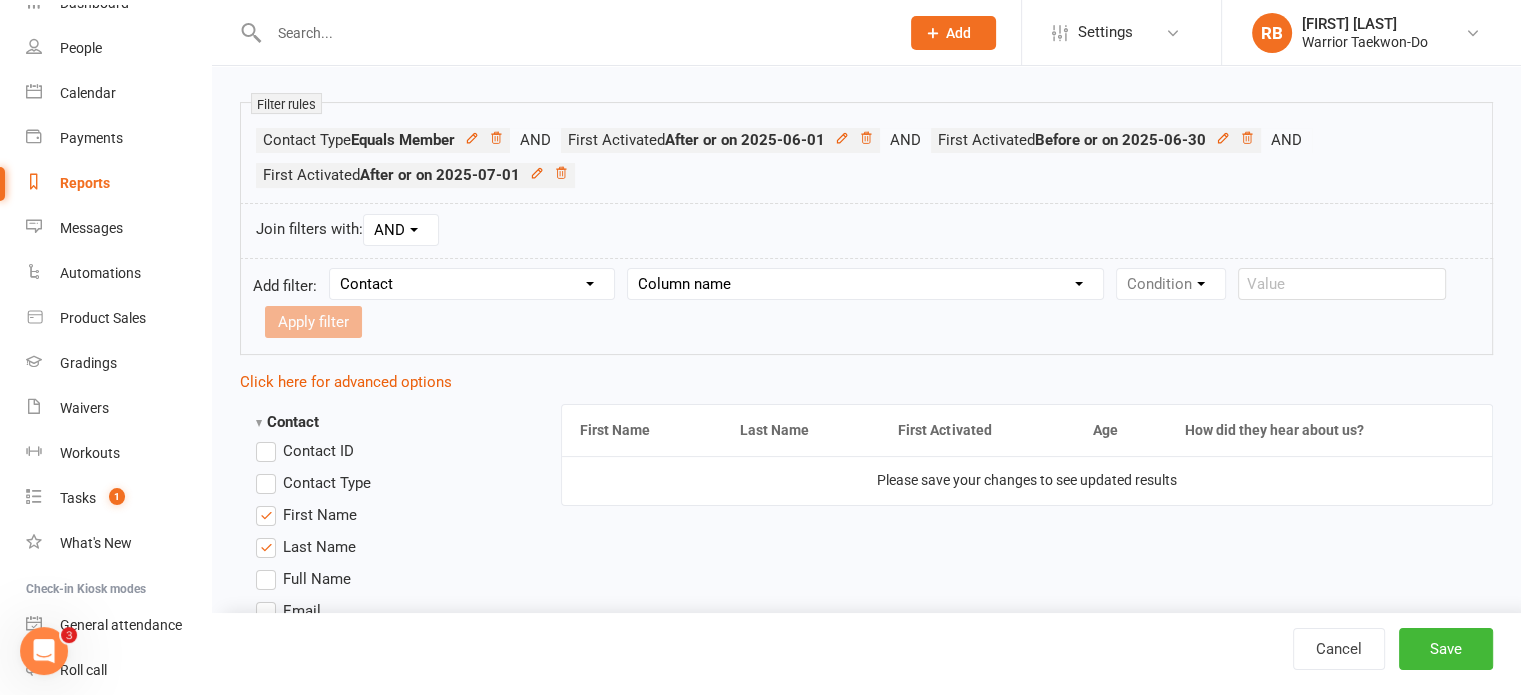 click on "Column name Contact Type First Name Last Name Full Name Email Phone Number Address (Full) Address (Street 1) Address (Street 2) Address (City / Suburb) Address (State / Province) Address (Postal / Zip code) Created First Activated Days since added to Clubworx Days since First Activated Days since Last Activated Status Previous Status (Prospects only) Prospect Status Last Changed Trial Status Member Number Date of Birth Age Next Birthday Birth Month Unsubscribed from Email Unsubscribed from SMS Owner Location Converted to Member Converted to NAC Wallet Details Credit Card Expires Source Related contacts exist? Related members exist? Related active members exist? Related prospects exist? Related non-attending contacts exist? Related non-attending contacts (with active memberships) exist? Parent(s) exist in Clubworx? Children exist in Clubworx? Profile picture attached? Credit balance Flagged? Flag Titles Has signed in to Member Portal? Last Member Portal sign-in Ezidebit Payer Reference" at bounding box center (865, 284) 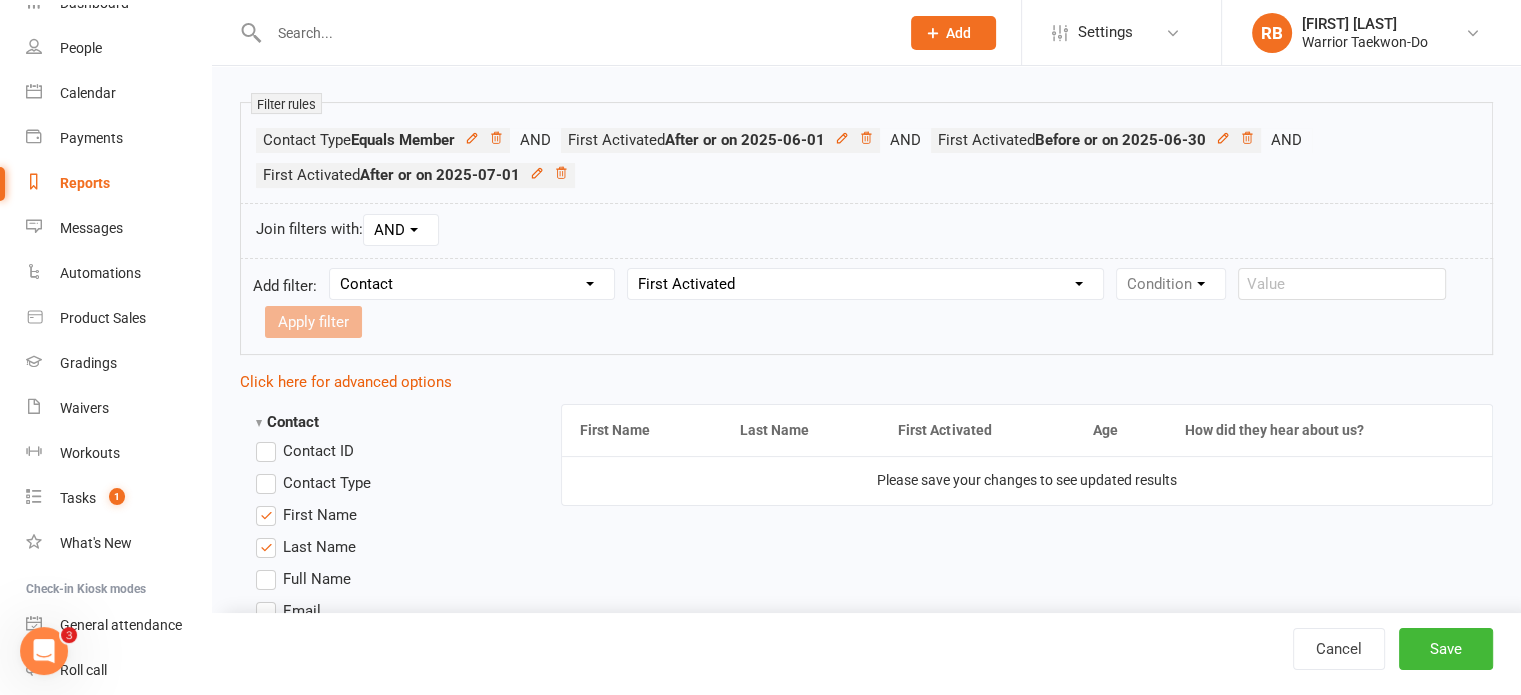 click on "Column name Contact Type First Name Last Name Full Name Email Phone Number Address (Full) Address (Street 1) Address (Street 2) Address (City / Suburb) Address (State / Province) Address (Postal / Zip code) Created First Activated Days since added to Clubworx Days since First Activated Days since Last Activated Status Previous Status (Prospects only) Prospect Status Last Changed Trial Status Member Number Date of Birth Age Next Birthday Birth Month Unsubscribed from Email Unsubscribed from SMS Owner Location Converted to Member Converted to NAC Wallet Details Credit Card Expires Source Related contacts exist? Related members exist? Related active members exist? Related prospects exist? Related non-attending contacts exist? Related non-attending contacts (with active memberships) exist? Parent(s) exist in Clubworx? Children exist in Clubworx? Profile picture attached? Credit balance Flagged? Flag Titles Has signed in to Member Portal? Last Member Portal sign-in Ezidebit Payer Reference" at bounding box center [865, 284] 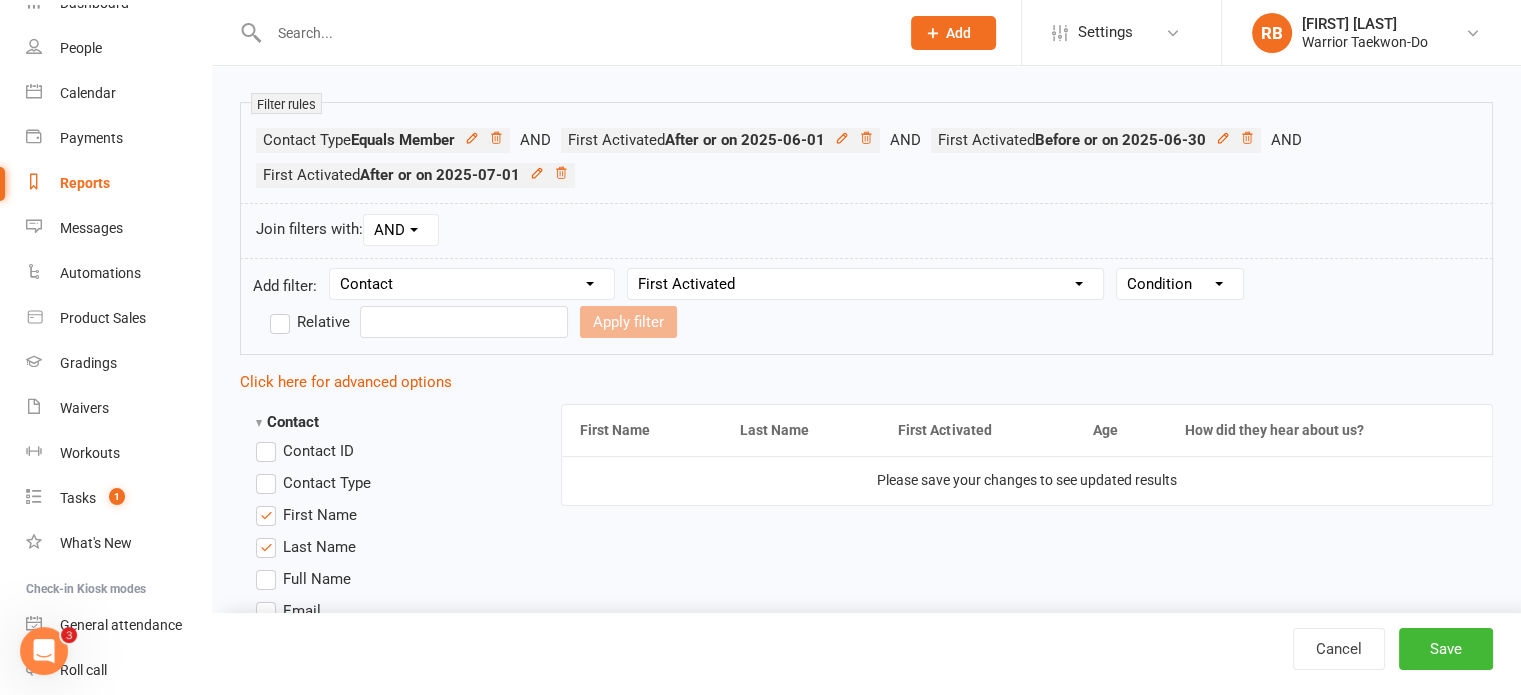click on "Condition Is Is not Before After Before or on After or on Is blank Is not blank" at bounding box center (1180, 284) 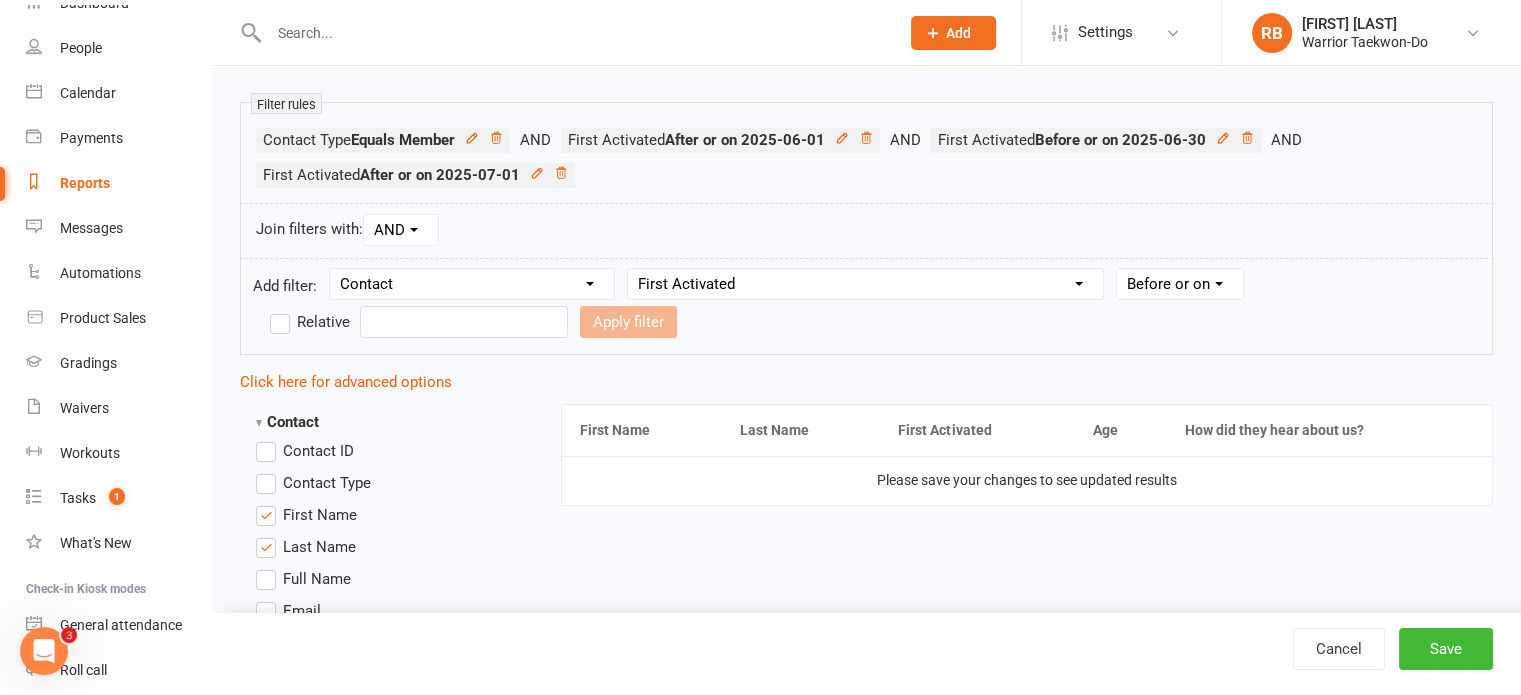 click on "Condition Is Is not Before After Before or on After or on Is blank Is not blank" at bounding box center [1180, 284] 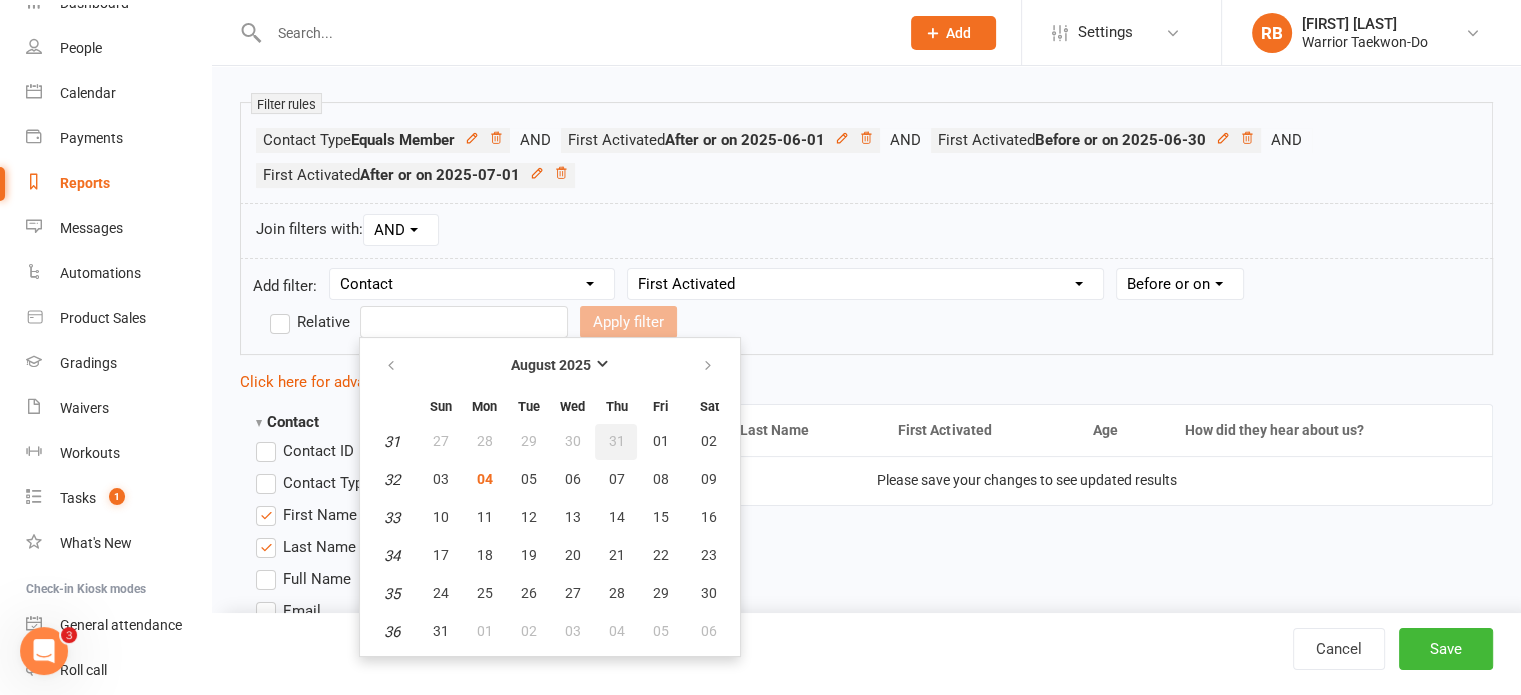 click on "31" at bounding box center [616, 441] 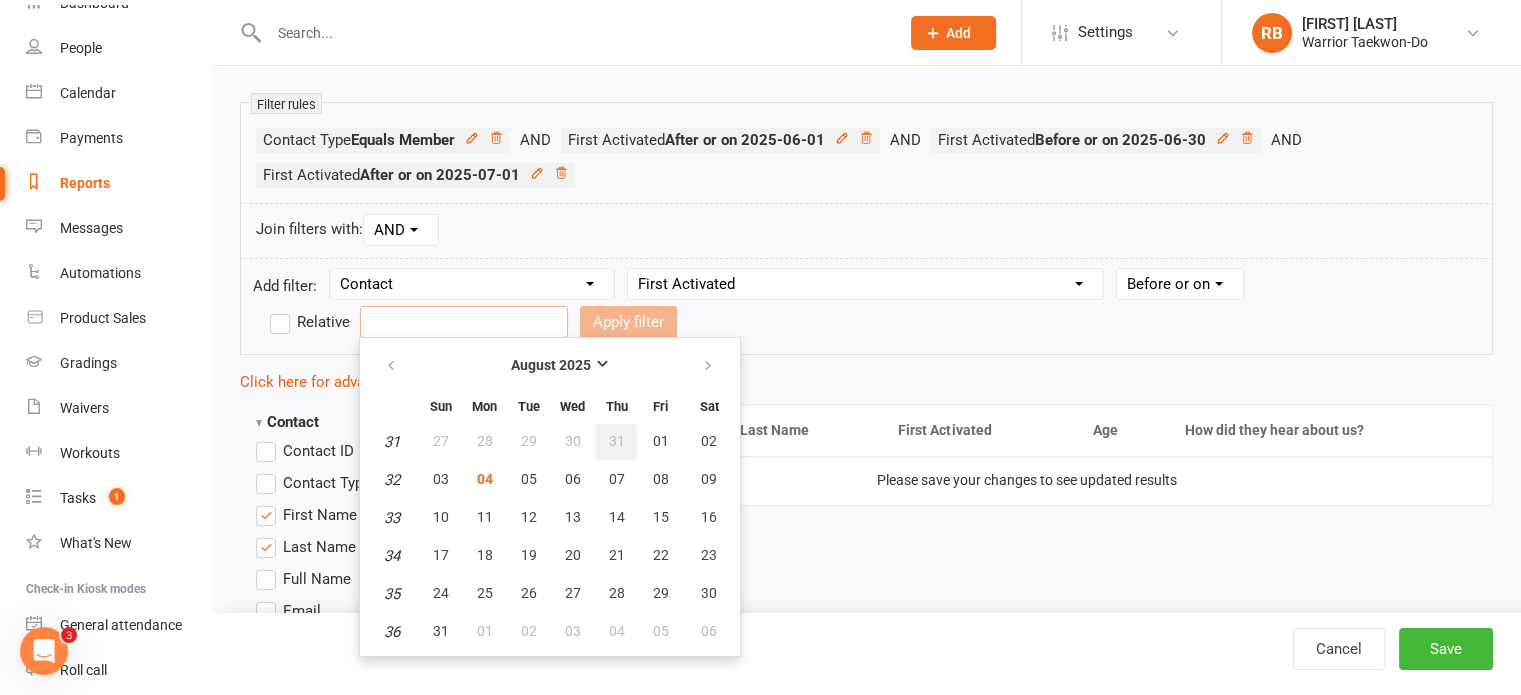 type on "31 Jul 2025" 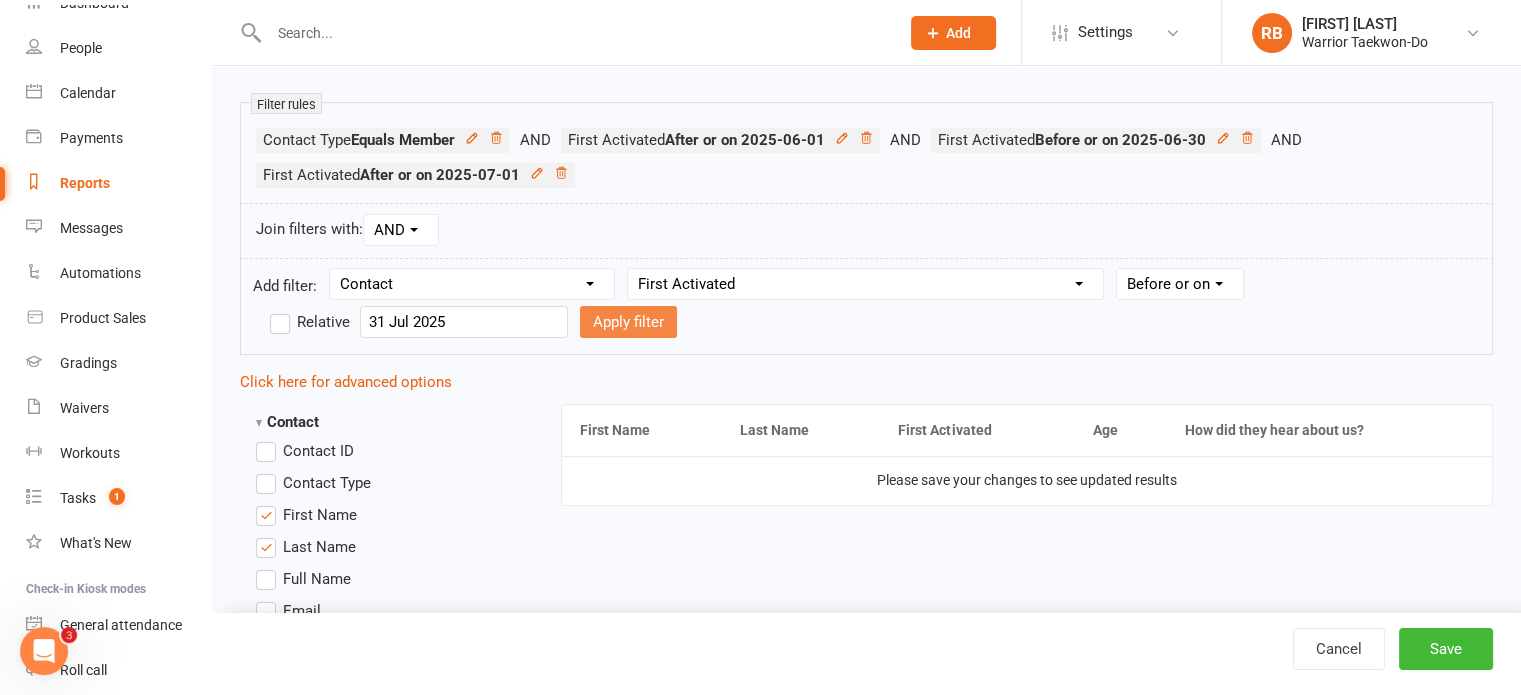 click on "Apply filter" at bounding box center (628, 322) 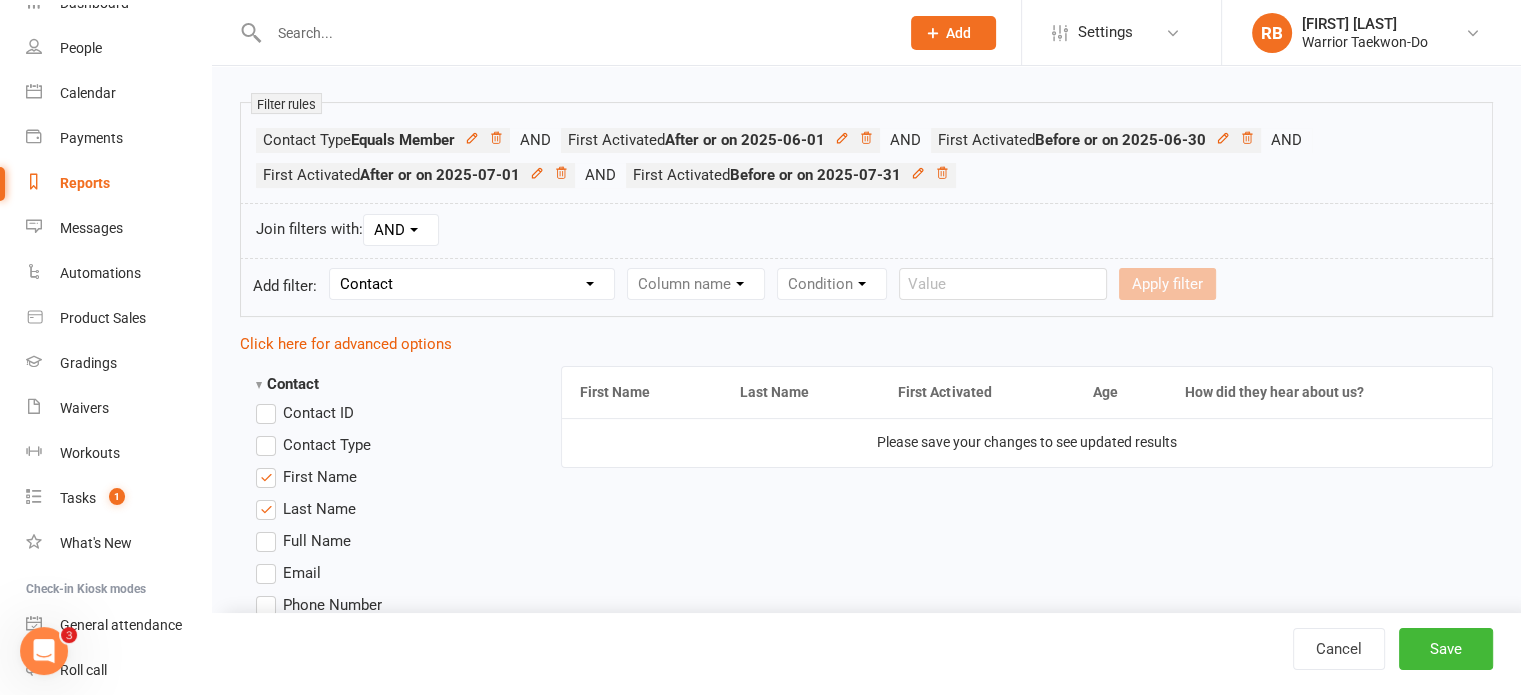 select 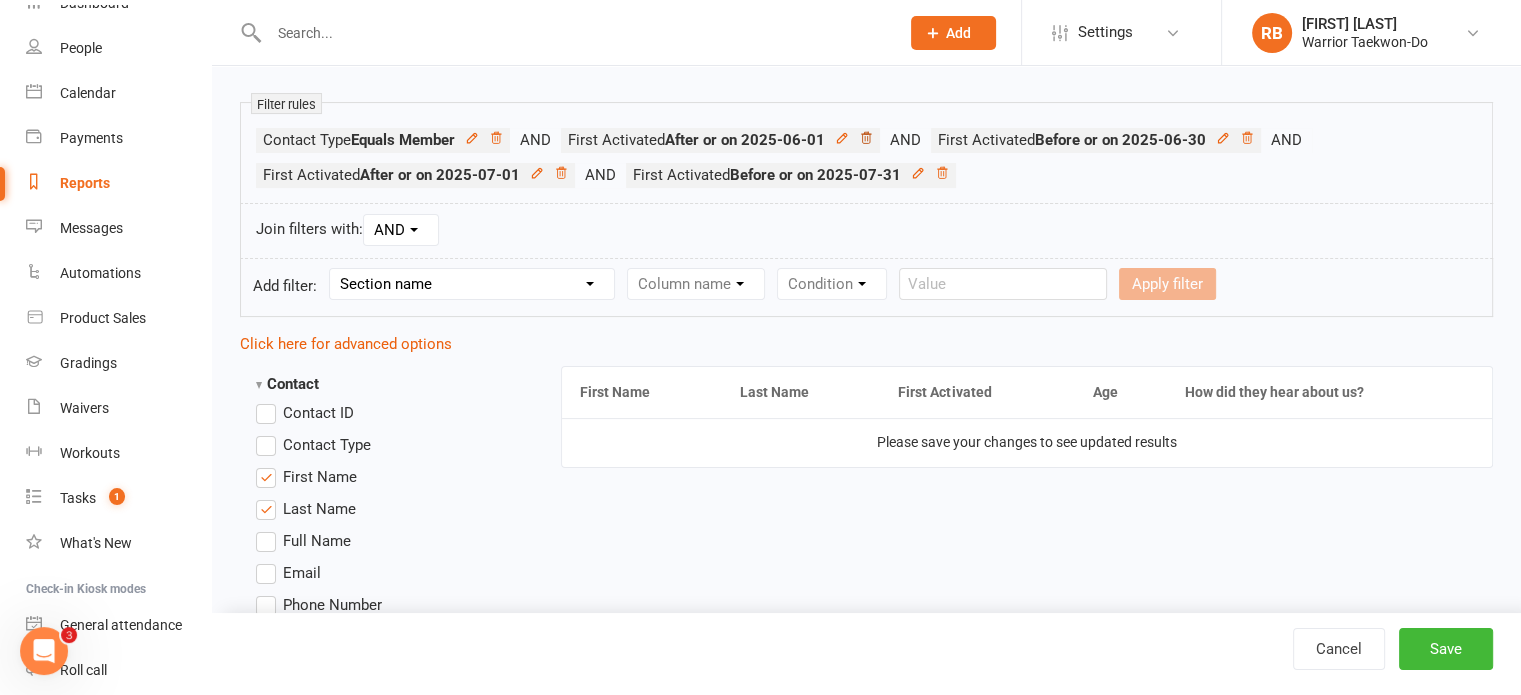click 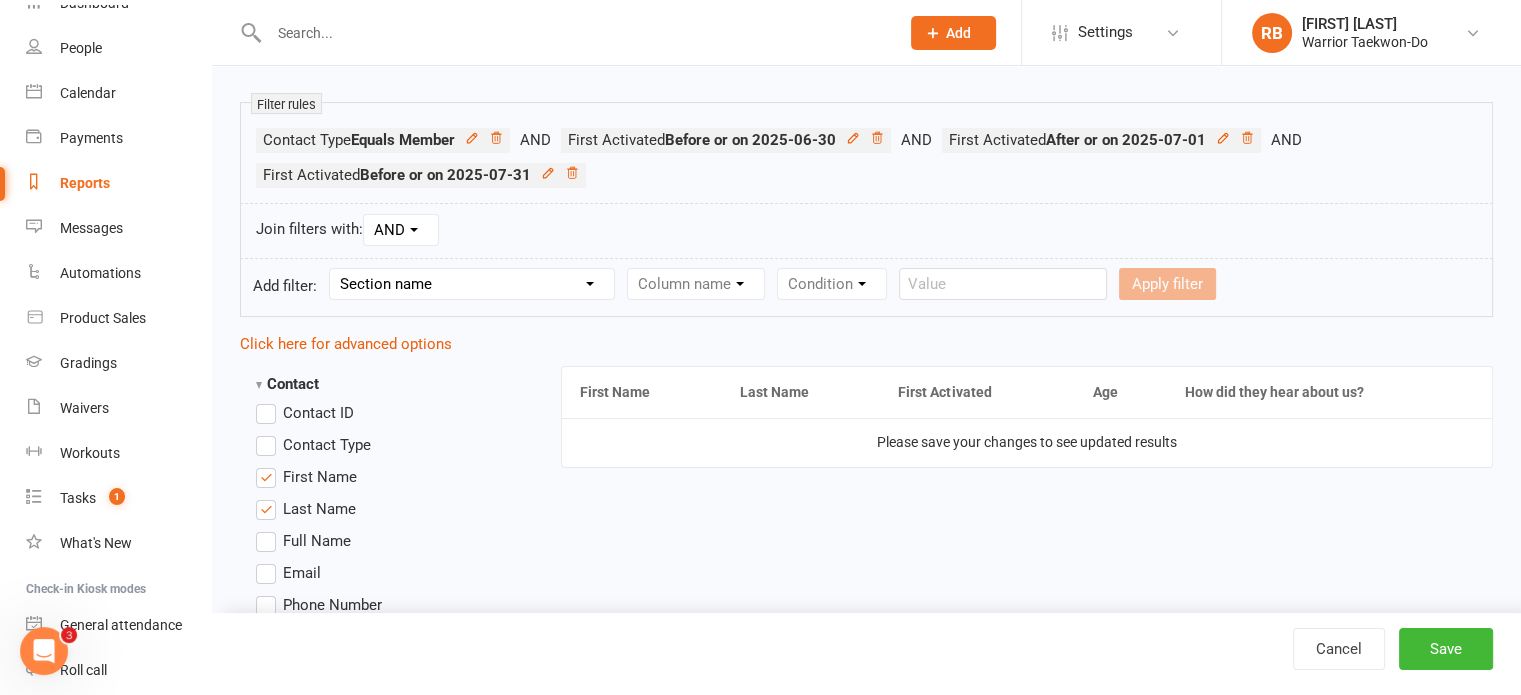 click 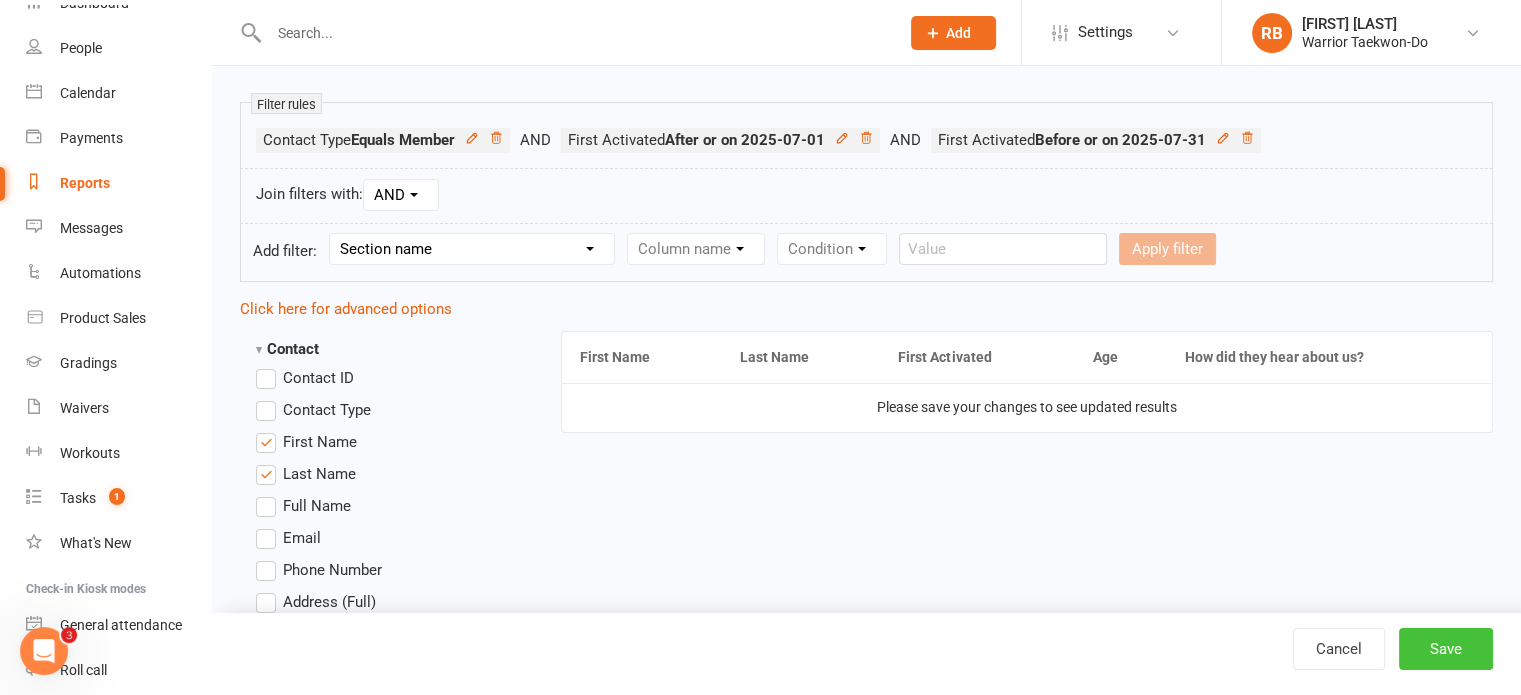 click on "Save" at bounding box center [1446, 649] 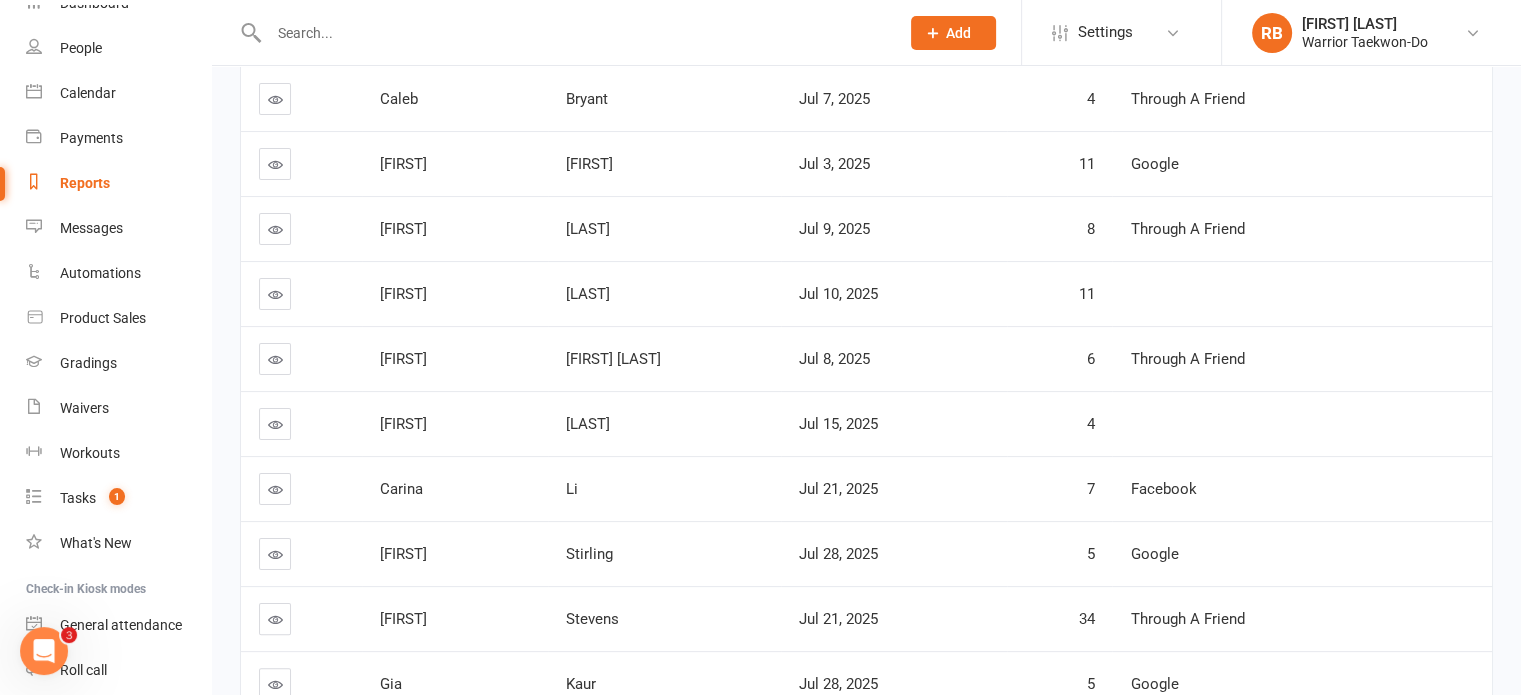 scroll, scrollTop: 0, scrollLeft: 0, axis: both 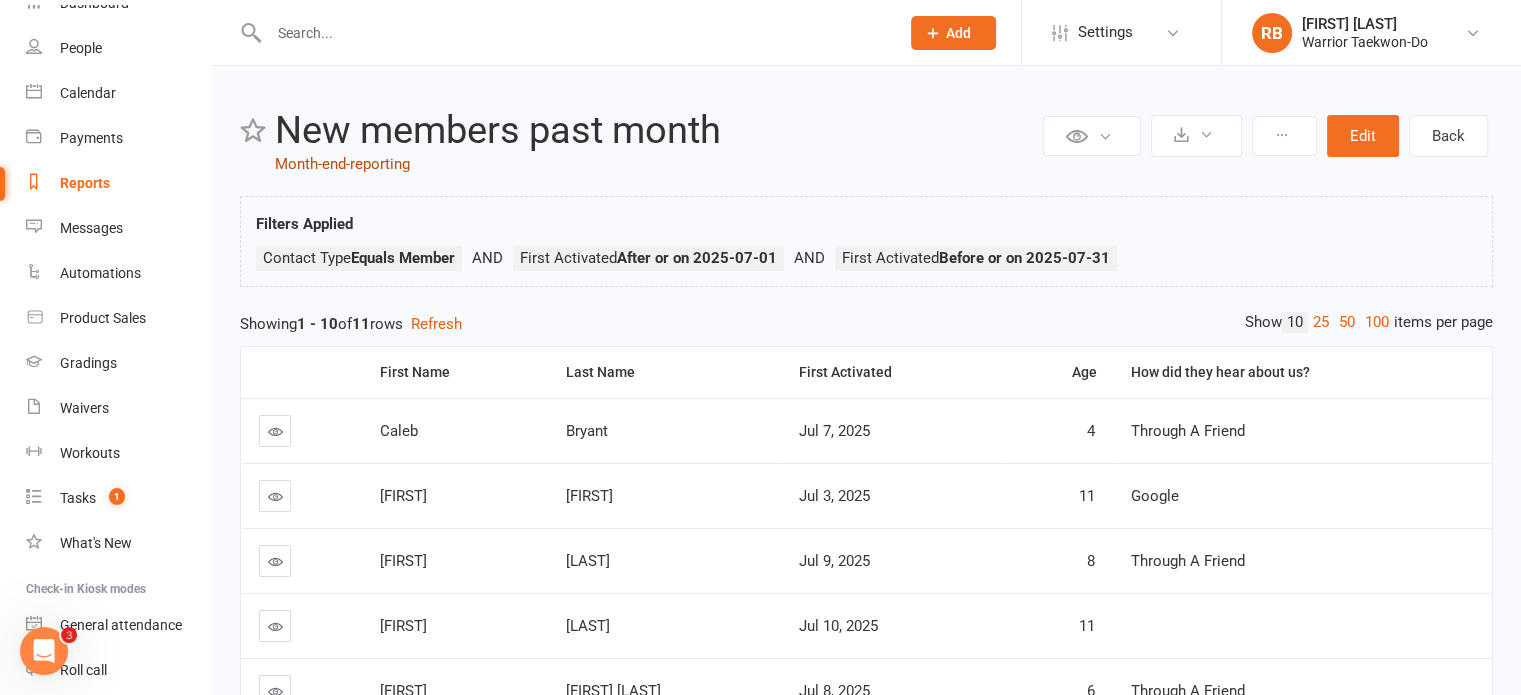 click on "Month-end-reporting" at bounding box center [342, 164] 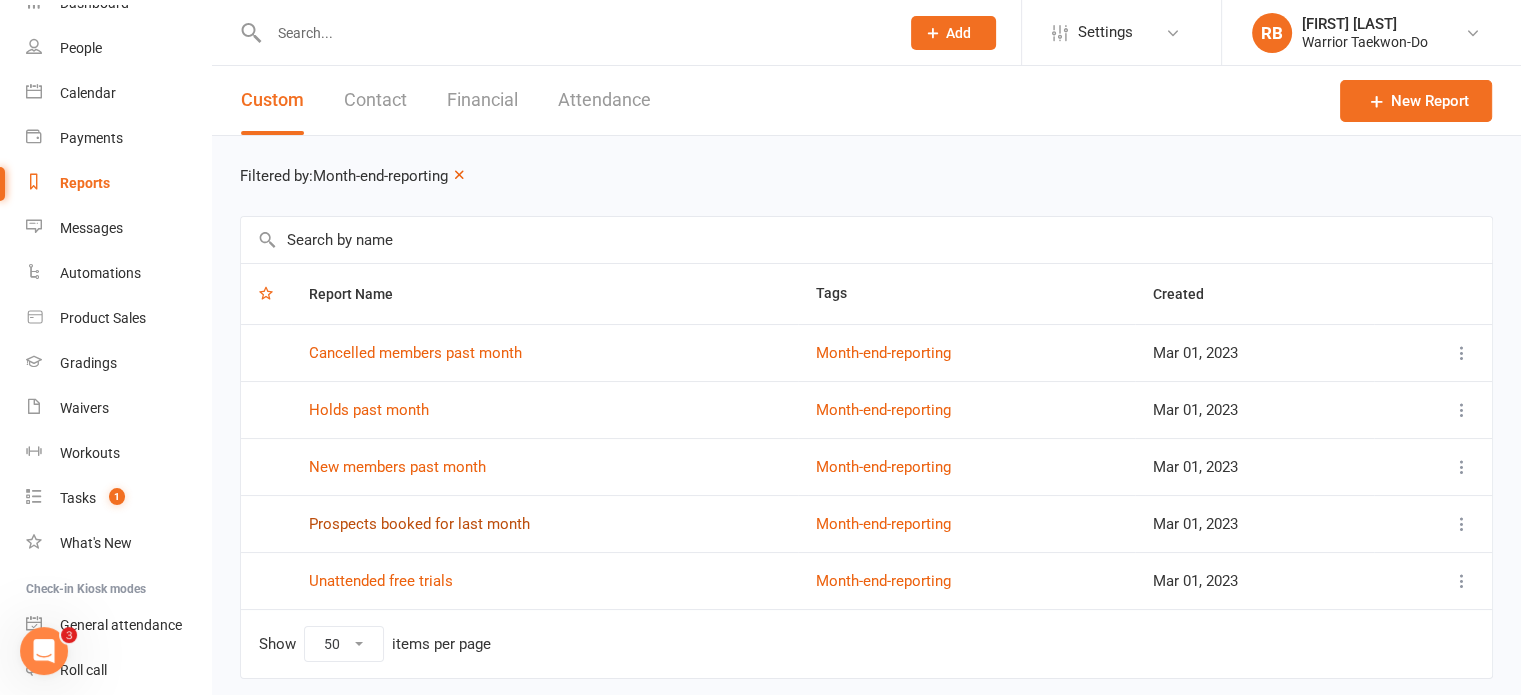 click on "Prospects booked for last month" at bounding box center [419, 524] 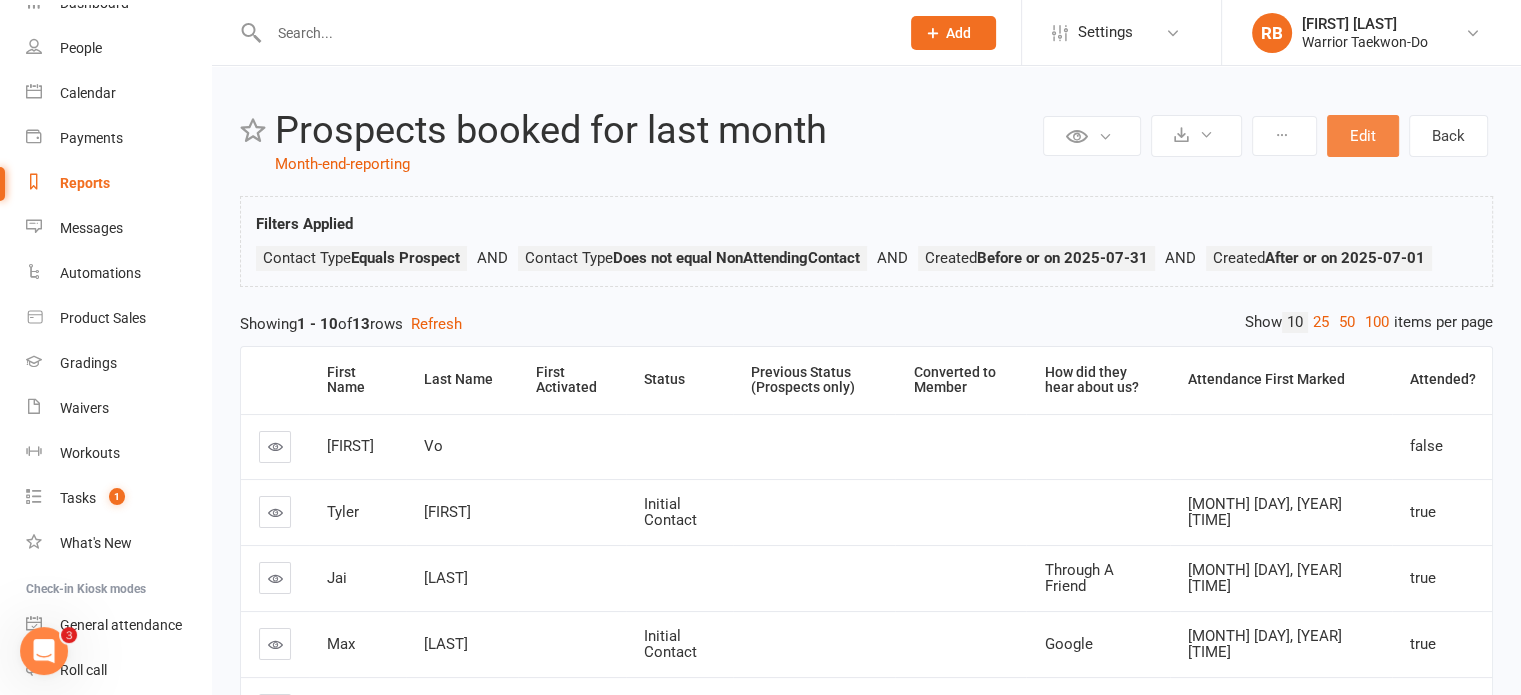 click on "Edit" at bounding box center (1363, 136) 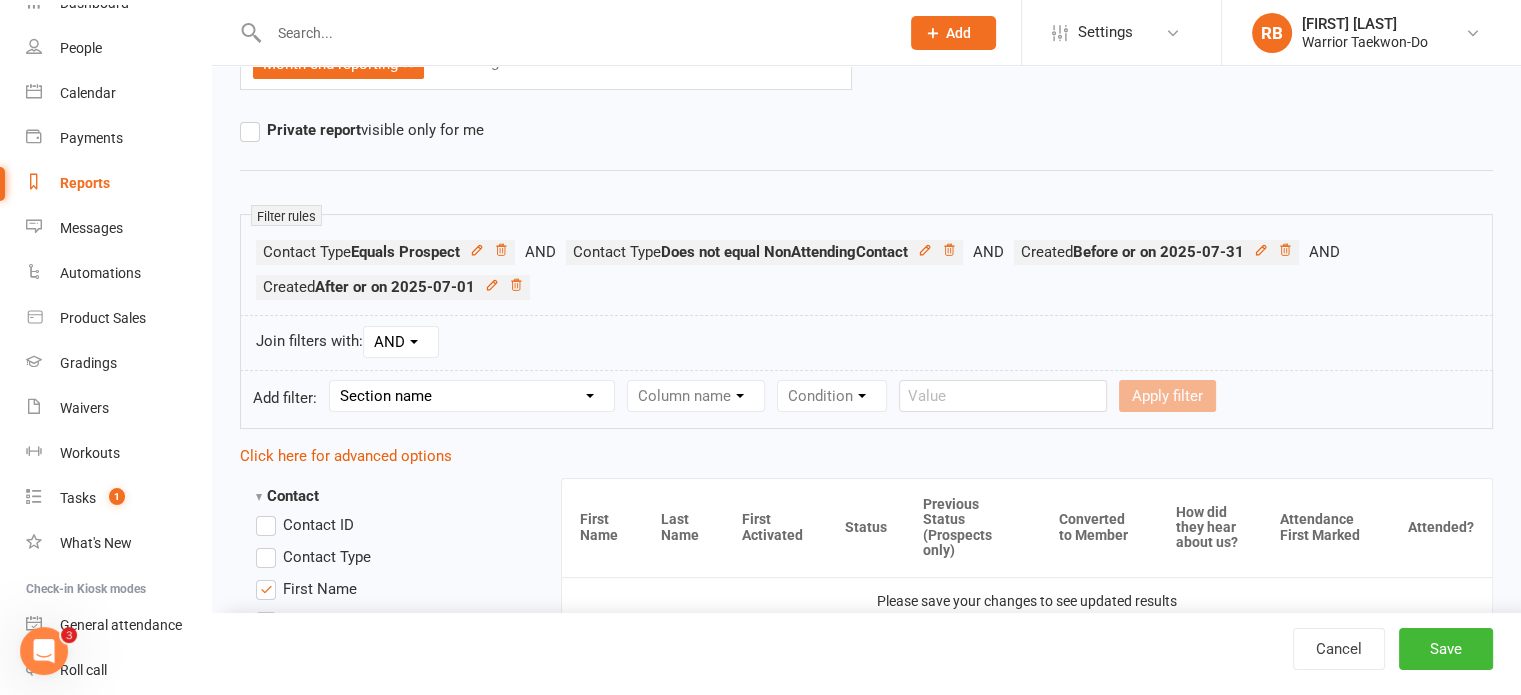 scroll, scrollTop: 220, scrollLeft: 0, axis: vertical 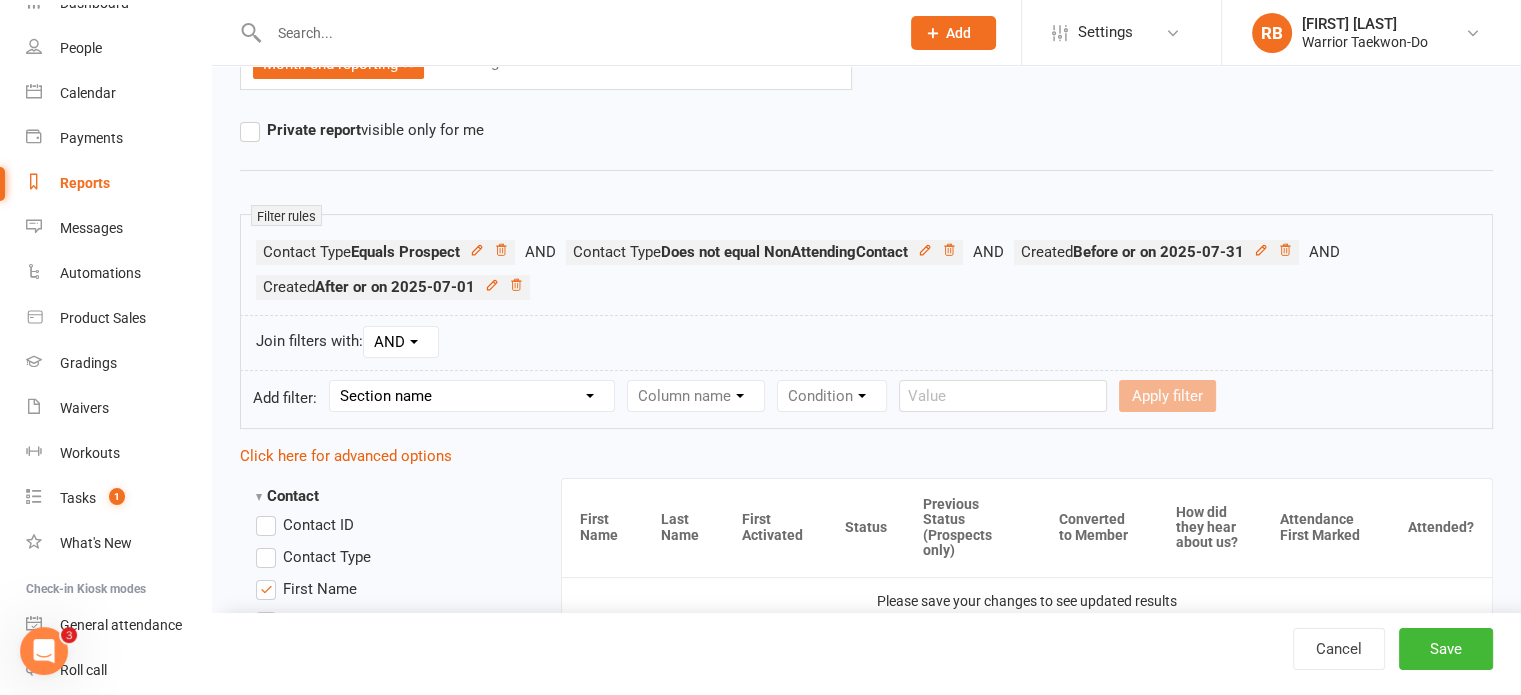 click on "Section name Contact Attendance Aggregate Payment Booking Waitlist Attendees Cancelled Bookings Late-cancelled Bookings Recurring Booking Aggregate Booking Communication Comms Recipients Membership Payment Styles And Ranks Aggregate Styles And Ranks Grading Events Promotions Suspensions Signed Waivers Family Members Credit Vouchers Enrolled Automations Enrolled Workouts Public Tasks 2023 Regionals Age Black Stripe Six Months Instructing? Class bookings Class notifications Current VIP Emergency Contact Details Fitness Goals Indefinite Hold Instructor Induction Course? Key Demographics Kubz waitlist Marketing Information Quick note Trainer/Instructor Uniform Size" at bounding box center (472, 396) 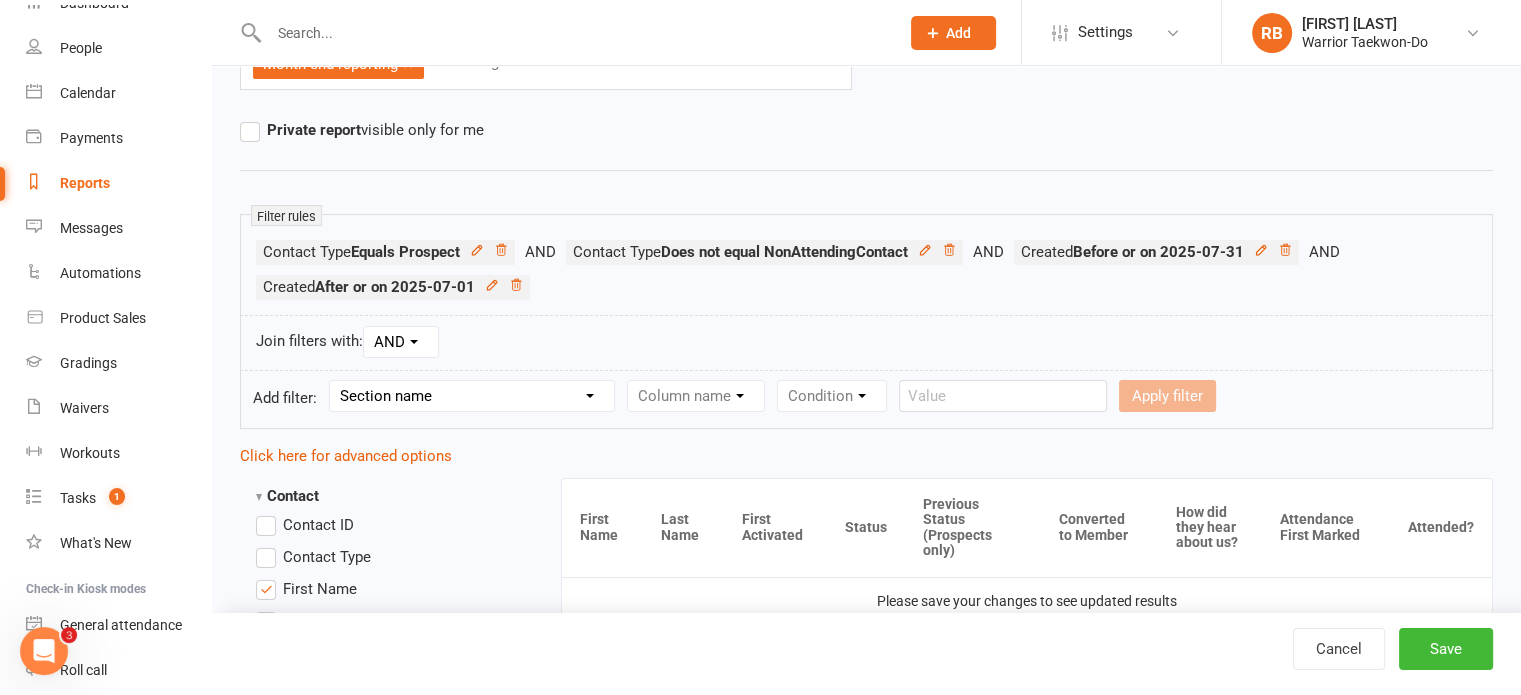 select on "0" 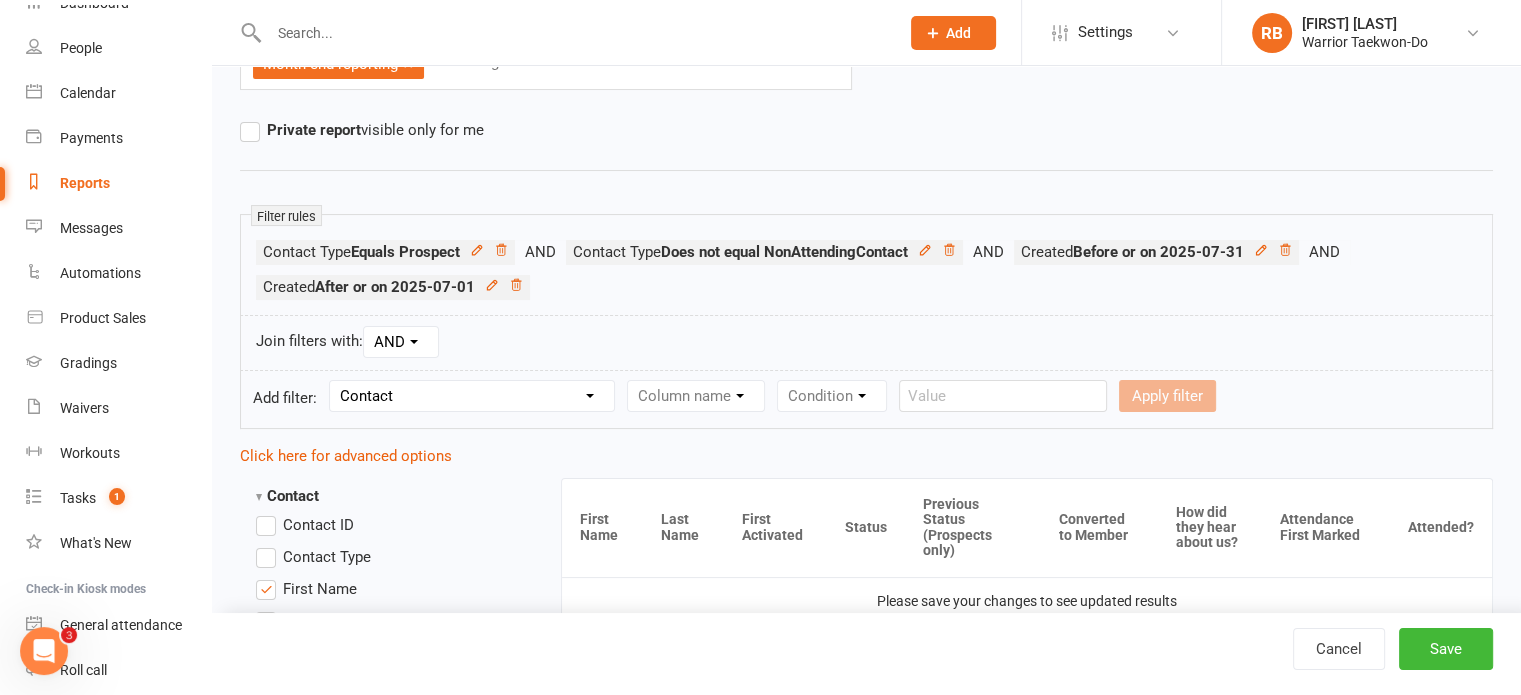 click on "Section name Contact Attendance Aggregate Payment Booking Waitlist Attendees Cancelled Bookings Late-cancelled Bookings Recurring Booking Aggregate Booking Communication Comms Recipients Membership Payment Styles And Ranks Aggregate Styles And Ranks Grading Events Promotions Suspensions Signed Waivers Family Members Credit Vouchers Enrolled Automations Enrolled Workouts Public Tasks 2023 Regionals Age Black Stripe Six Months Instructing? Class bookings Class notifications Current VIP Emergency Contact Details Fitness Goals Indefinite Hold Instructor Induction Course? Key Demographics Kubz waitlist Marketing Information Quick note Trainer/Instructor Uniform Size" at bounding box center (472, 396) 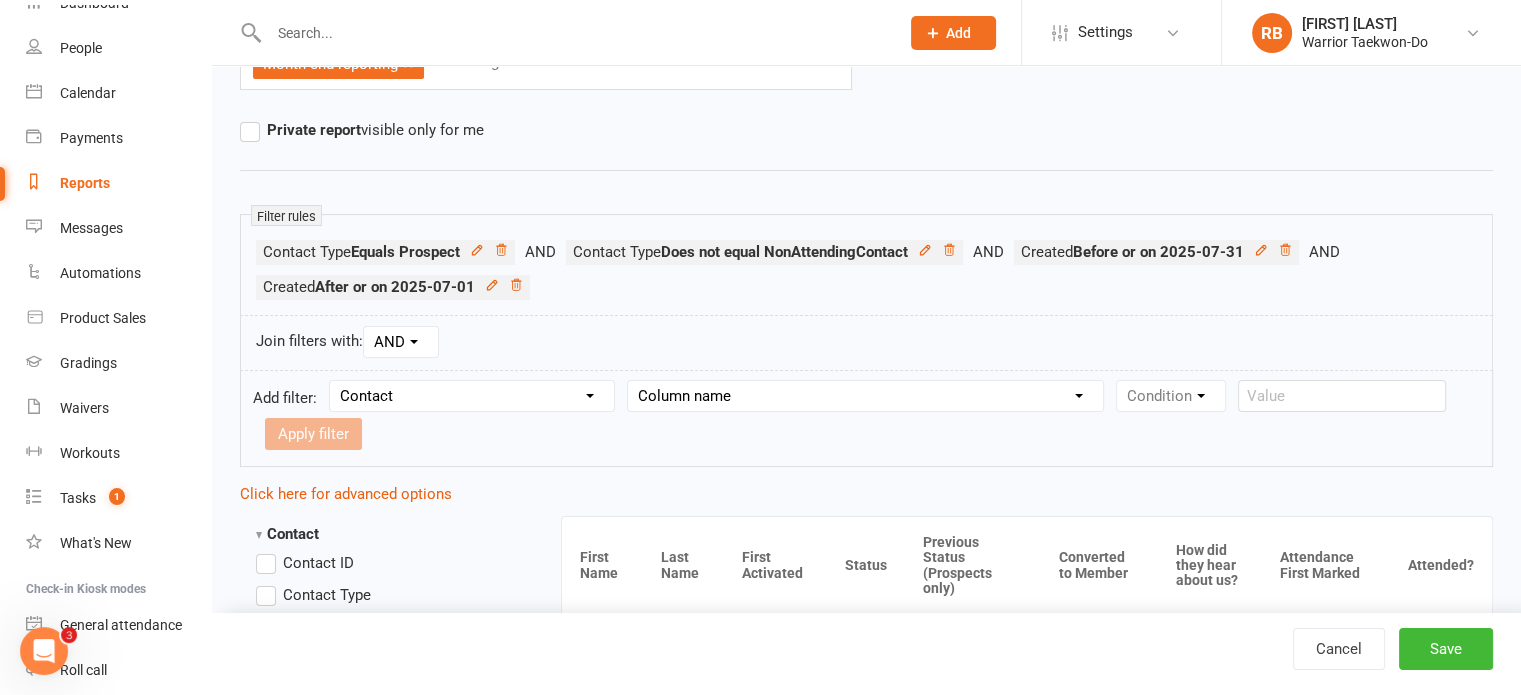 click on "Column name Contact Type First Name Last Name Full Name Email Phone Number Address (Full) Address (Street 1) Address (Street 2) Address (City / Suburb) Address (State / Province) Address (Postal / Zip code) Created First Activated Days since added to Clubworx Days since First Activated Days since Last Activated Status Previous Status (Prospects only) Prospect Status Last Changed Trial Status Member Number Date of Birth Age Next Birthday Birth Month Unsubscribed from Email Unsubscribed from SMS Owner Location Converted to Member Converted to NAC Wallet Details Credit Card Expires Source Related contacts exist? Related members exist? Related active members exist? Related prospects exist? Related non-attending contacts exist? Related non-attending contacts (with active memberships) exist? Parent(s) exist in Clubworx? Children exist in Clubworx? Profile picture attached? Credit balance Flagged? Flag Titles Has signed in to Member Portal? Last Member Portal sign-in Ezidebit Payer Reference" at bounding box center [865, 396] 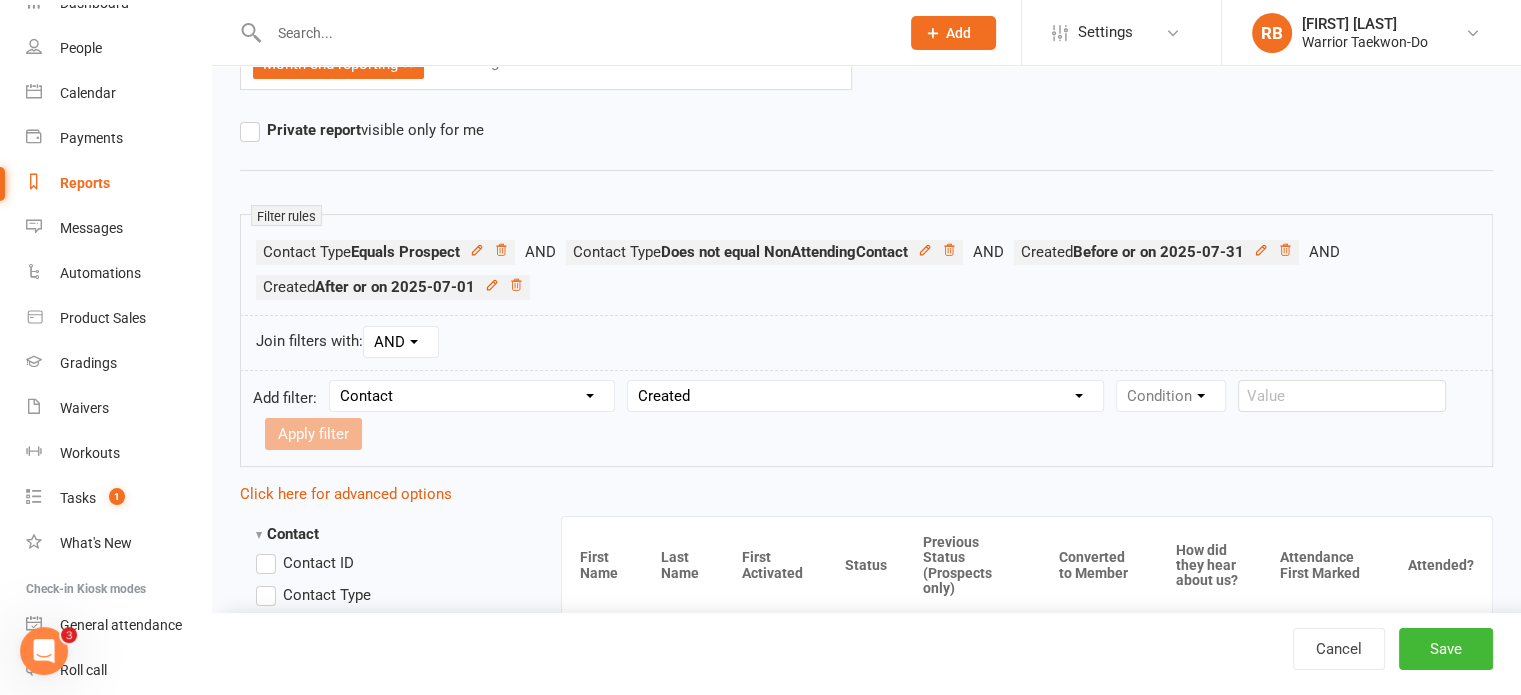 click on "Column name Contact Type First Name Last Name Full Name Email Phone Number Address (Full) Address (Street 1) Address (Street 2) Address (City / Suburb) Address (State / Province) Address (Postal / Zip code) Created First Activated Days since added to Clubworx Days since First Activated Days since Last Activated Status Previous Status (Prospects only) Prospect Status Last Changed Trial Status Member Number Date of Birth Age Next Birthday Birth Month Unsubscribed from Email Unsubscribed from SMS Owner Location Converted to Member Converted to NAC Wallet Details Credit Card Expires Source Related contacts exist? Related members exist? Related active members exist? Related prospects exist? Related non-attending contacts exist? Related non-attending contacts (with active memberships) exist? Parent(s) exist in Clubworx? Children exist in Clubworx? Profile picture attached? Credit balance Flagged? Flag Titles Has signed in to Member Portal? Last Member Portal sign-in Ezidebit Payer Reference" at bounding box center [865, 396] 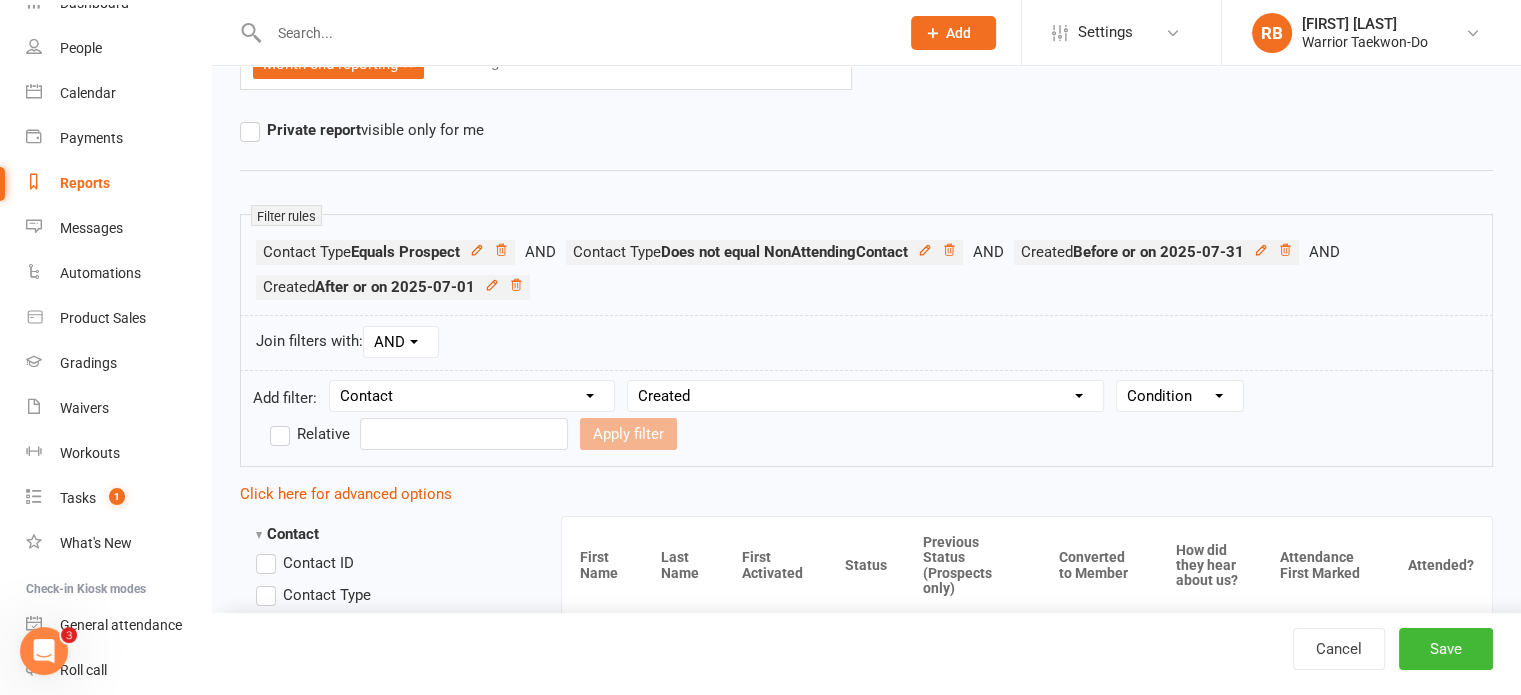 click on "Condition Is Is not Before After Before or on After or on Is blank Is not blank" at bounding box center (1180, 396) 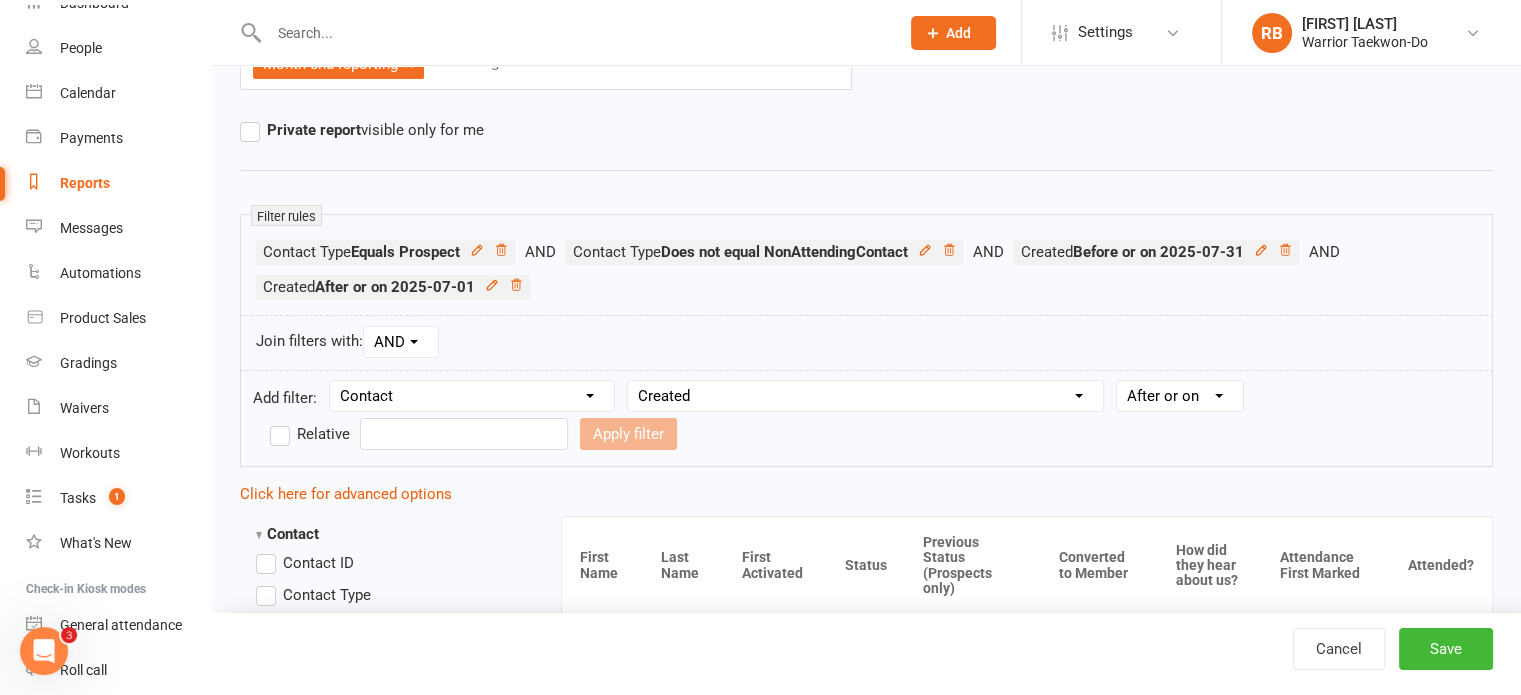 click on "Condition Is Is not Before After Before or on After or on Is blank Is not blank" at bounding box center [1180, 396] 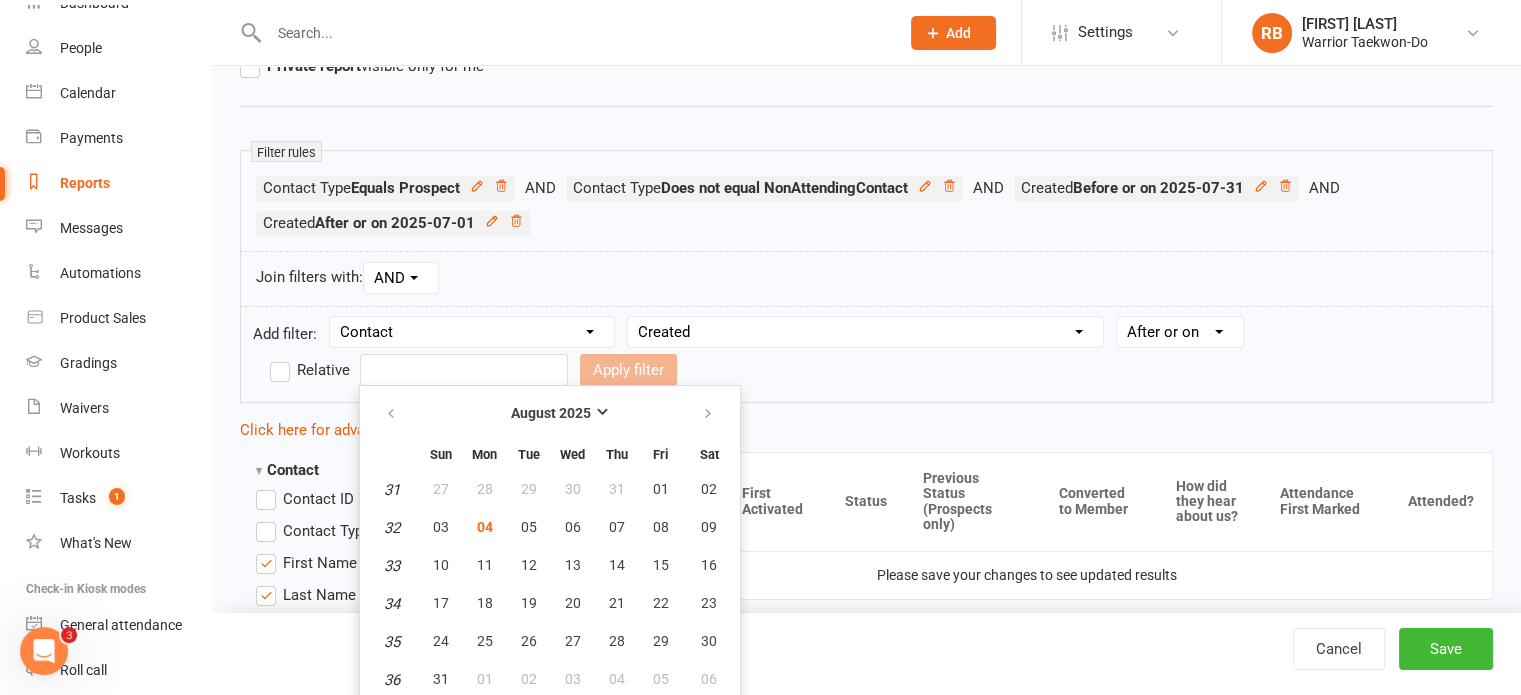 click on "Prospect
Member
Non-attending contact
Class / event
Appointment
Grading event
Task
Membership plan
Bulk message
Add
Settings Membership Plans Event Templates Appointment Types Website Image Library Customize Contacts Bulk Imports Access Control Users Account Profile Clubworx API RB [NAME] Warrior Taekwon-Do My profile My subscription Help Terms & conditions  Privacy policy  Sign out Clubworx Dashboard People Calendar Payments Reports Messages   Automations   Product Sales Gradings   Waivers   Workouts   Tasks   1 What's New Check-in Kiosk modes General attendance Roll call Class check-in × × × Name of report Prospects booked for last month Report tags Month-end-reporting   × Add a tag Private report  visible only for me Created" at bounding box center [760, 2111] 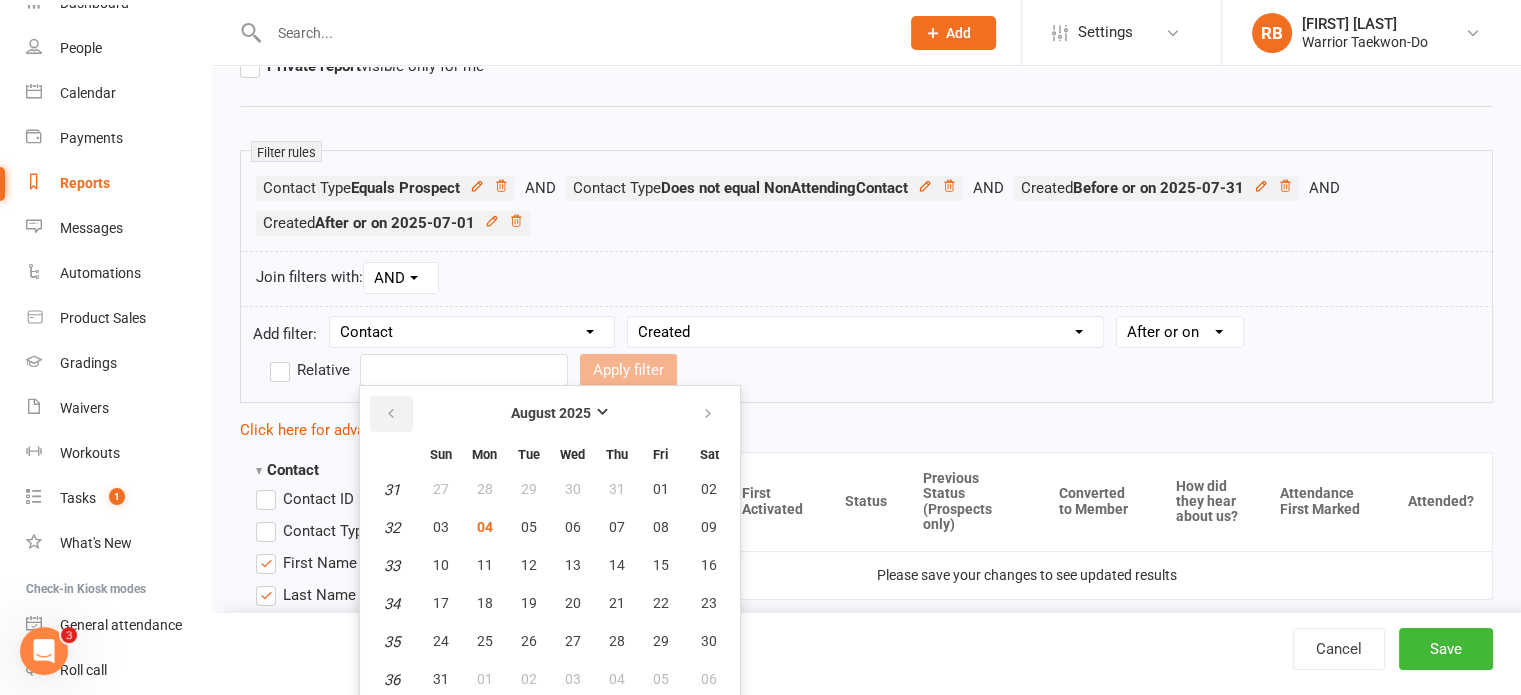 click at bounding box center [390, 414] 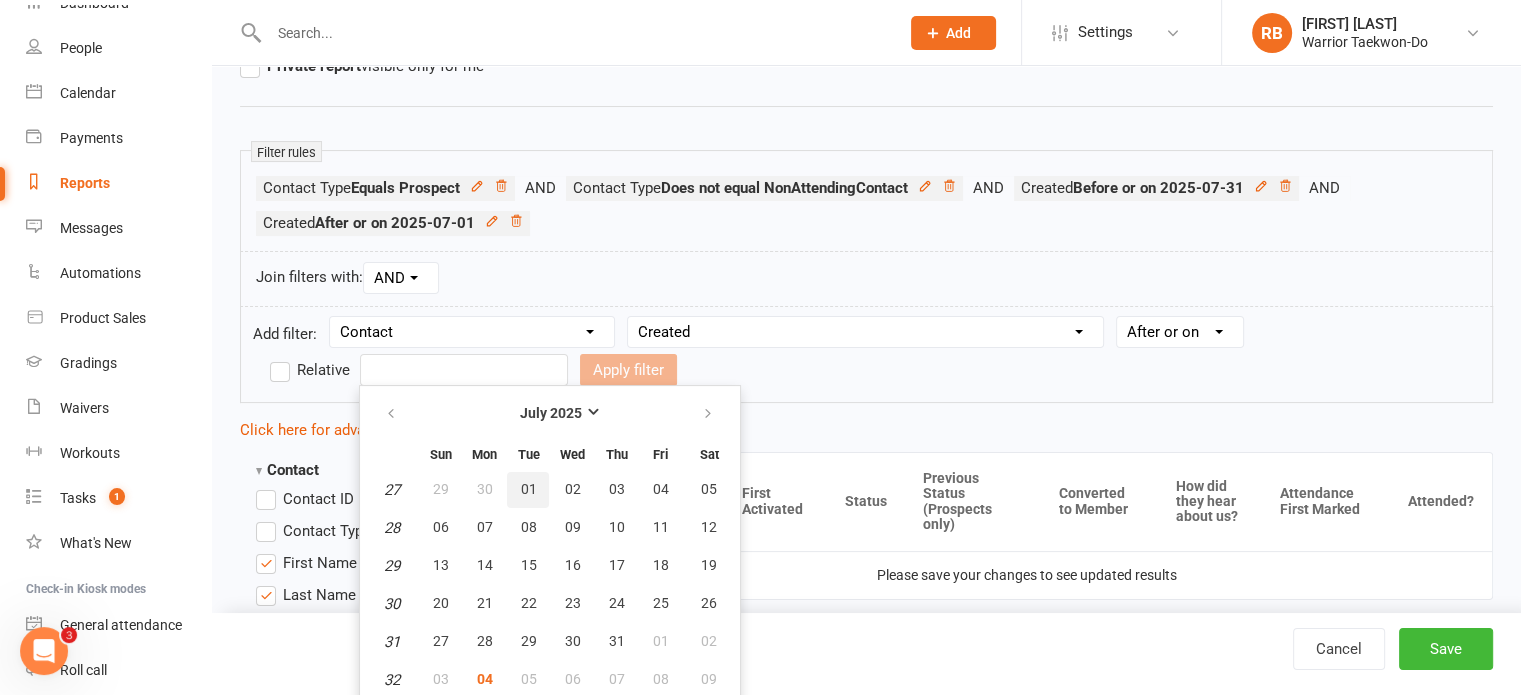 click on "01" at bounding box center (528, 489) 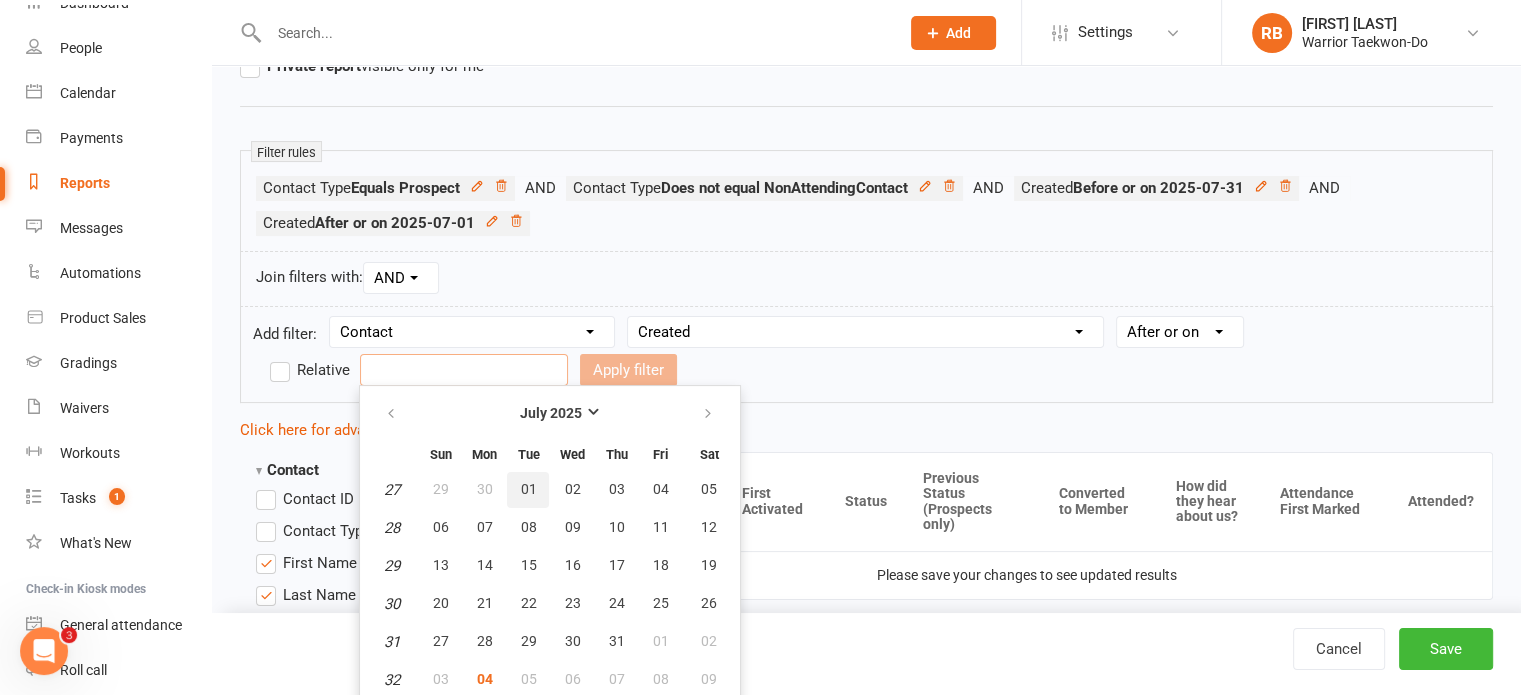type on "01 Jul 2025" 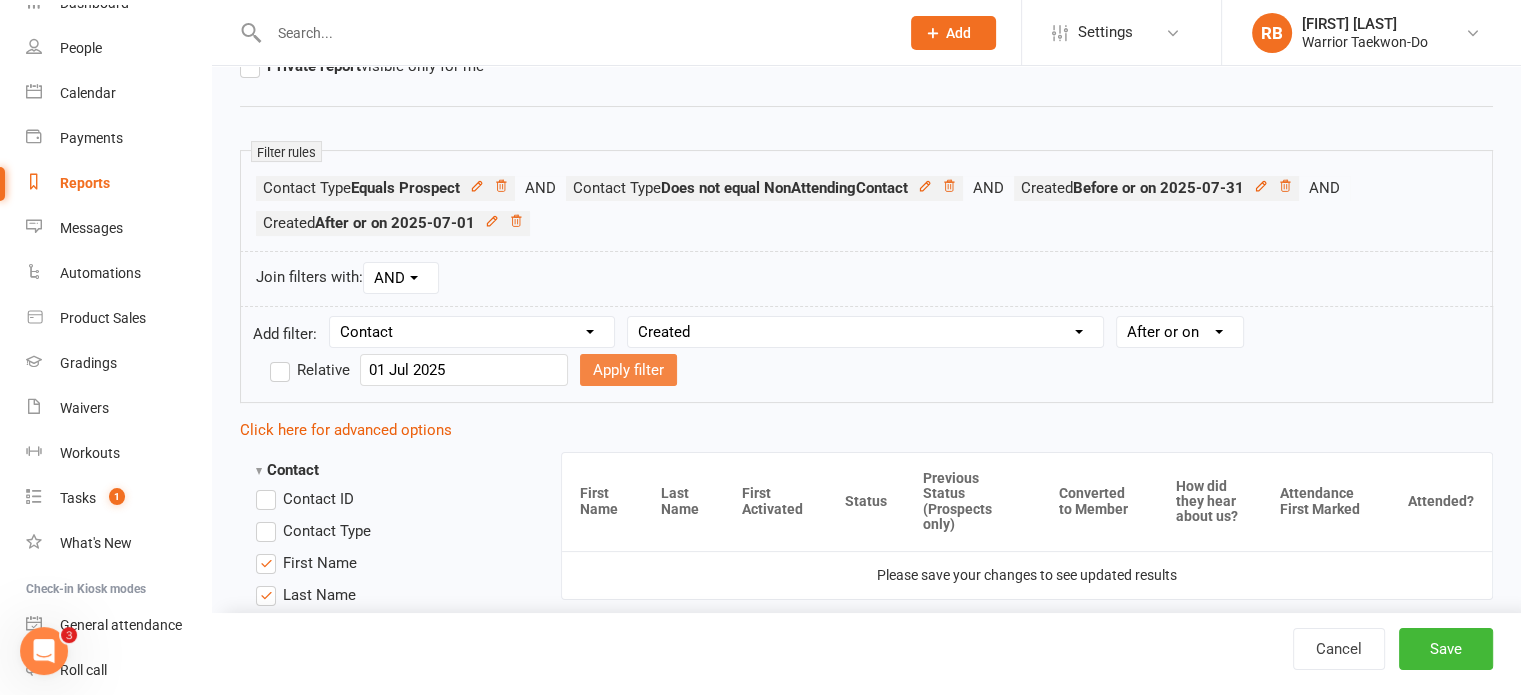 click on "Apply filter" at bounding box center (628, 370) 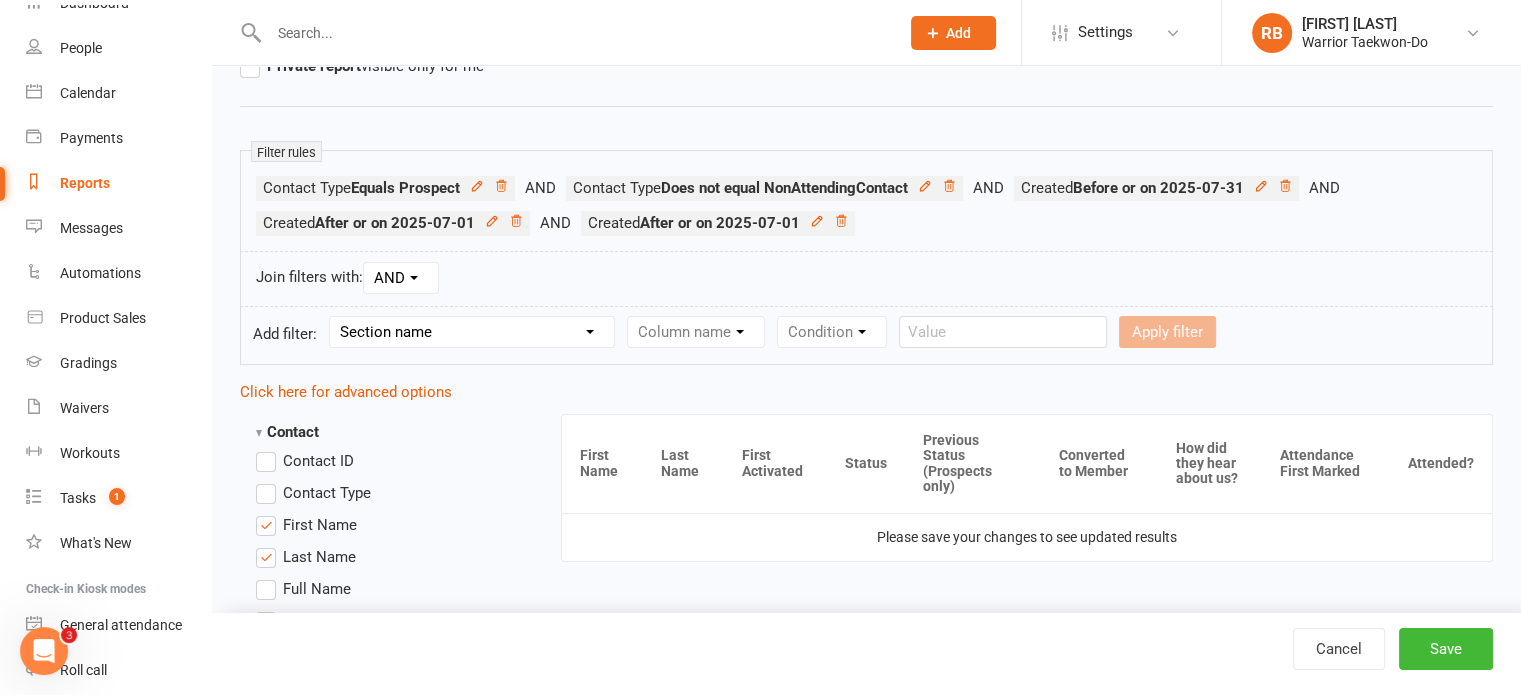 click on "Section name Contact Attendance Aggregate Payment Booking Waitlist Attendees Cancelled Bookings Late-cancelled Bookings Recurring Booking Aggregate Booking Communication Comms Recipients Membership Payment Styles And Ranks Aggregate Styles And Ranks Grading Events Promotions Suspensions Signed Waivers Family Members Credit Vouchers Enrolled Automations Enrolled Workouts Public Tasks 2023 Regionals Age Black Stripe Six Months Instructing? Class bookings Class notifications Current VIP Emergency Contact Details Fitness Goals Indefinite Hold Instructor Induction Course? Key Demographics Kubz waitlist Marketing Information Quick note Trainer/Instructor Uniform Size" at bounding box center (472, 332) 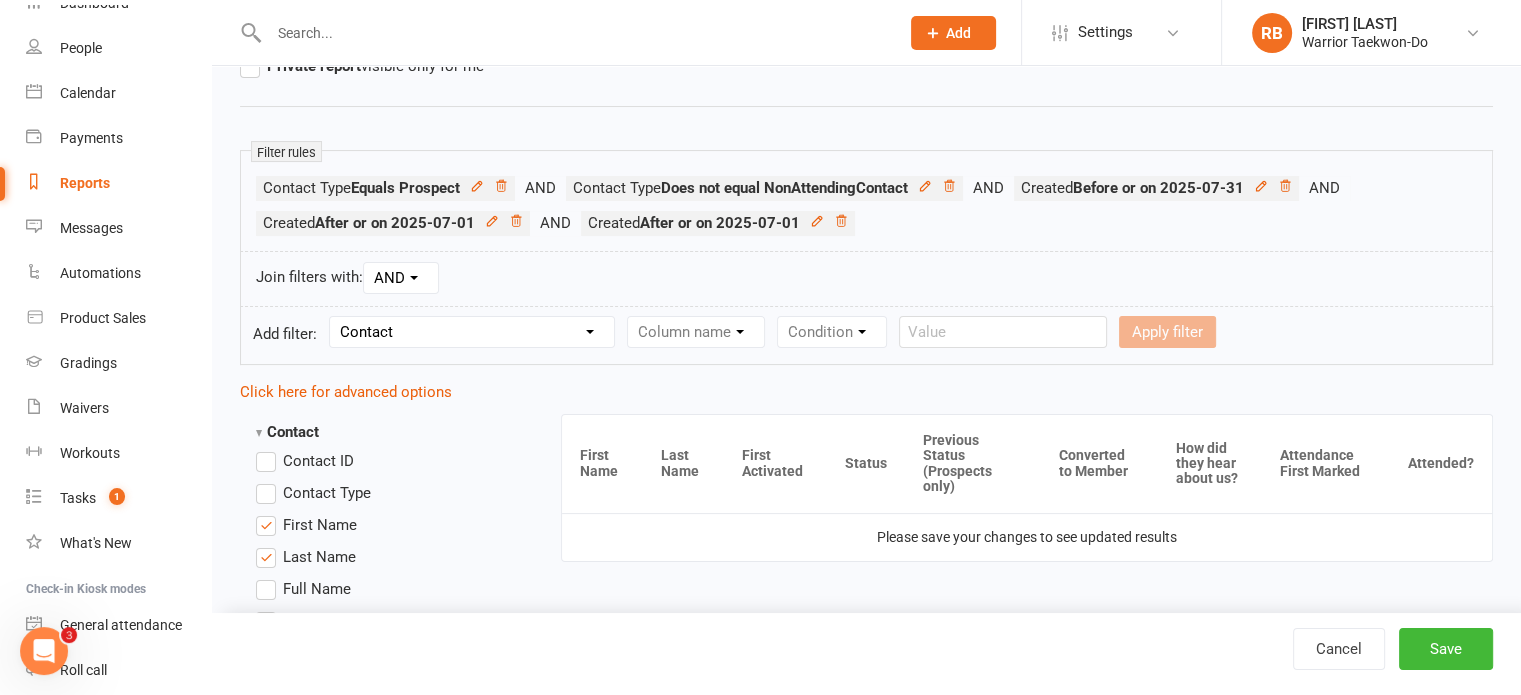 click on "Section name Contact Attendance Aggregate Payment Booking Waitlist Attendees Cancelled Bookings Late-cancelled Bookings Recurring Booking Aggregate Booking Communication Comms Recipients Membership Payment Styles And Ranks Aggregate Styles And Ranks Grading Events Promotions Suspensions Signed Waivers Family Members Credit Vouchers Enrolled Automations Enrolled Workouts Public Tasks 2023 Regionals Age Black Stripe Six Months Instructing? Class bookings Class notifications Current VIP Emergency Contact Details Fitness Goals Indefinite Hold Instructor Induction Course? Key Demographics Kubz waitlist Marketing Information Quick note Trainer/Instructor Uniform Size" at bounding box center (472, 332) 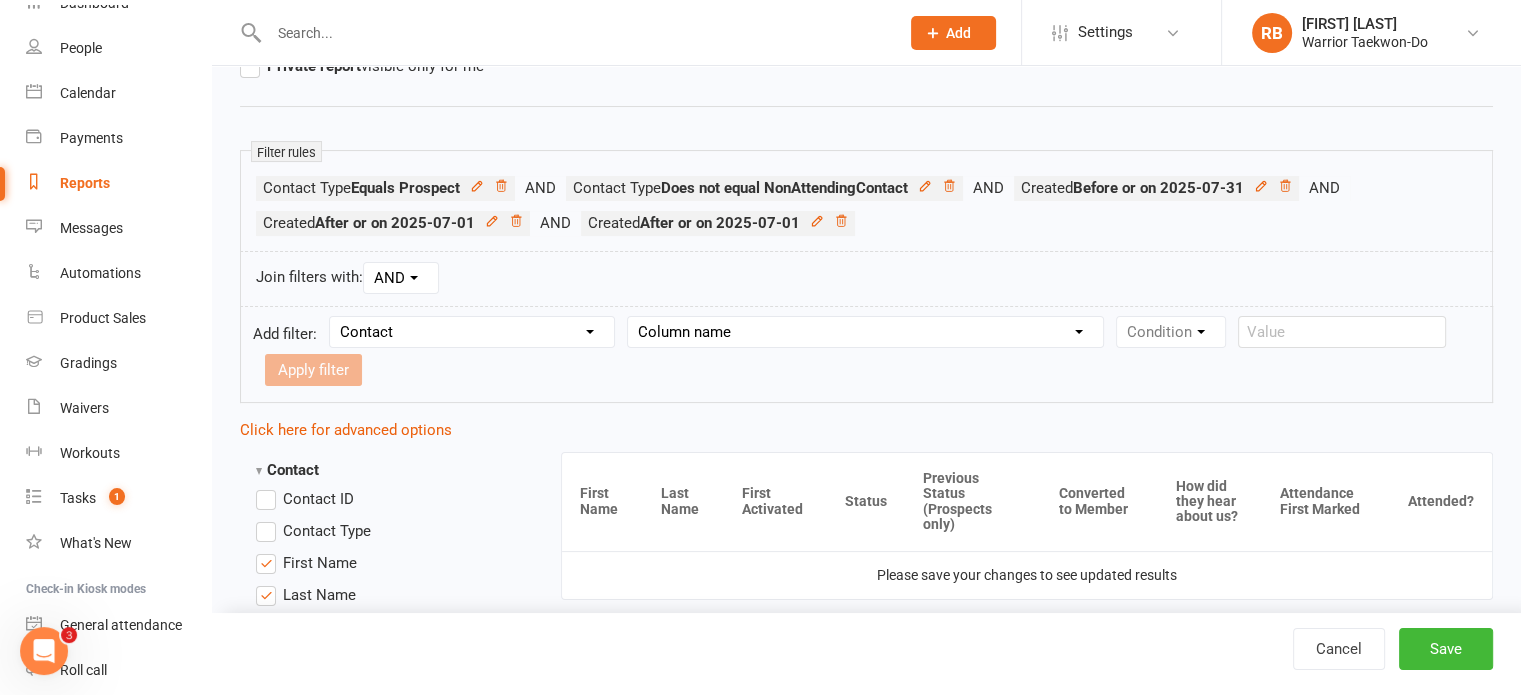click on "Column name Contact Type First Name Last Name Full Name Email Phone Number Address (Full) Address (Street 1) Address (Street 2) Address (City / Suburb) Address (State / Province) Address (Postal / Zip code) Created First Activated Days since added to Clubworx Days since First Activated Days since Last Activated Status Previous Status (Prospects only) Prospect Status Last Changed Trial Status Member Number Date of Birth Age Next Birthday Birth Month Unsubscribed from Email Unsubscribed from SMS Owner Location Converted to Member Converted to NAC Wallet Details Credit Card Expires Source Related contacts exist? Related members exist? Related active members exist? Related prospects exist? Related non-attending contacts exist? Related non-attending contacts (with active memberships) exist? Parent(s) exist in Clubworx? Children exist in Clubworx? Profile picture attached? Credit balance Flagged? Flag Titles Has signed in to Member Portal? Last Member Portal sign-in Ezidebit Payer Reference" at bounding box center (865, 332) 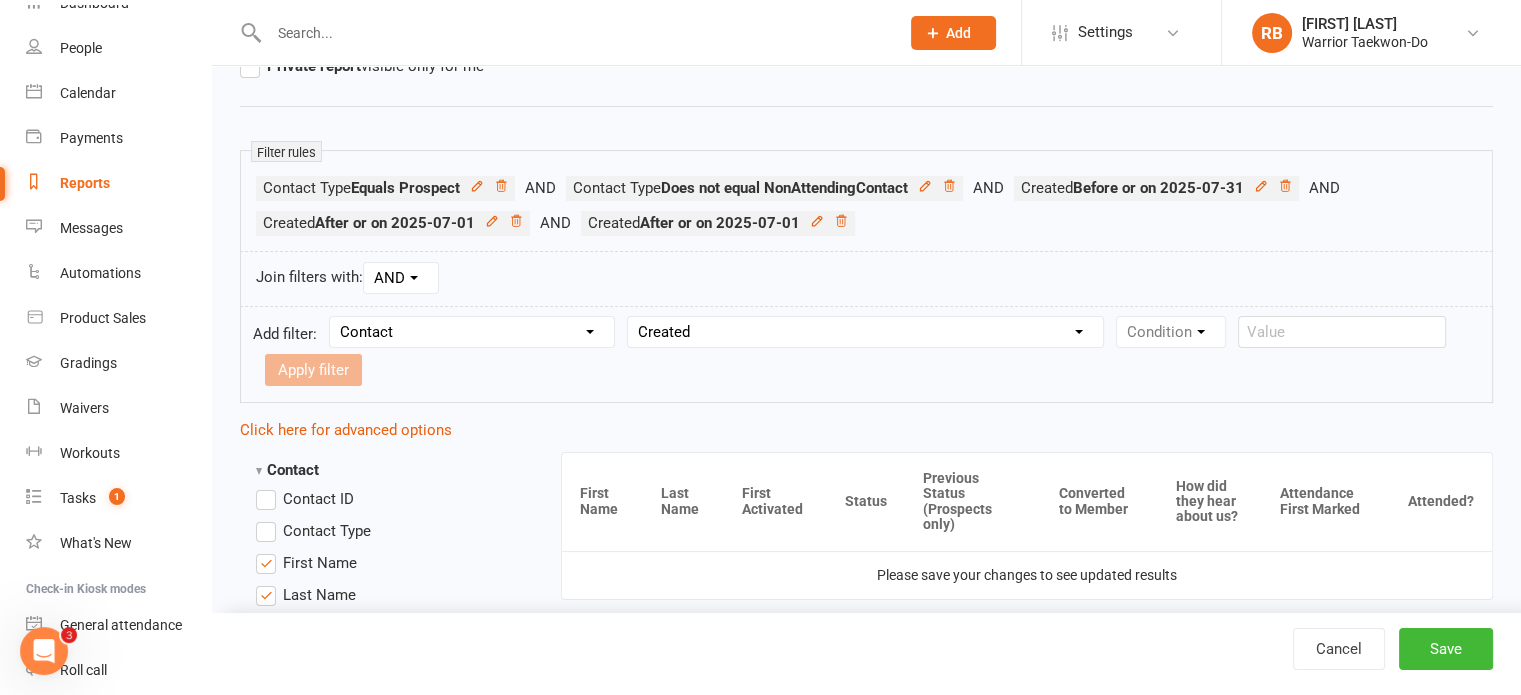 click on "Column name Contact Type First Name Last Name Full Name Email Phone Number Address (Full) Address (Street 1) Address (Street 2) Address (City / Suburb) Address (State / Province) Address (Postal / Zip code) Created First Activated Days since added to Clubworx Days since First Activated Days since Last Activated Status Previous Status (Prospects only) Prospect Status Last Changed Trial Status Member Number Date of Birth Age Next Birthday Birth Month Unsubscribed from Email Unsubscribed from SMS Owner Location Converted to Member Converted to NAC Wallet Details Credit Card Expires Source Related contacts exist? Related members exist? Related active members exist? Related prospects exist? Related non-attending contacts exist? Related non-attending contacts (with active memberships) exist? Parent(s) exist in Clubworx? Children exist in Clubworx? Profile picture attached? Credit balance Flagged? Flag Titles Has signed in to Member Portal? Last Member Portal sign-in Ezidebit Payer Reference" at bounding box center [865, 332] 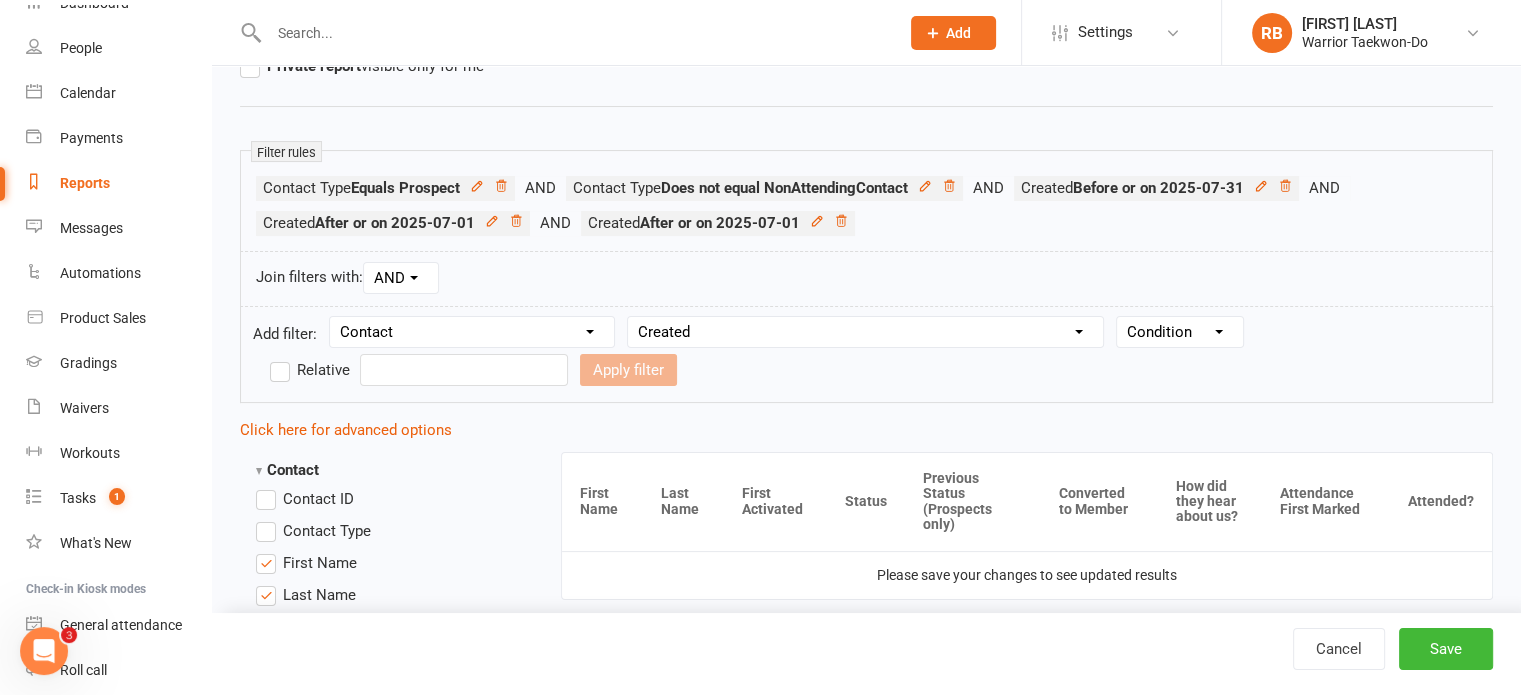 click on "Condition Is Is not Before After Before or on After or on Is blank Is not blank" at bounding box center [1180, 332] 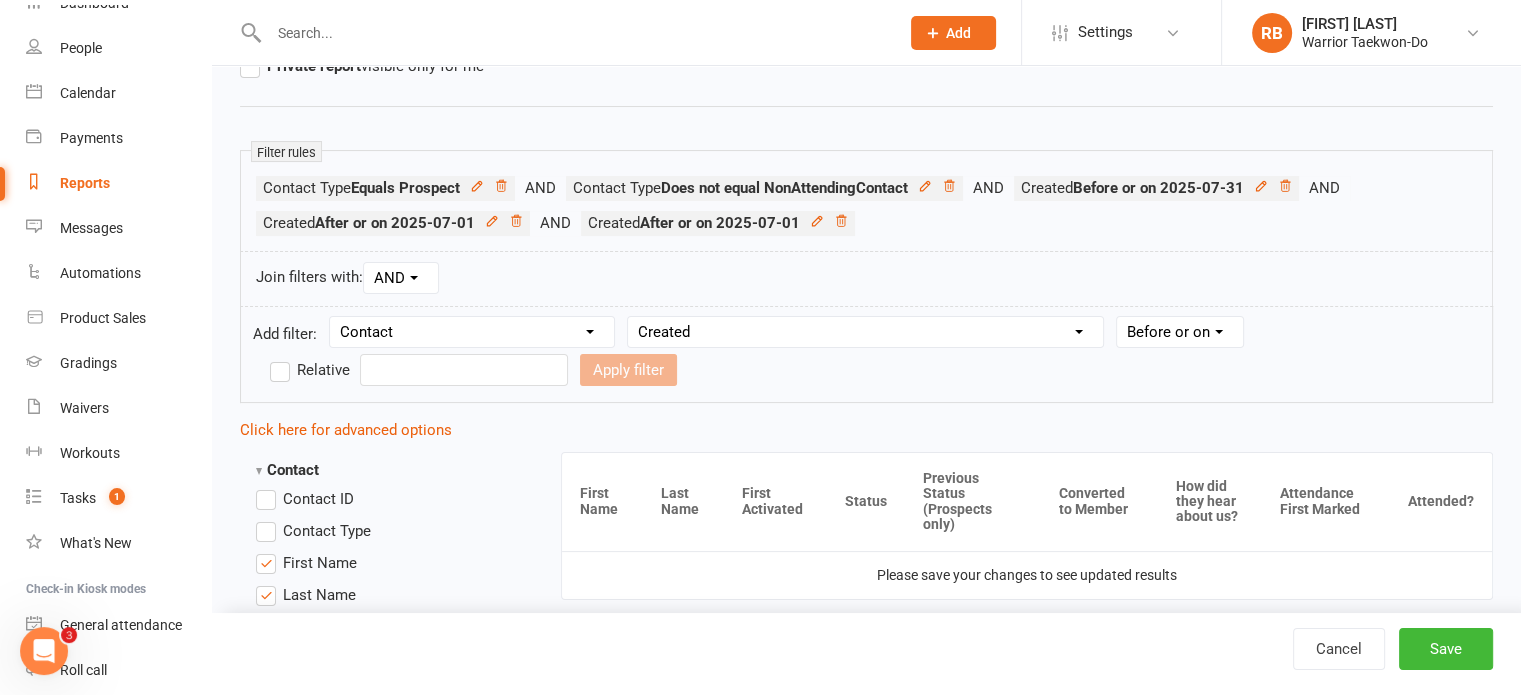click on "Condition Is Is not Before After Before or on After or on Is blank Is not blank" at bounding box center (1180, 332) 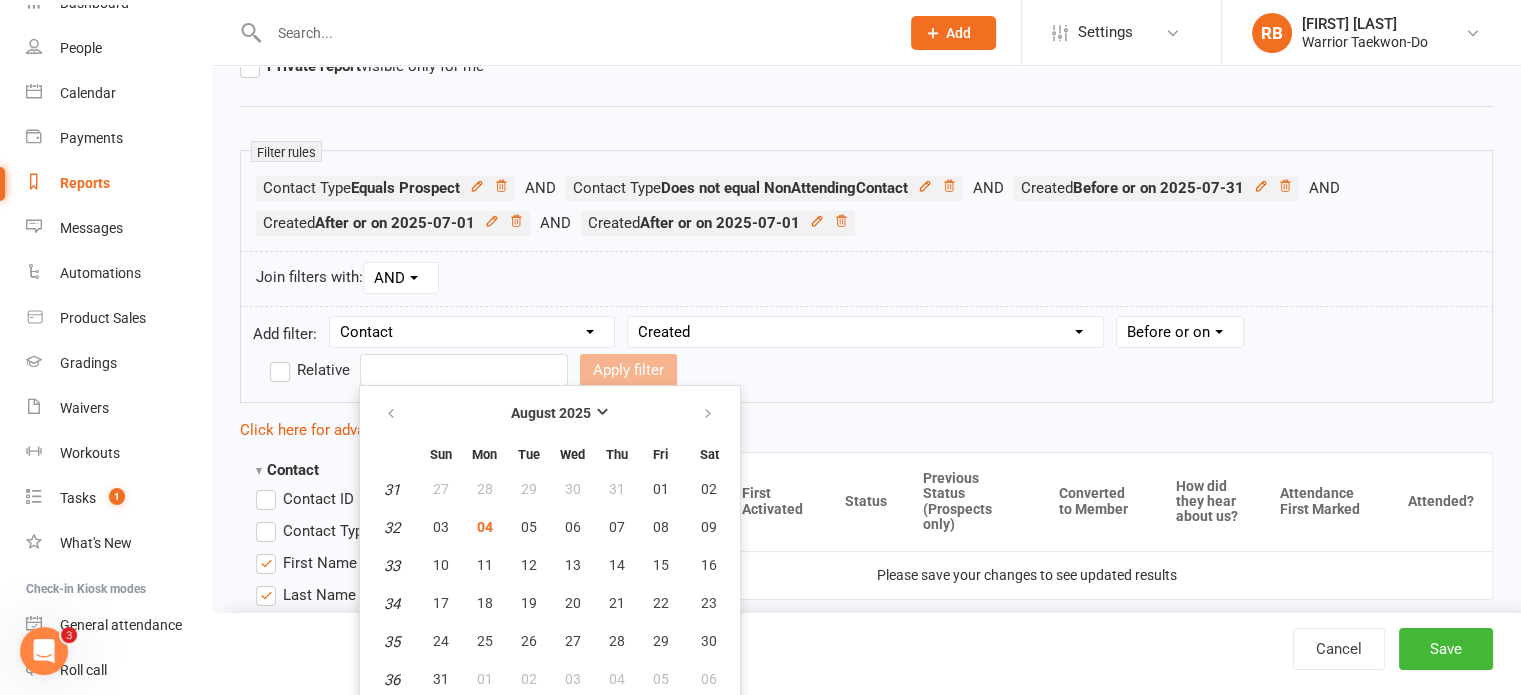 click at bounding box center [464, 370] 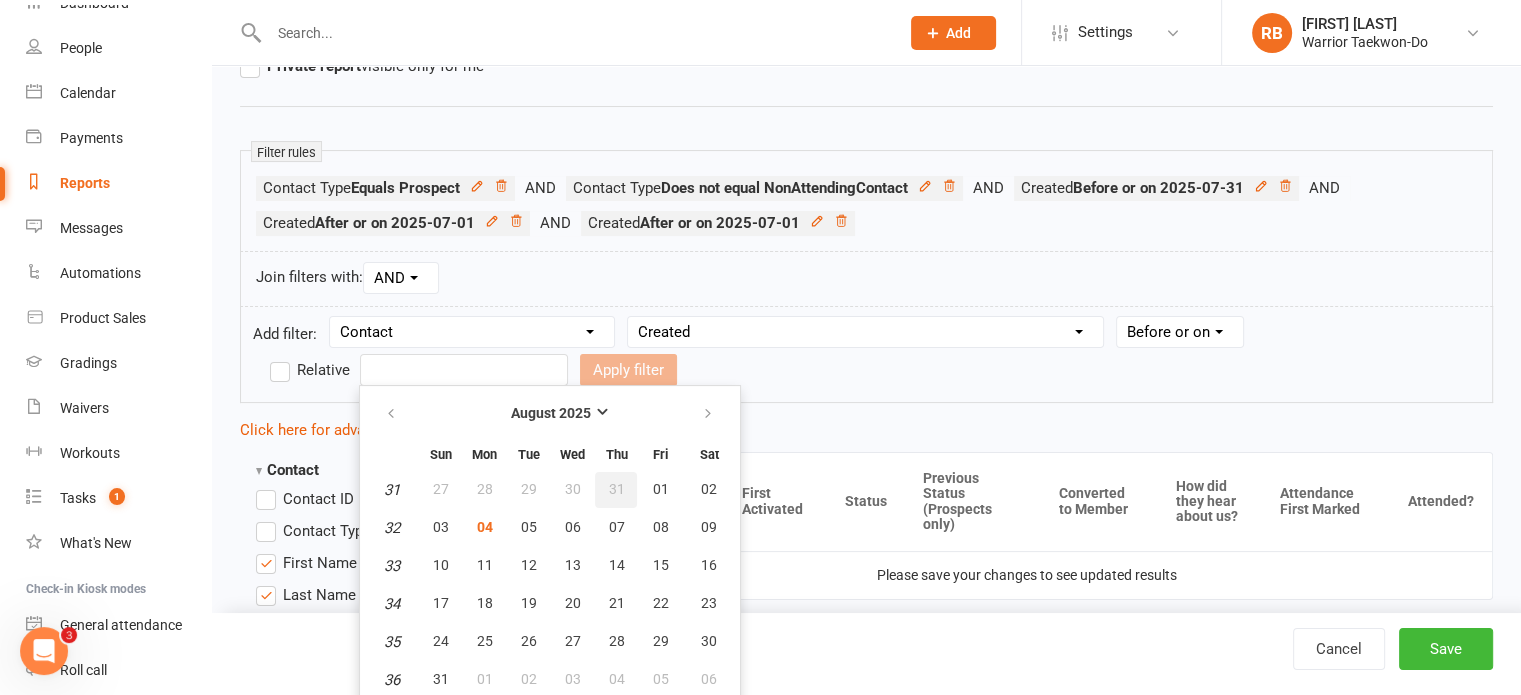 click on "31" at bounding box center [616, 490] 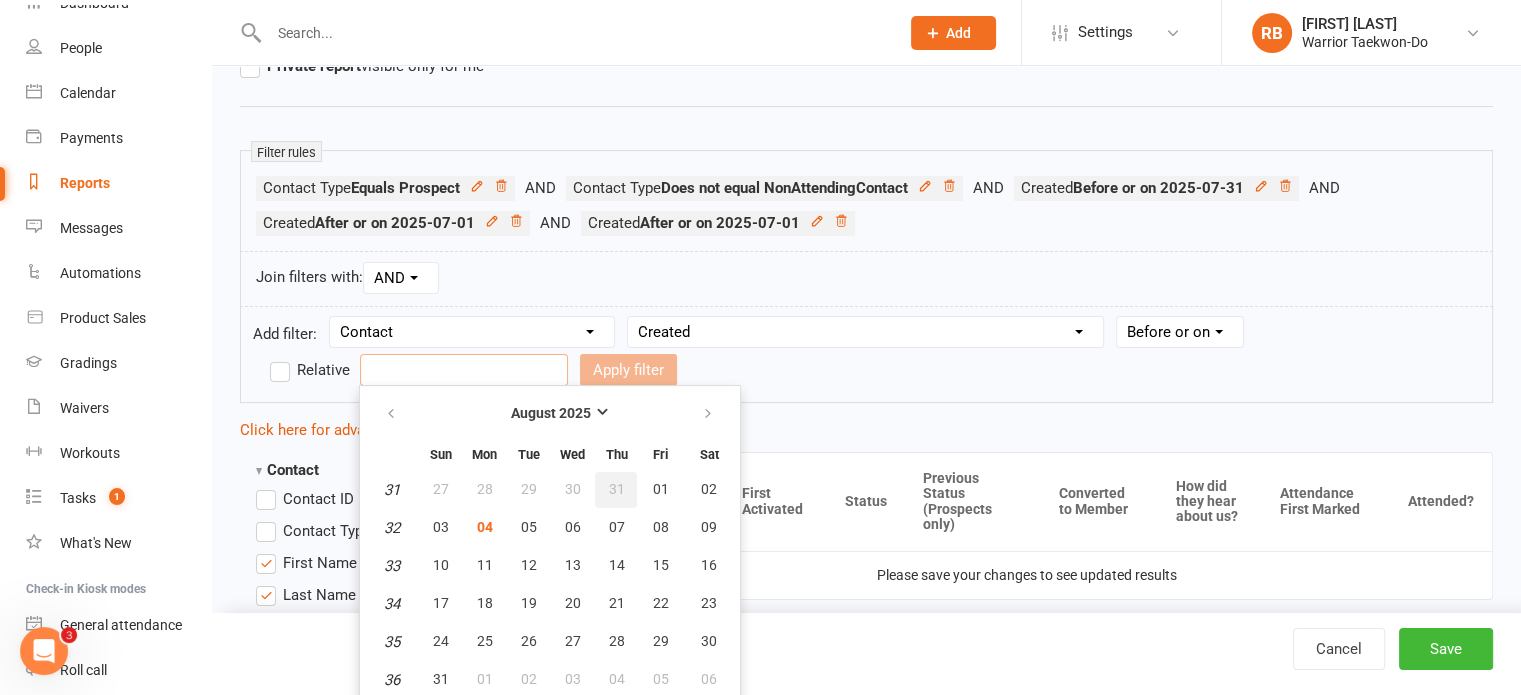 type on "31 Jul 2025" 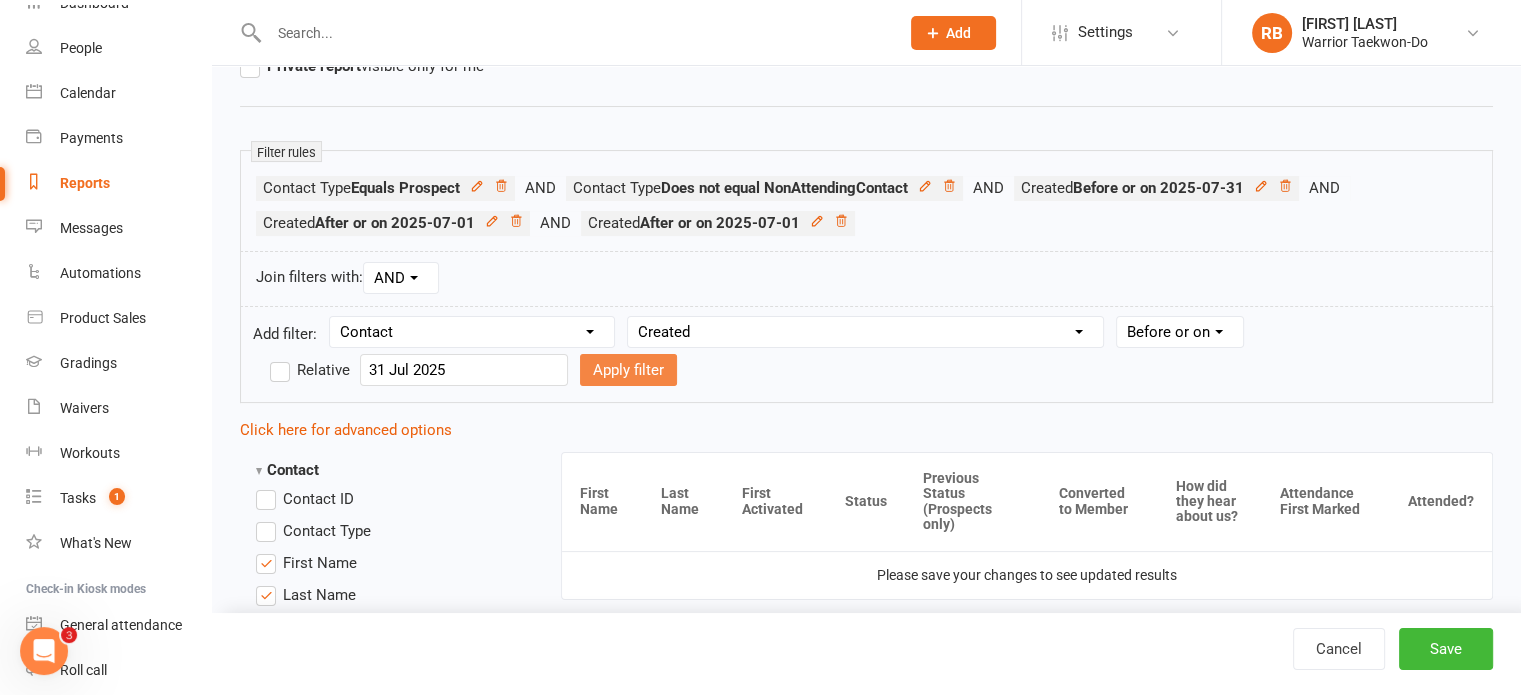 click on "Apply filter" at bounding box center [628, 370] 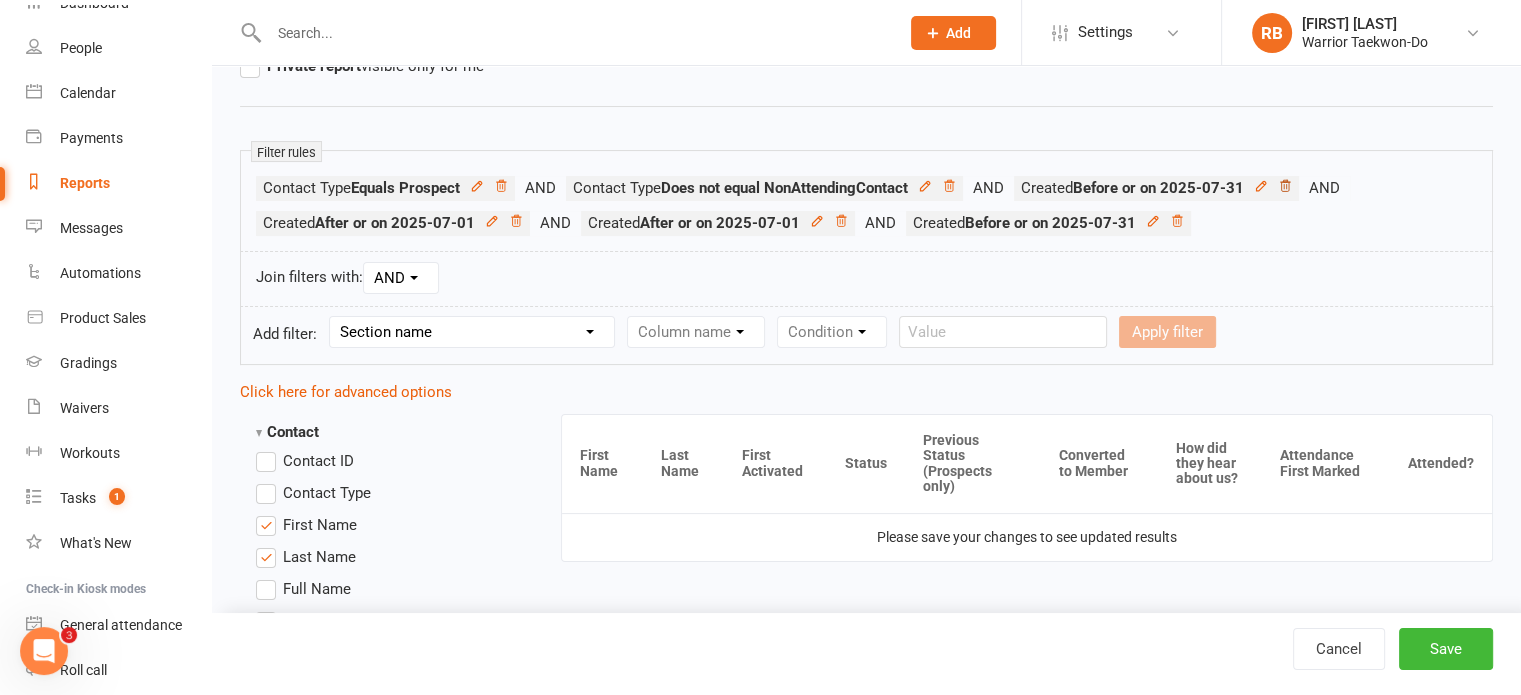 click 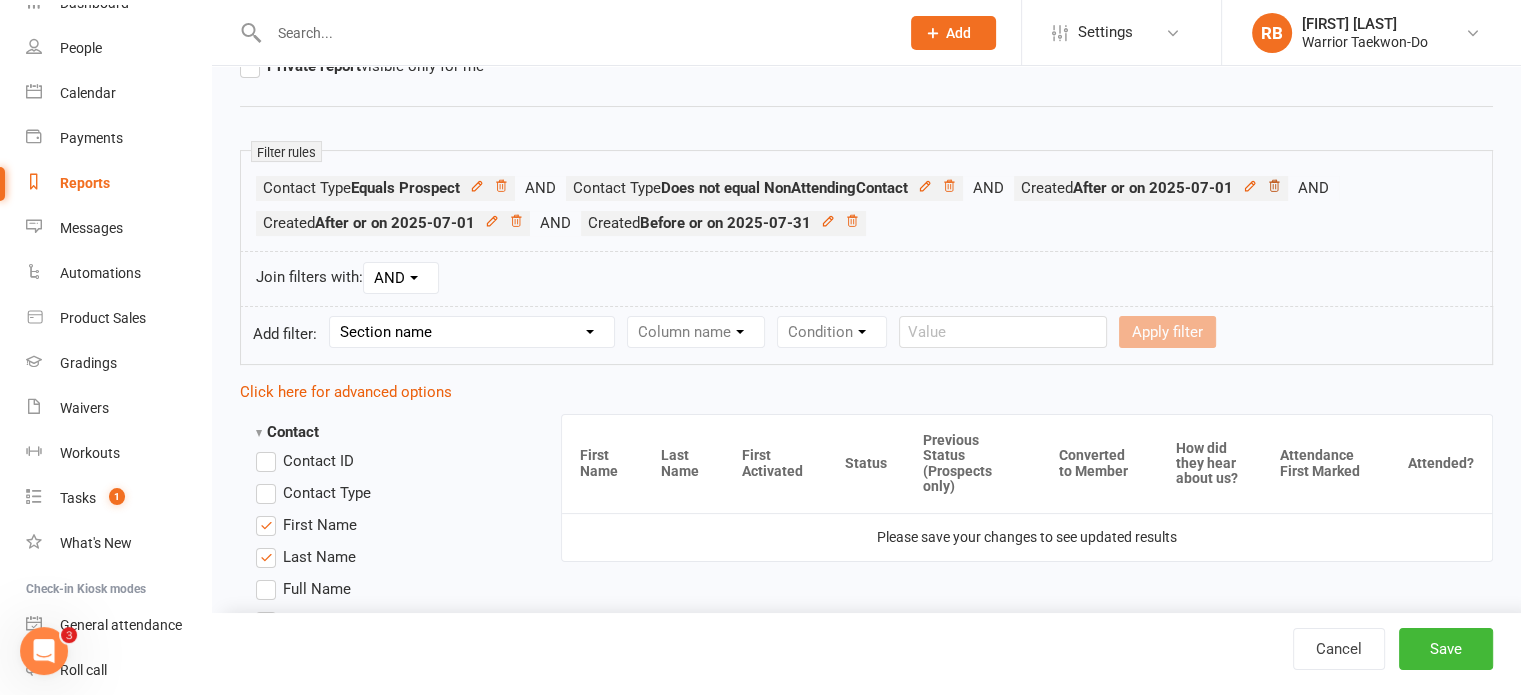 click 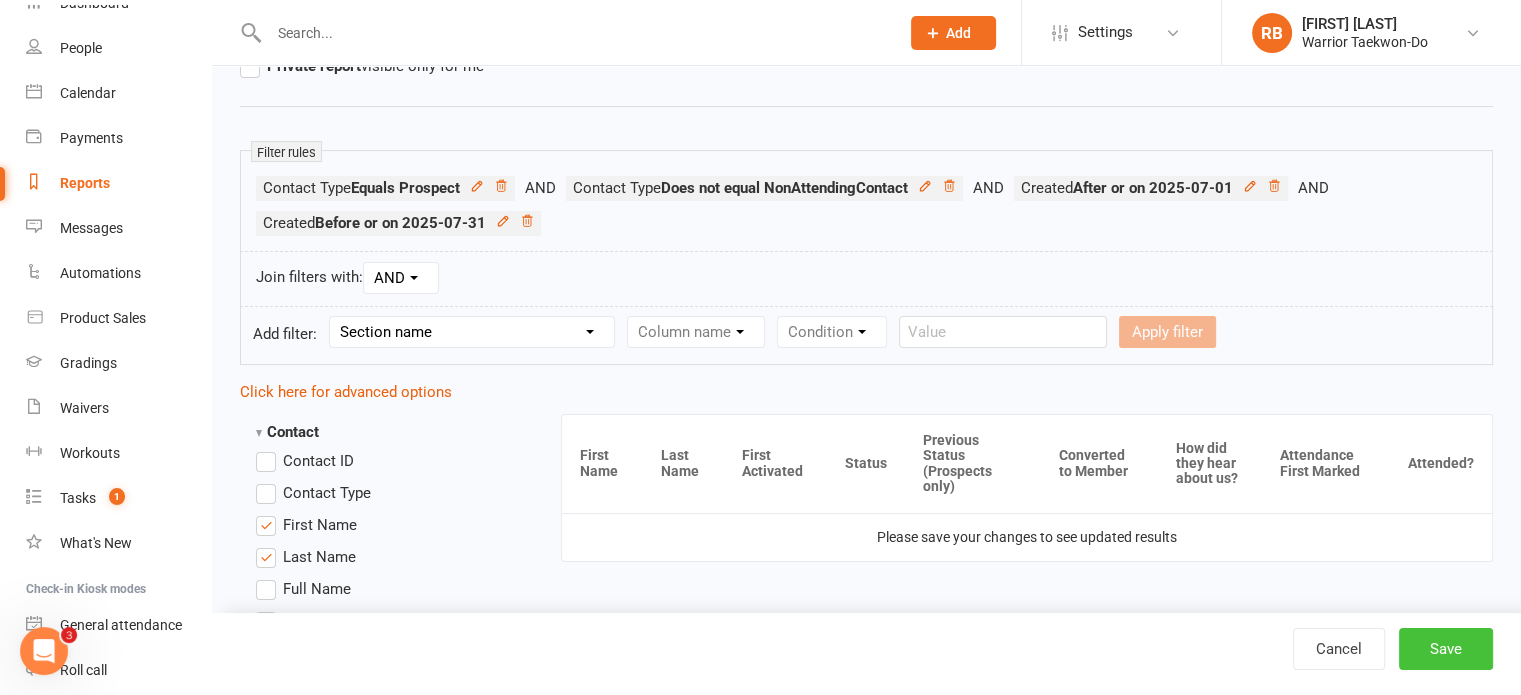 click on "Save" at bounding box center [1446, 649] 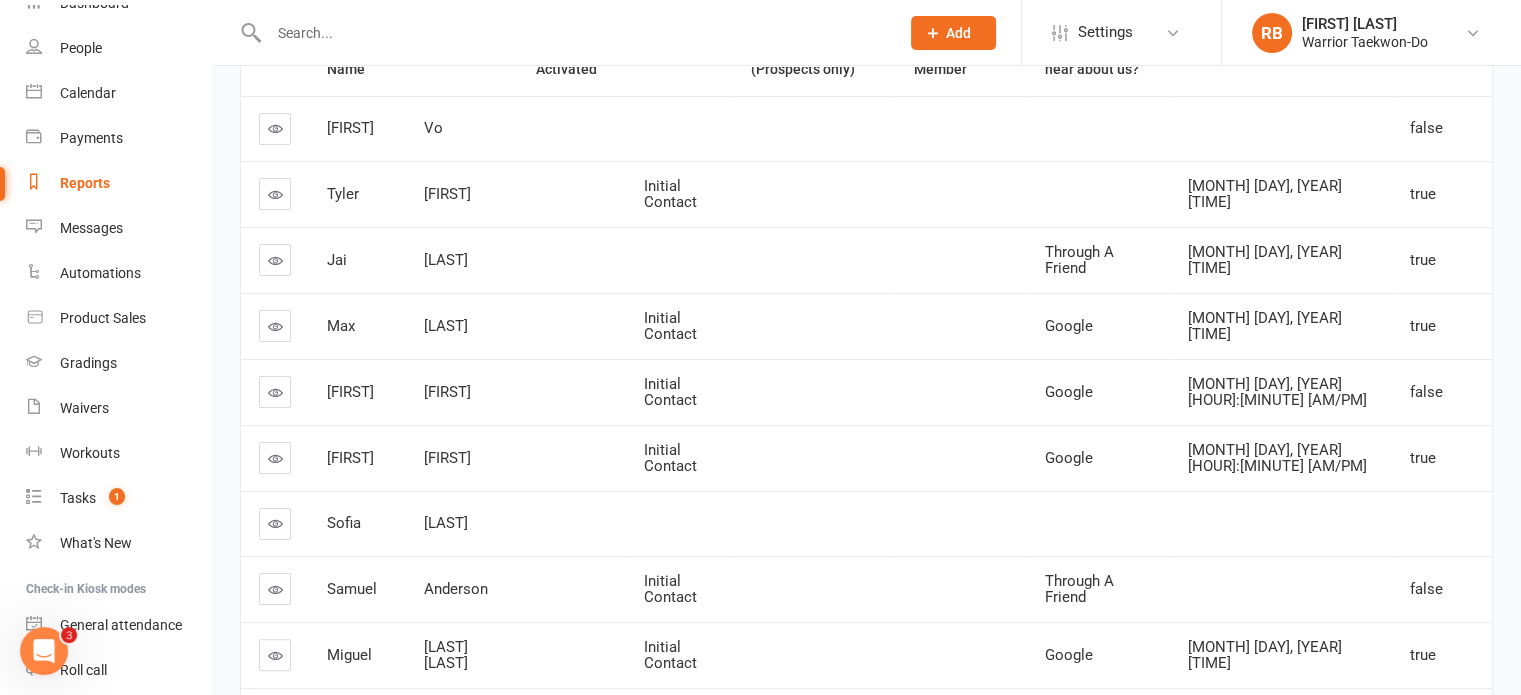scroll, scrollTop: 0, scrollLeft: 0, axis: both 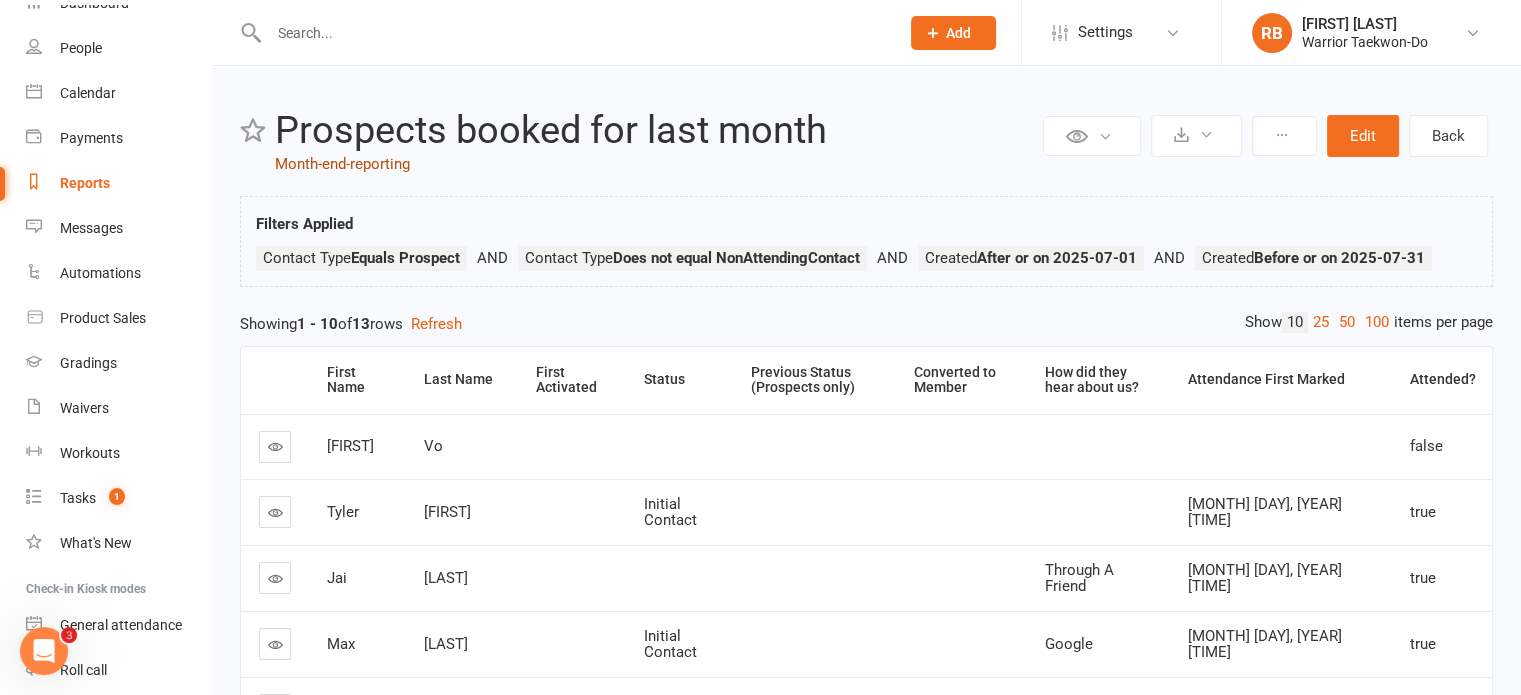 click on "Month-end-reporting" at bounding box center (342, 164) 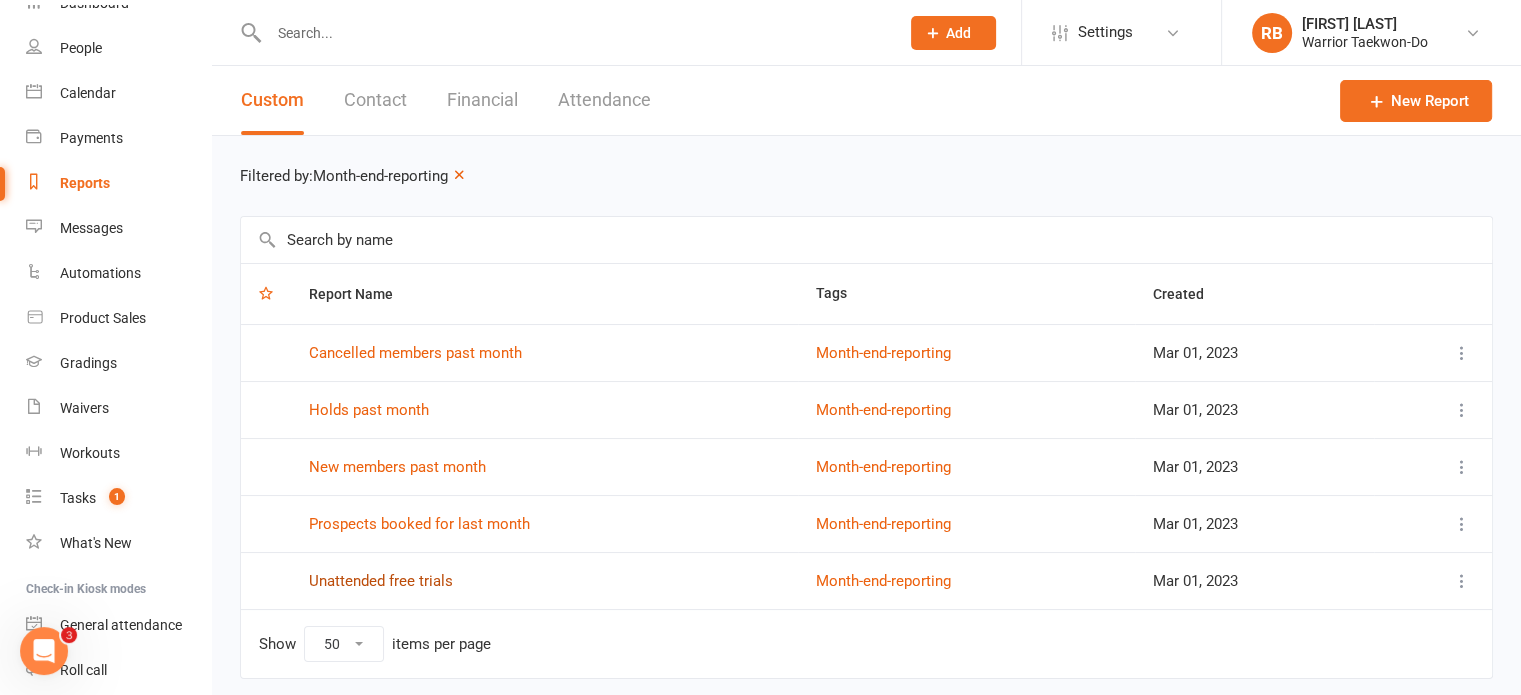 click on "Unattended free trials" at bounding box center (381, 581) 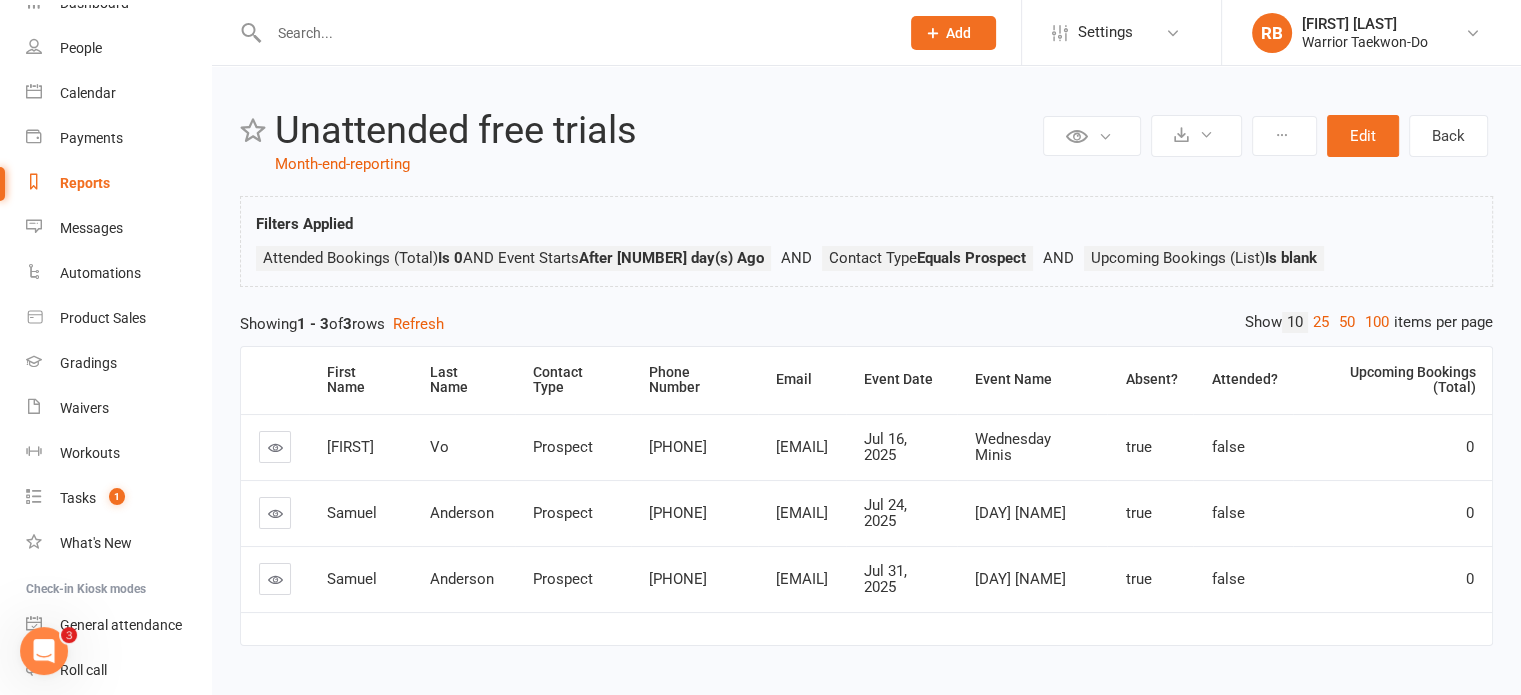 scroll, scrollTop: 108, scrollLeft: 0, axis: vertical 